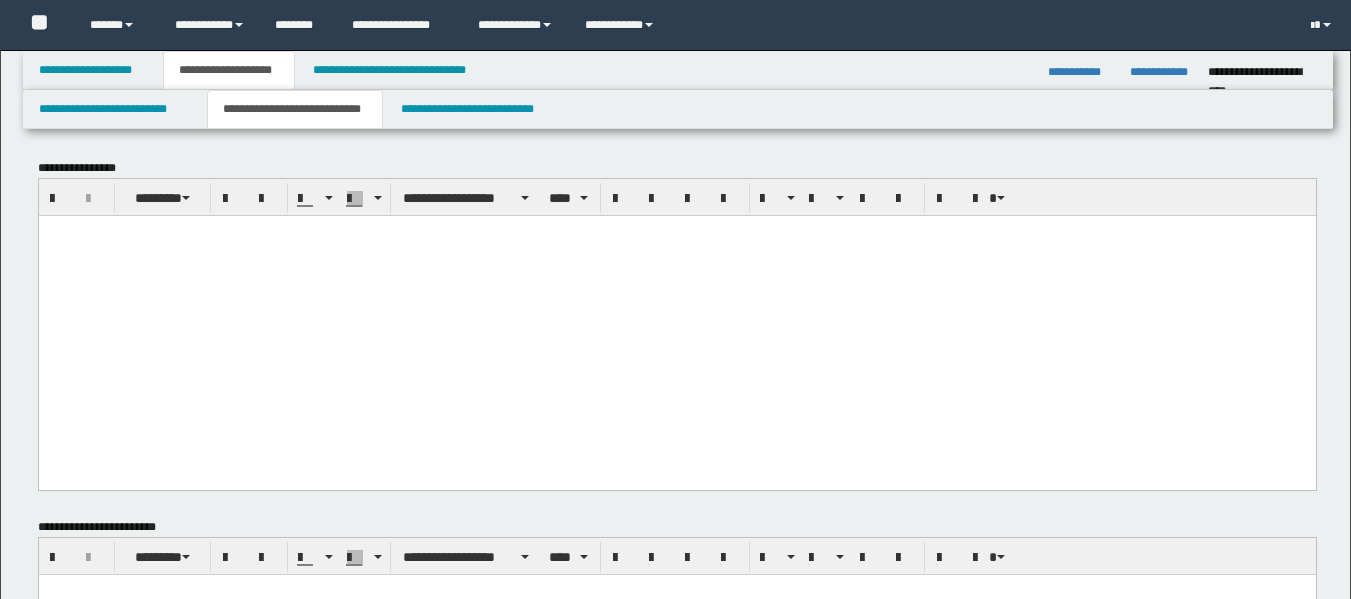 scroll, scrollTop: 700, scrollLeft: 0, axis: vertical 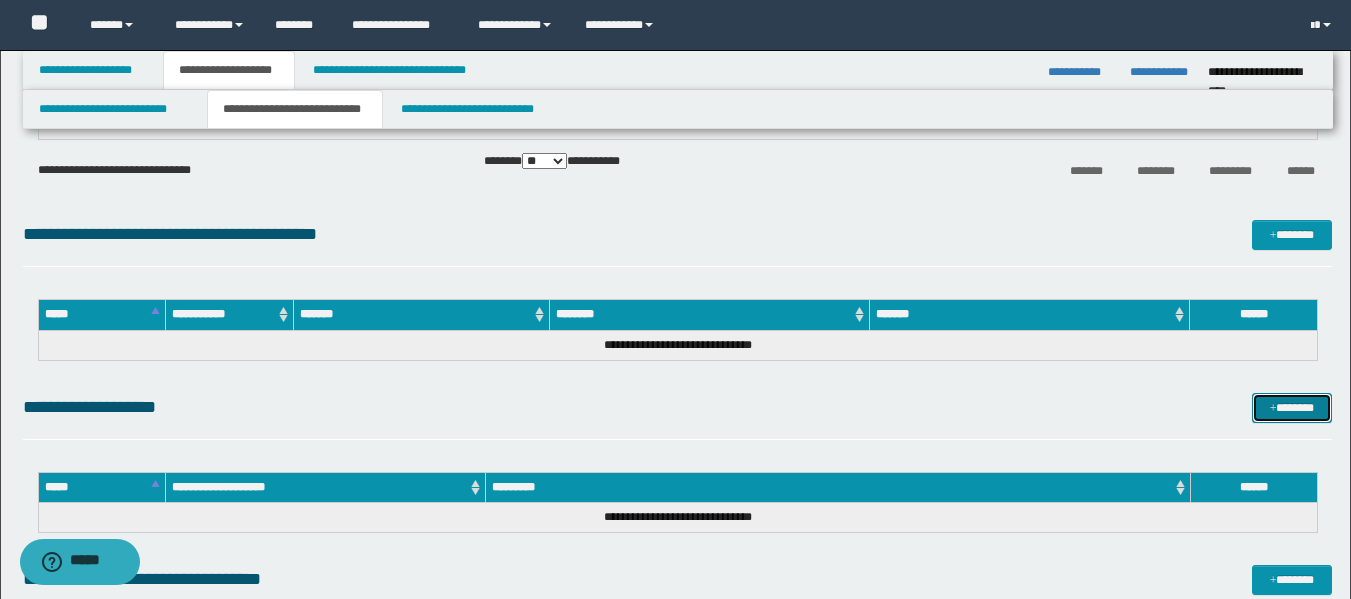 click on "*******" at bounding box center [1292, 408] 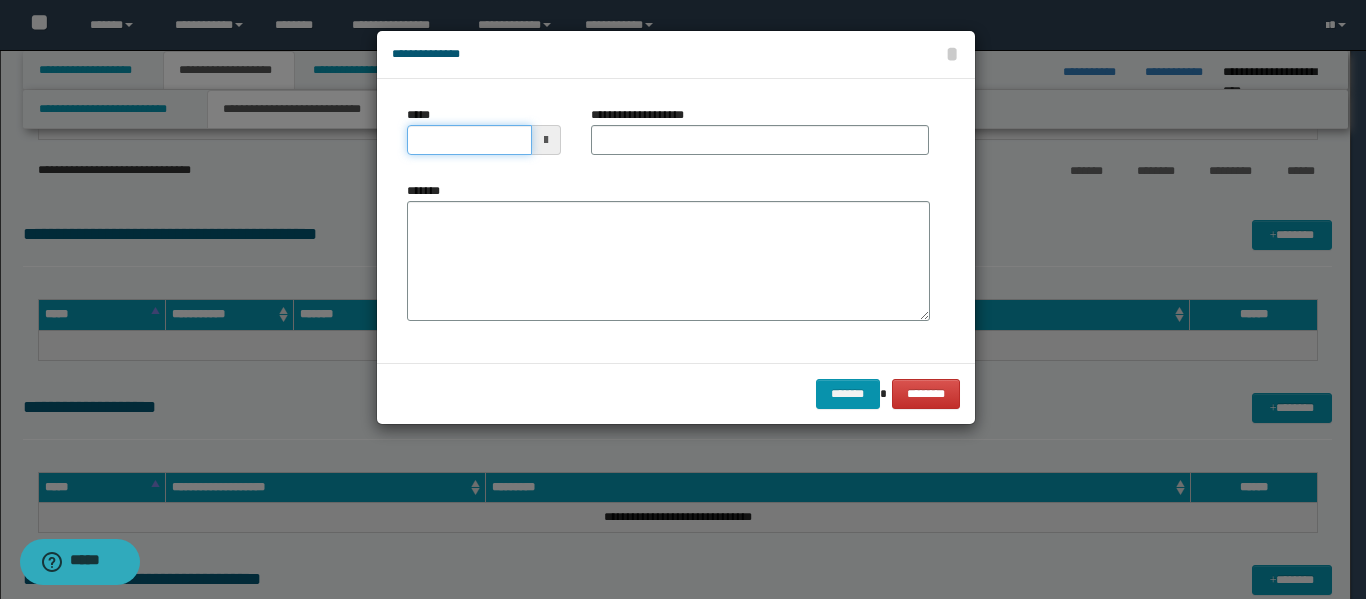 click on "*****" at bounding box center (469, 140) 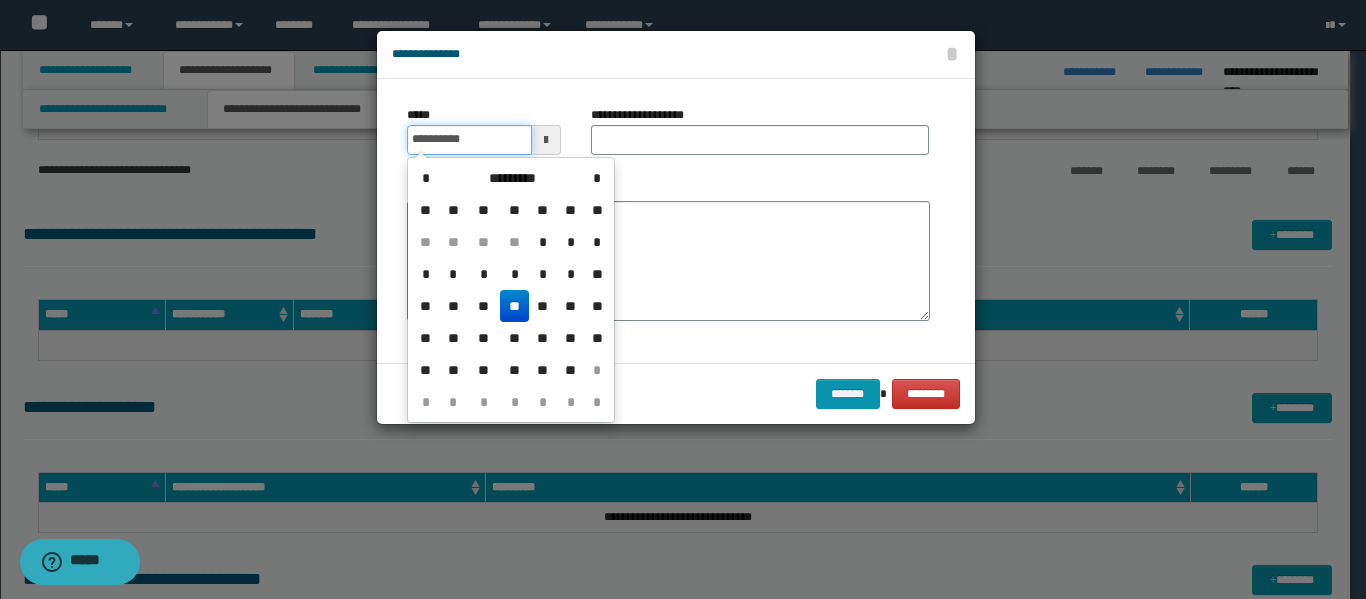 type on "**********" 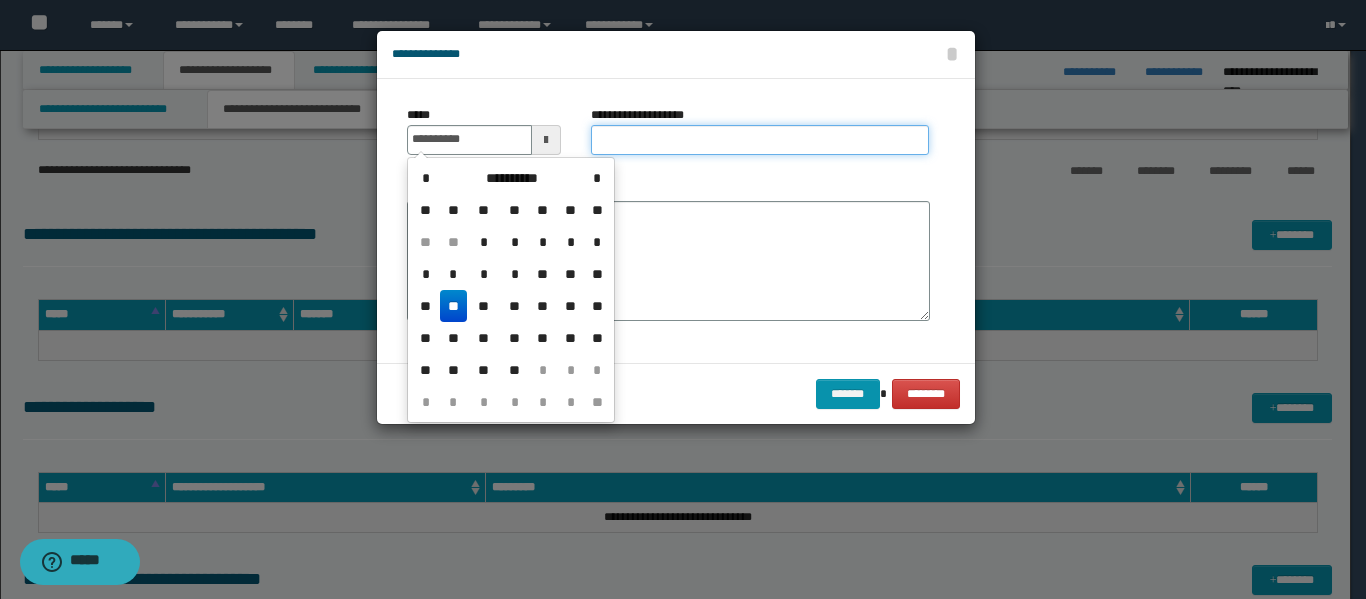 click on "**********" at bounding box center [760, 140] 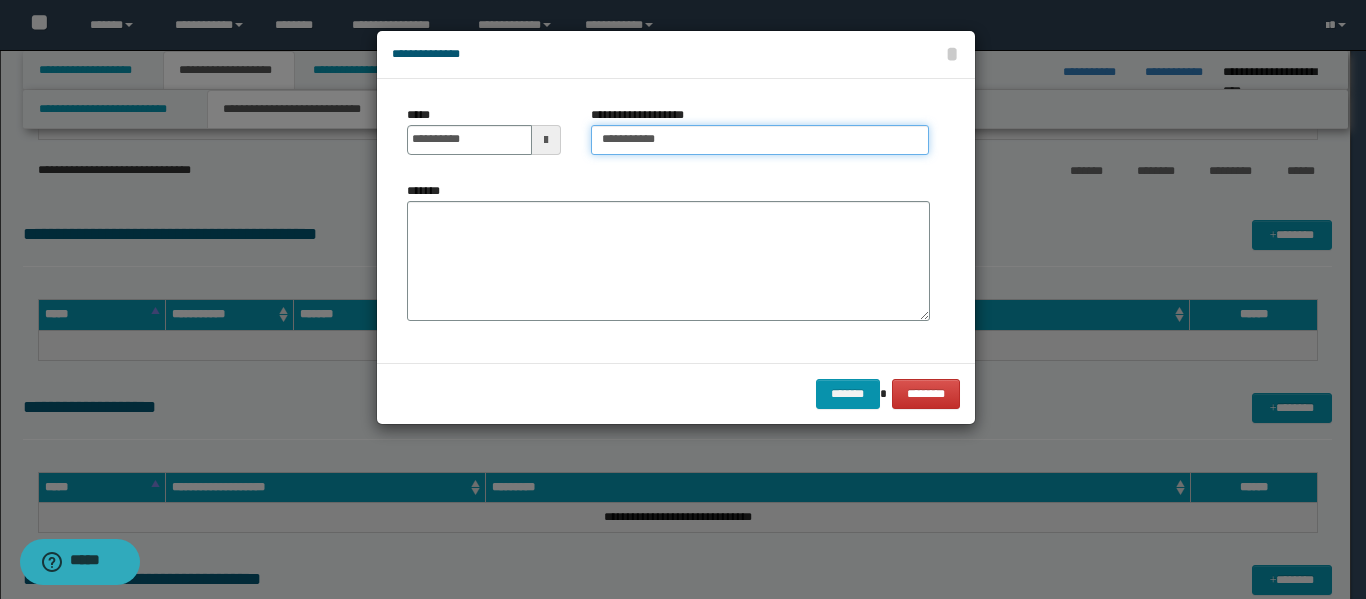 click on "**********" at bounding box center [760, 140] 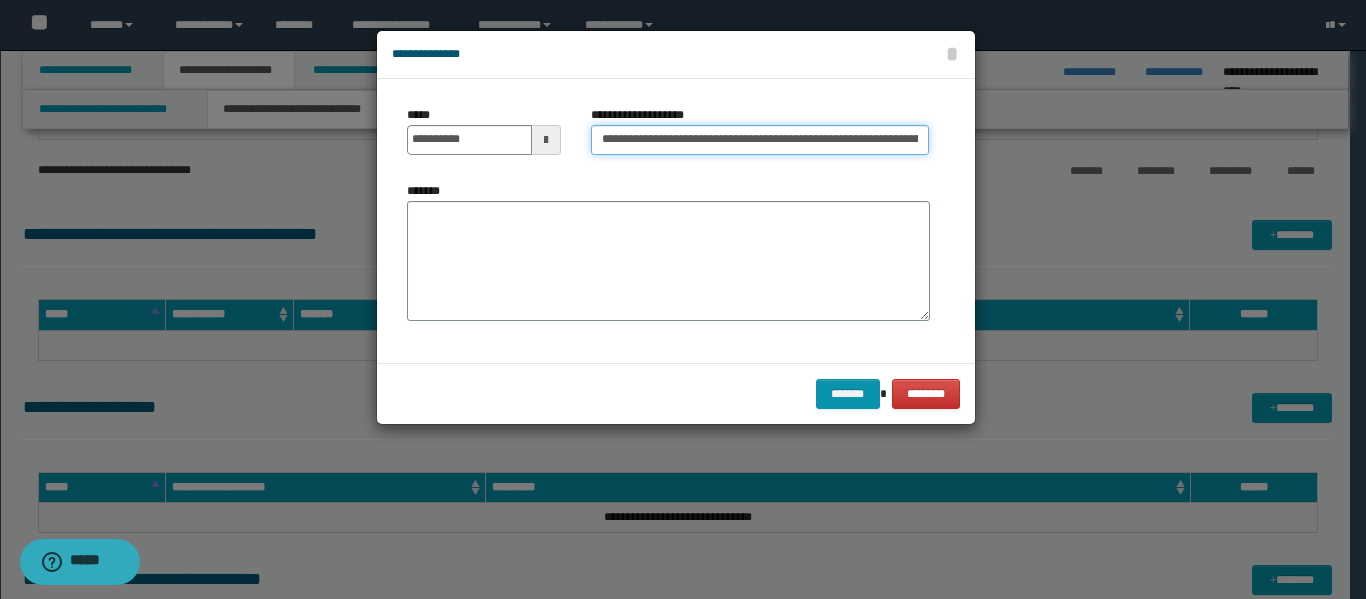 click on "**********" at bounding box center [760, 140] 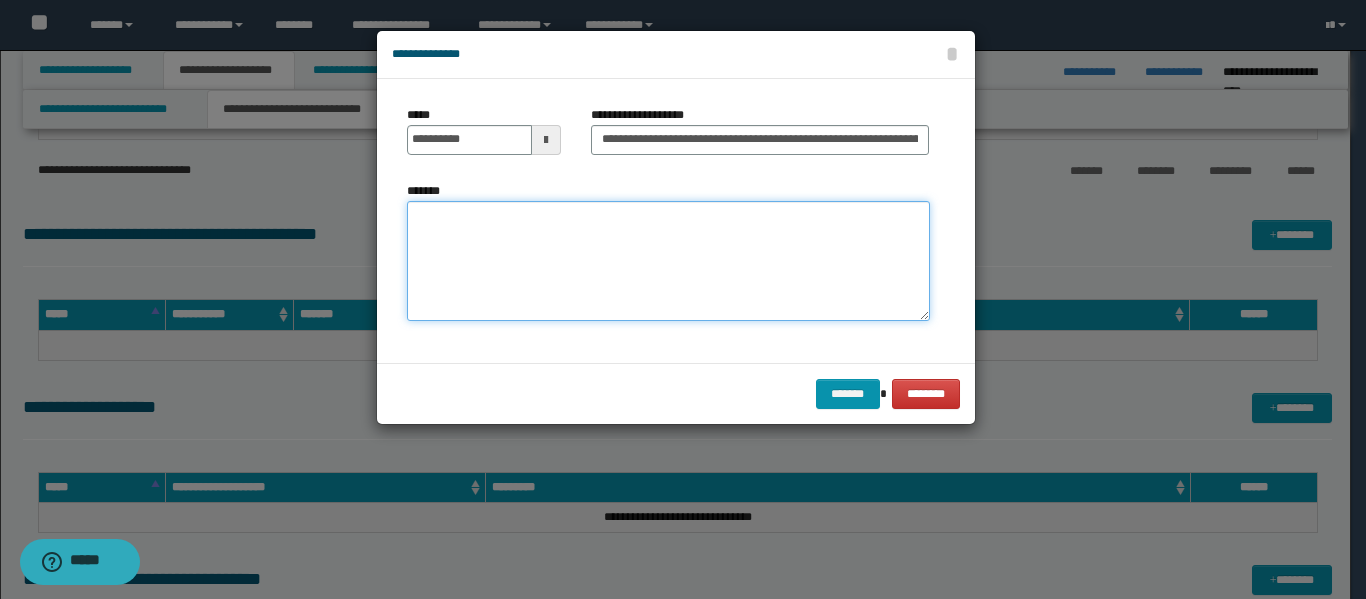 click on "*******" at bounding box center (668, 261) 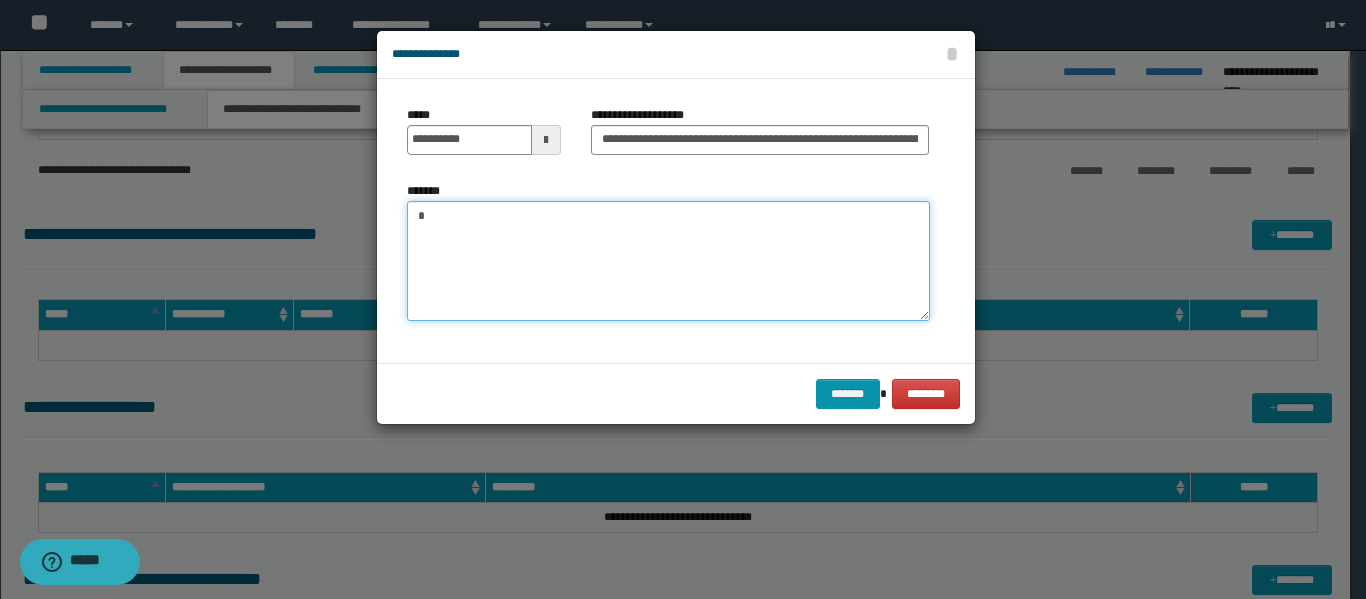 type on "*" 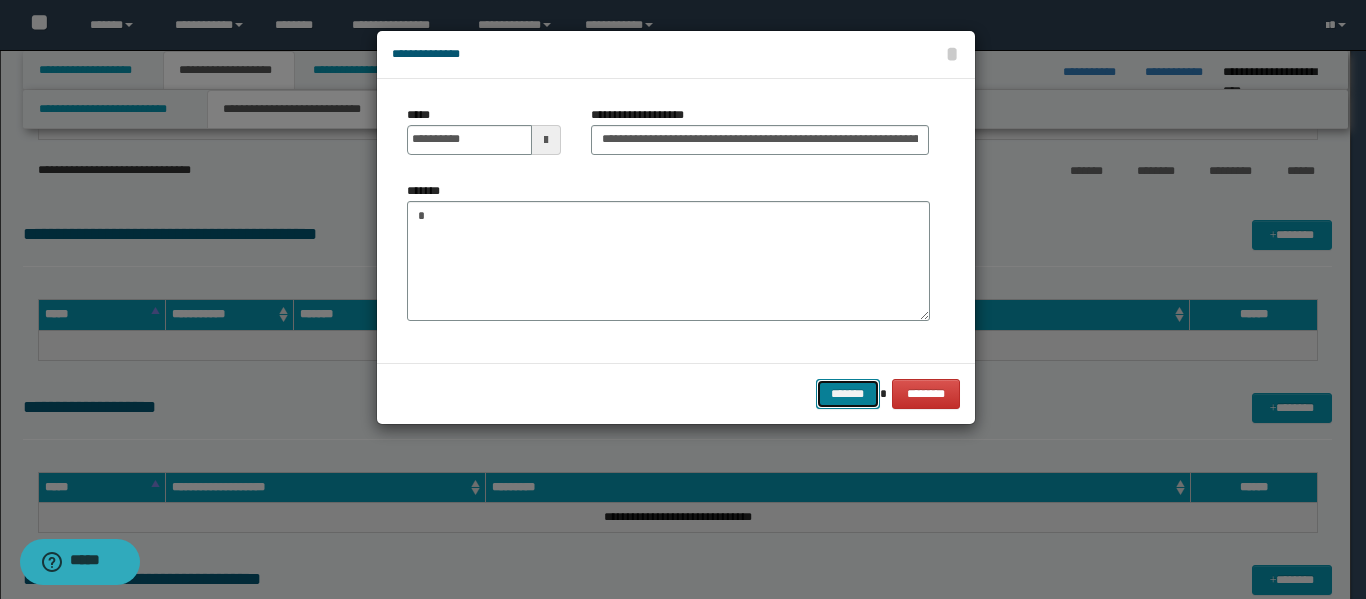 type 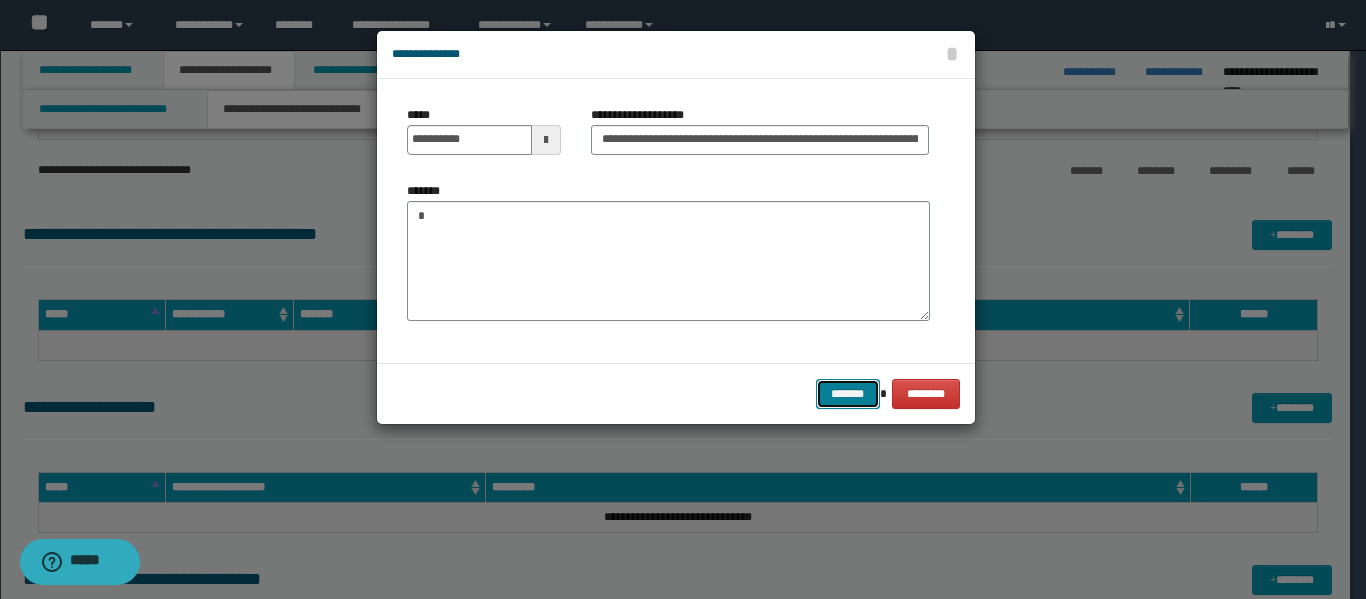 click on "*******" at bounding box center [848, 394] 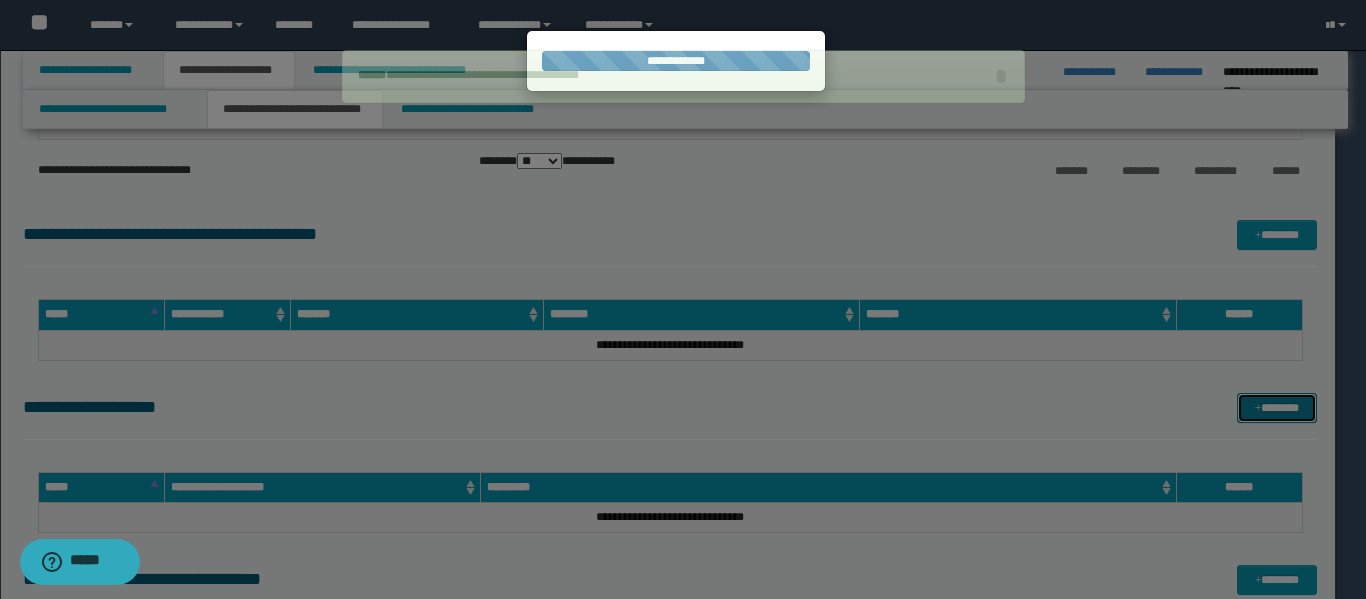 type 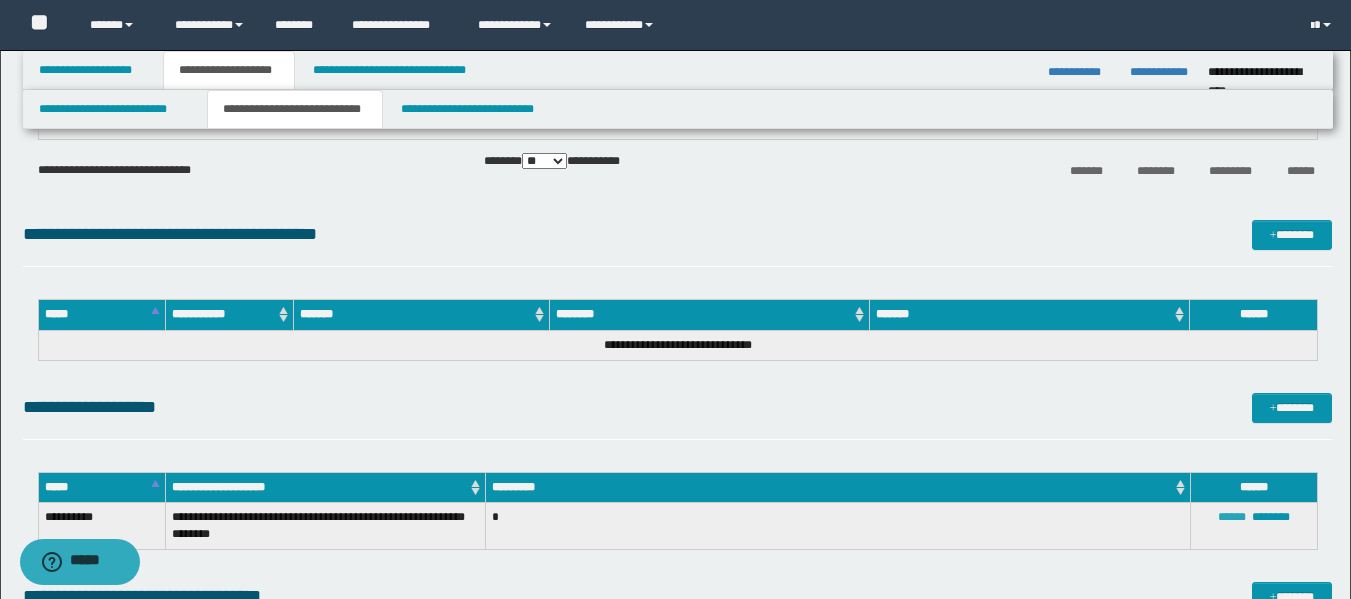 click on "******" at bounding box center [1232, 517] 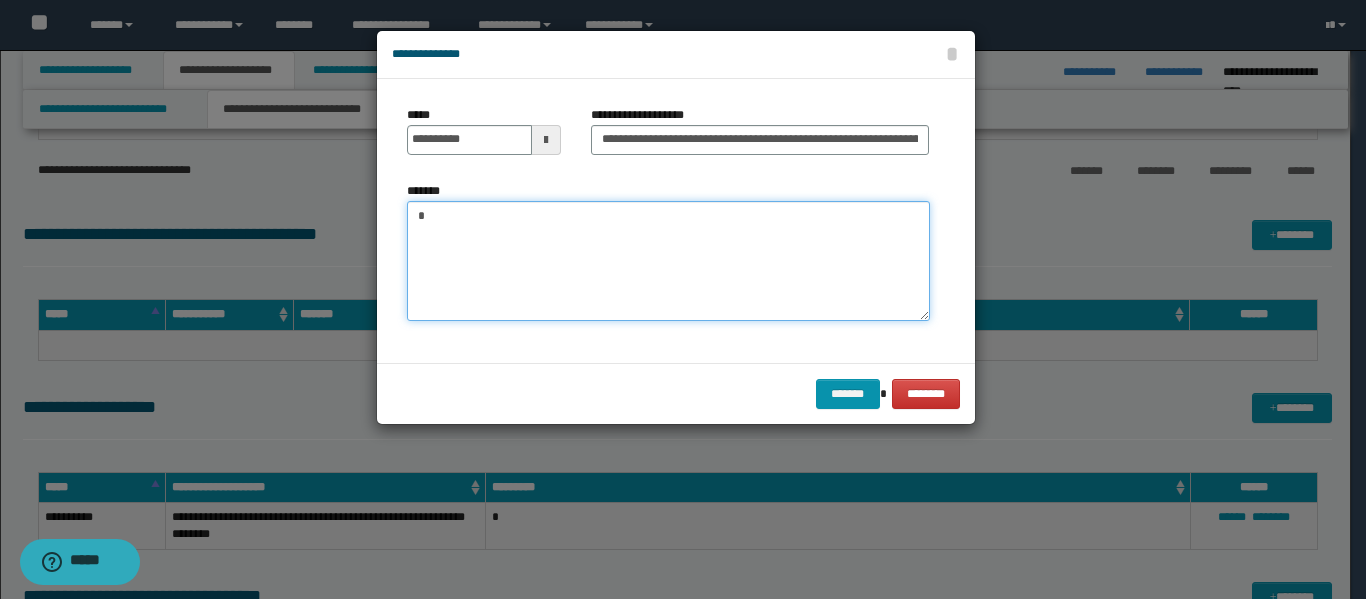 click on "*" at bounding box center (668, 261) 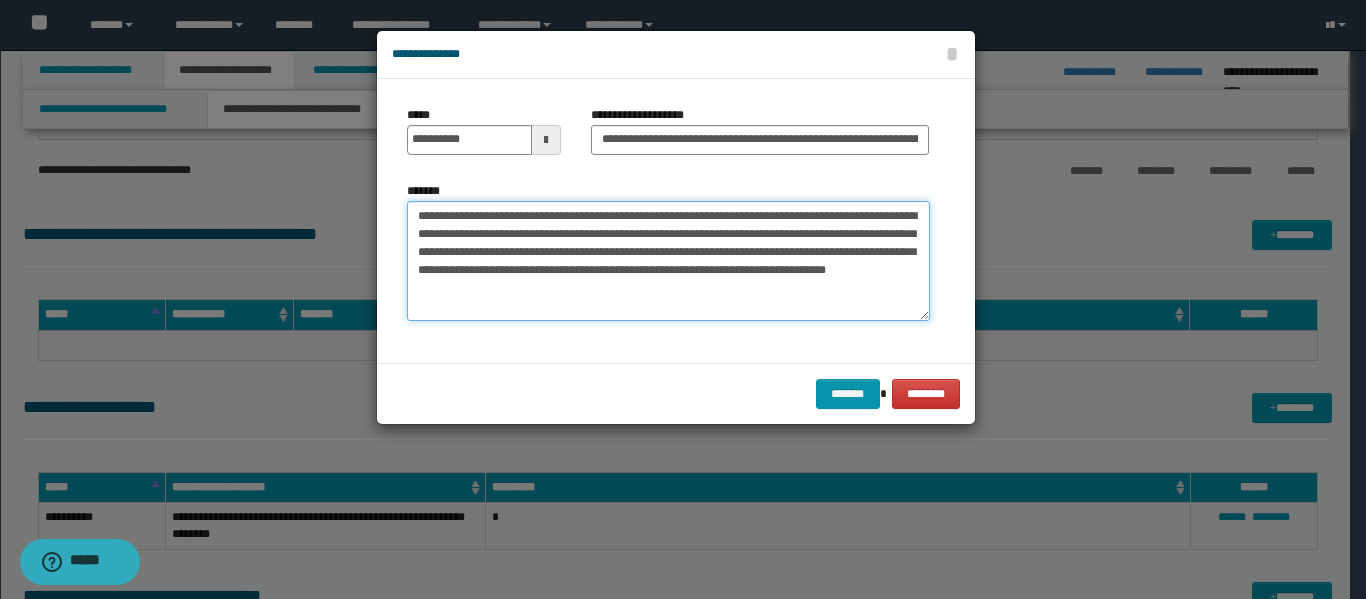 type on "**********" 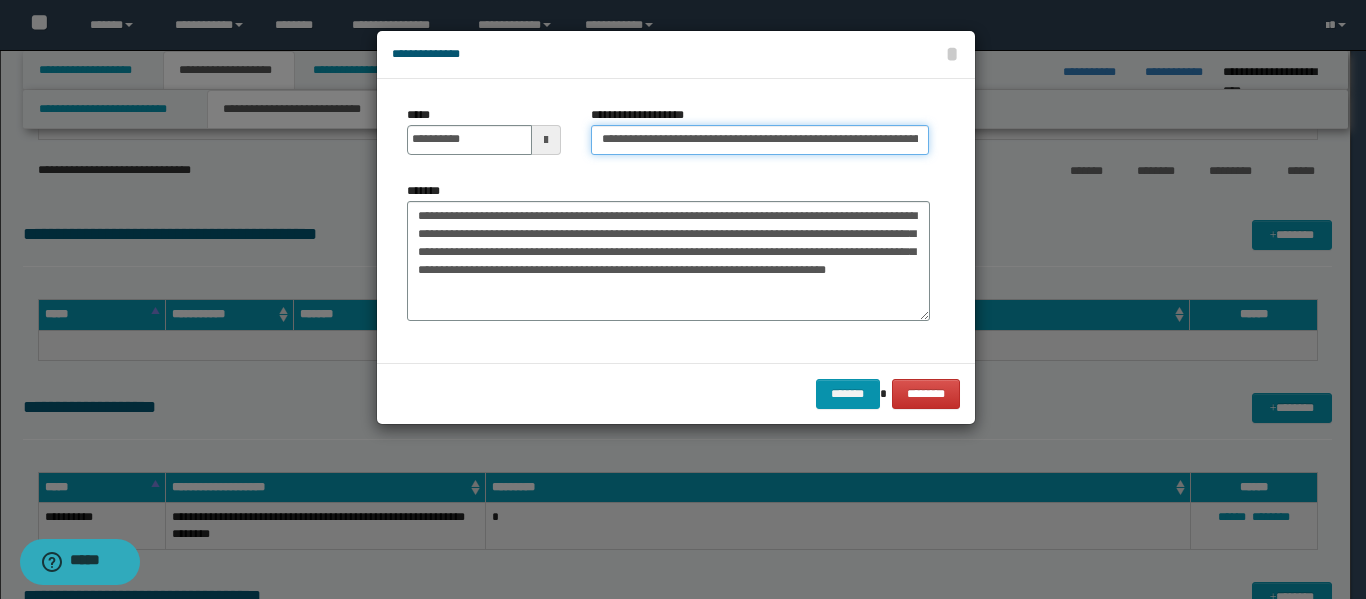 click on "**********" at bounding box center (760, 140) 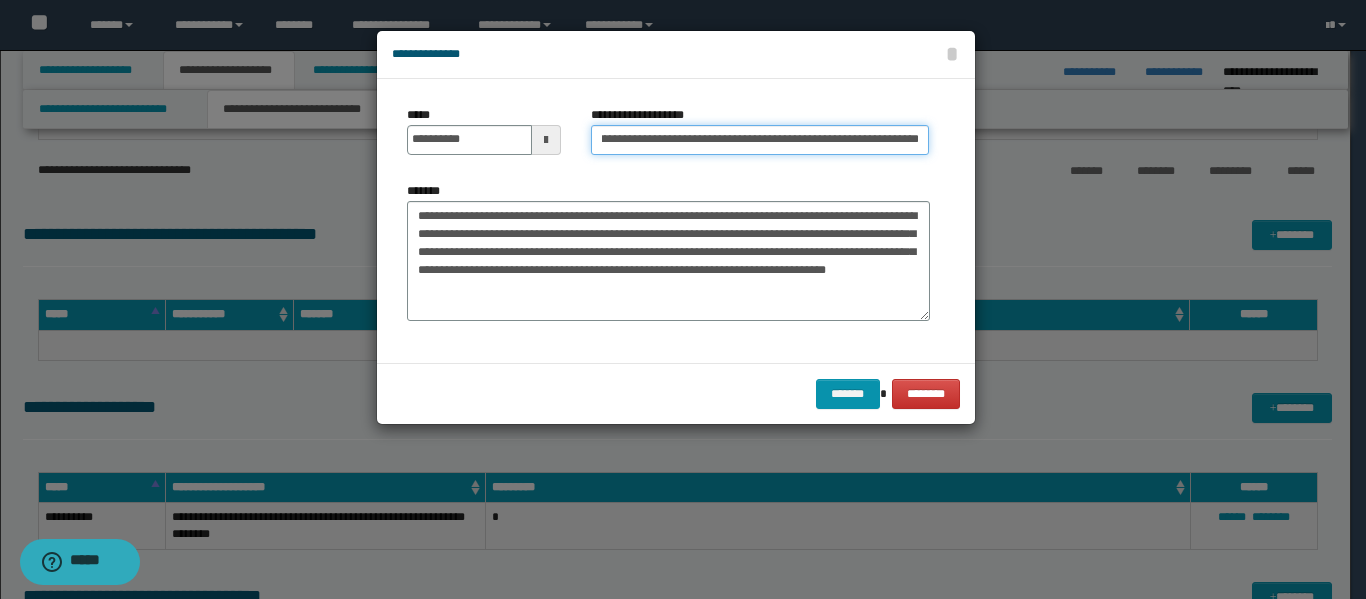 scroll, scrollTop: 0, scrollLeft: 161, axis: horizontal 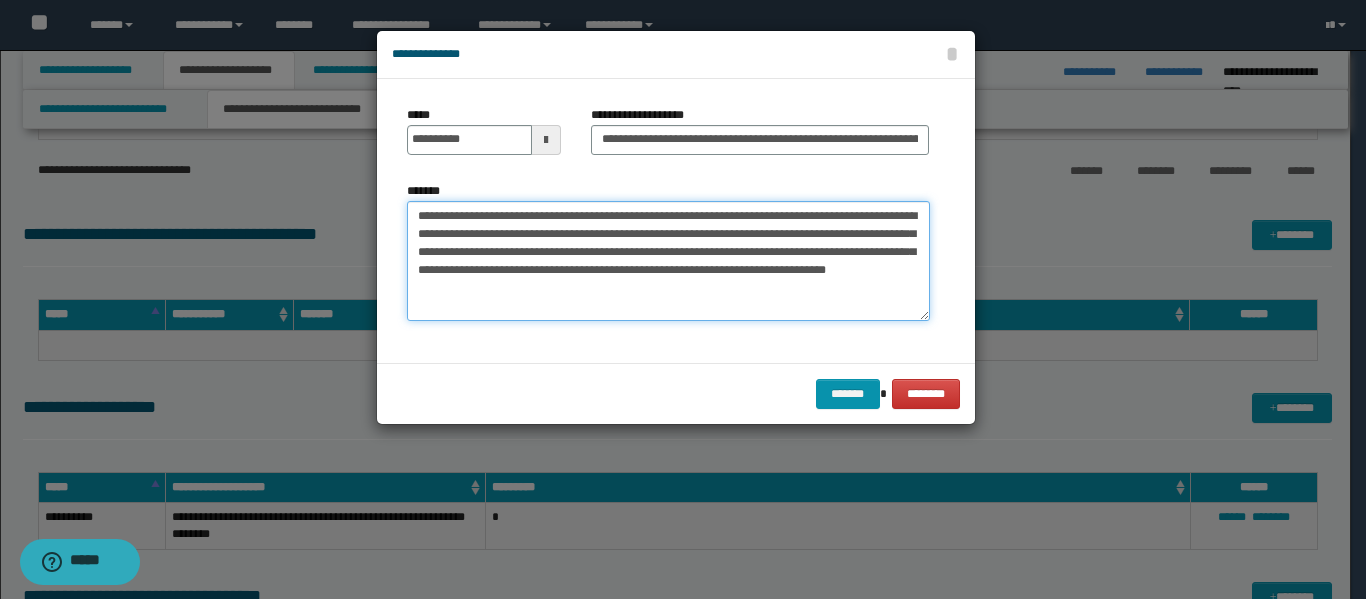click on "**********" at bounding box center [668, 261] 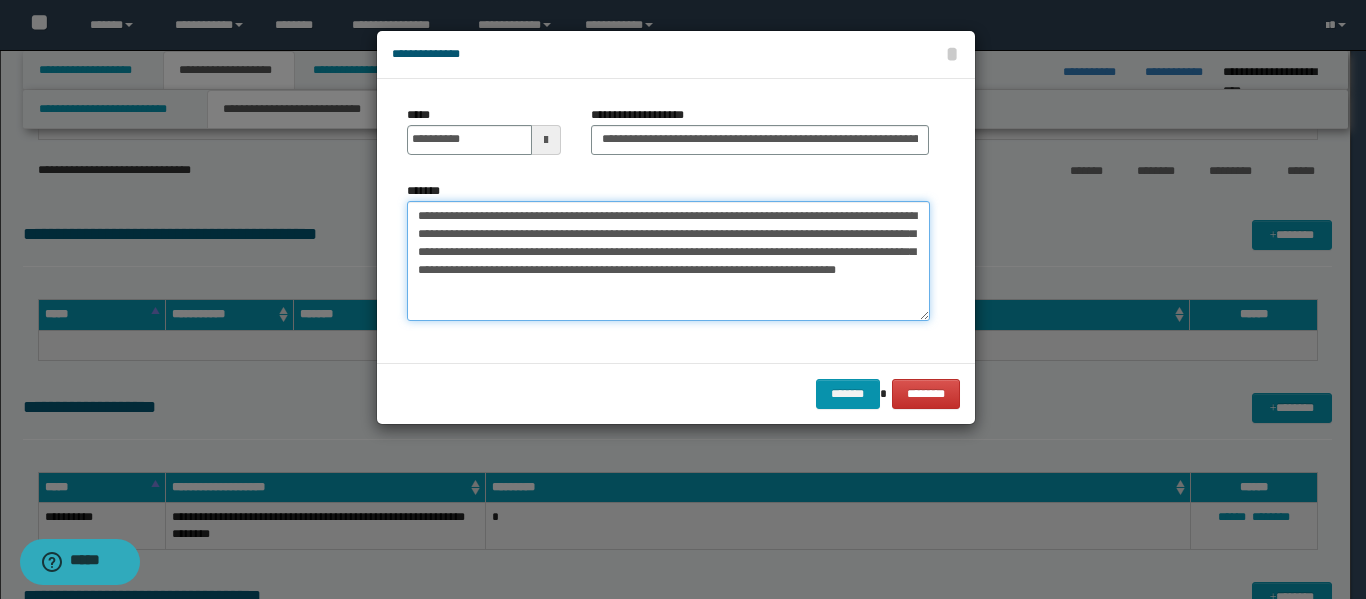 click on "**********" at bounding box center [668, 261] 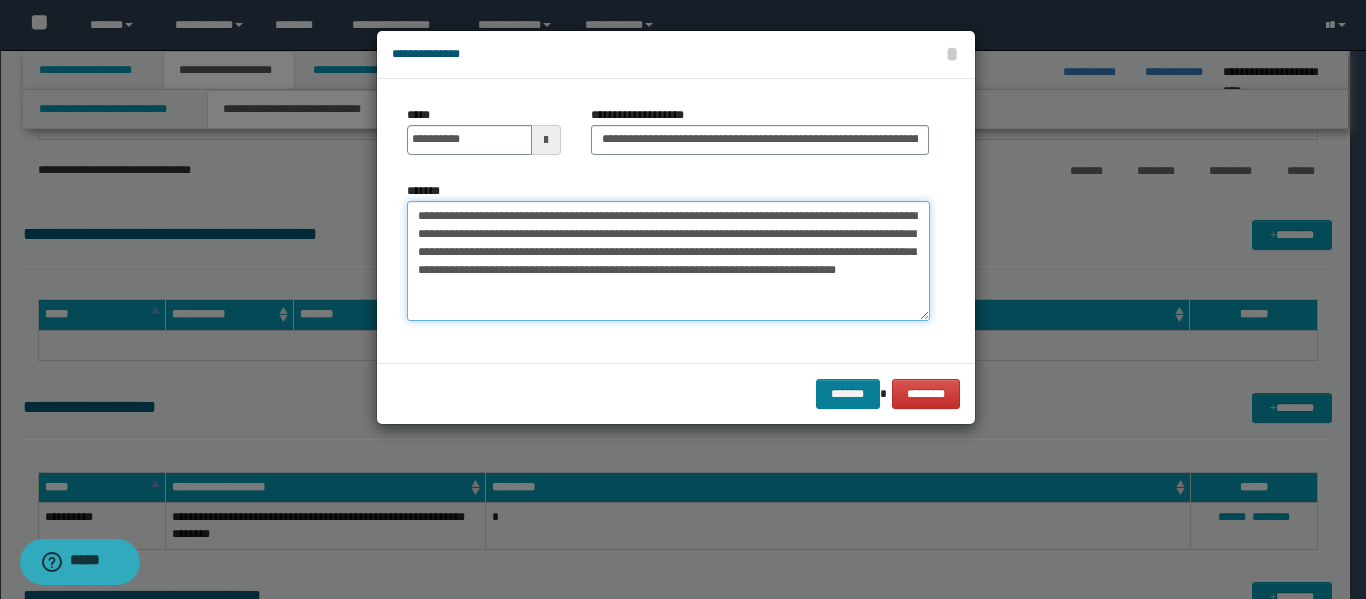 type on "**********" 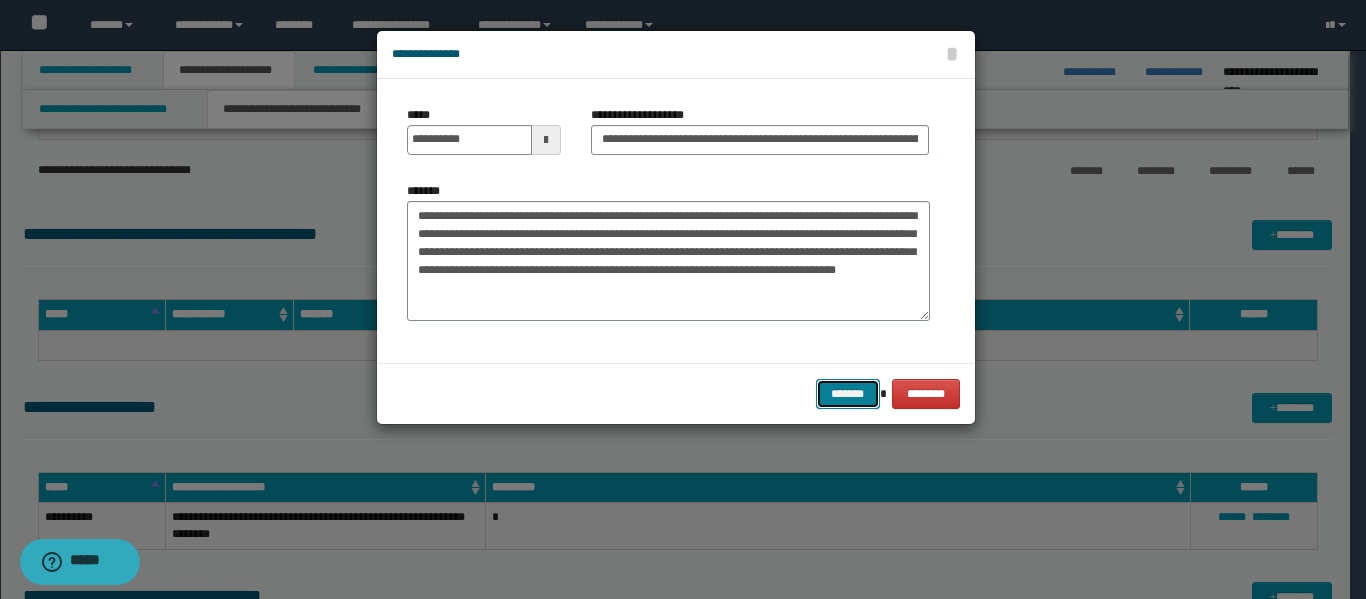 click on "*******" at bounding box center [848, 394] 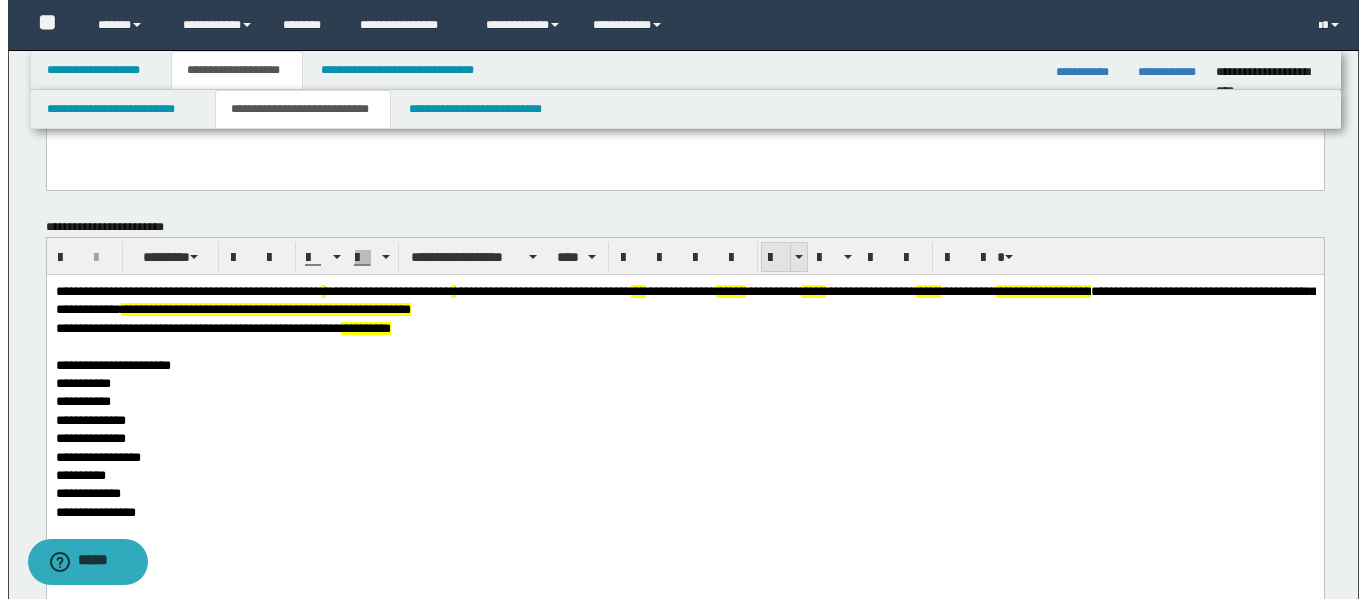 scroll, scrollTop: 600, scrollLeft: 0, axis: vertical 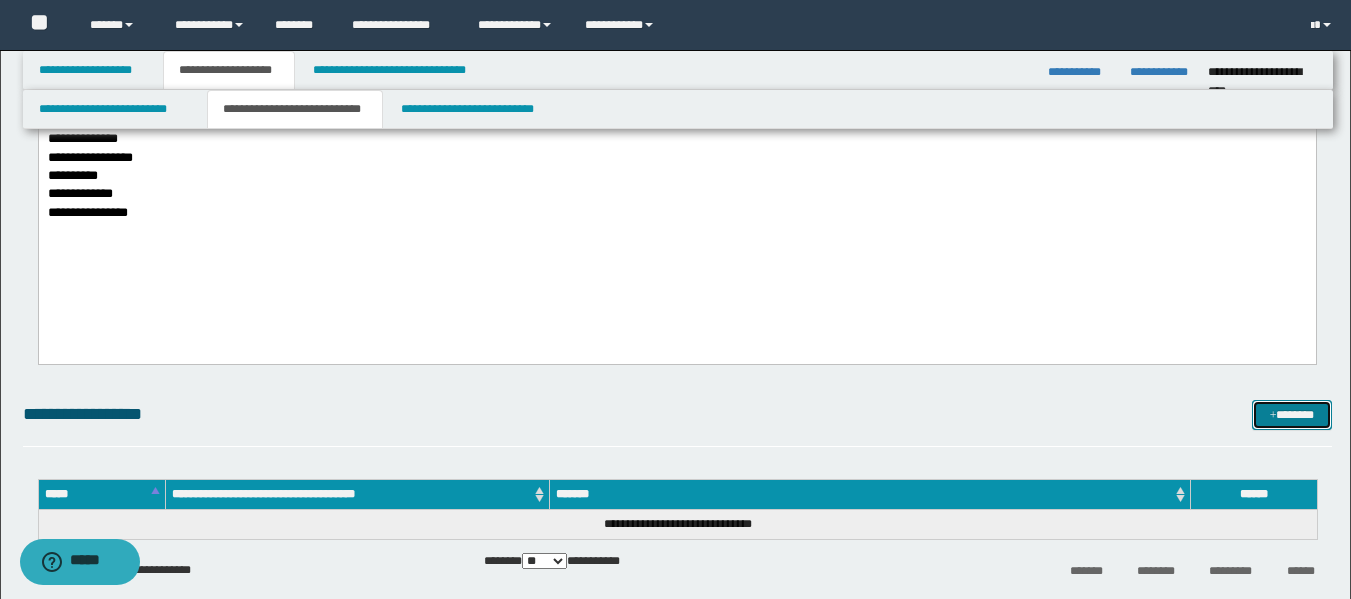 click on "*******" at bounding box center [1292, 415] 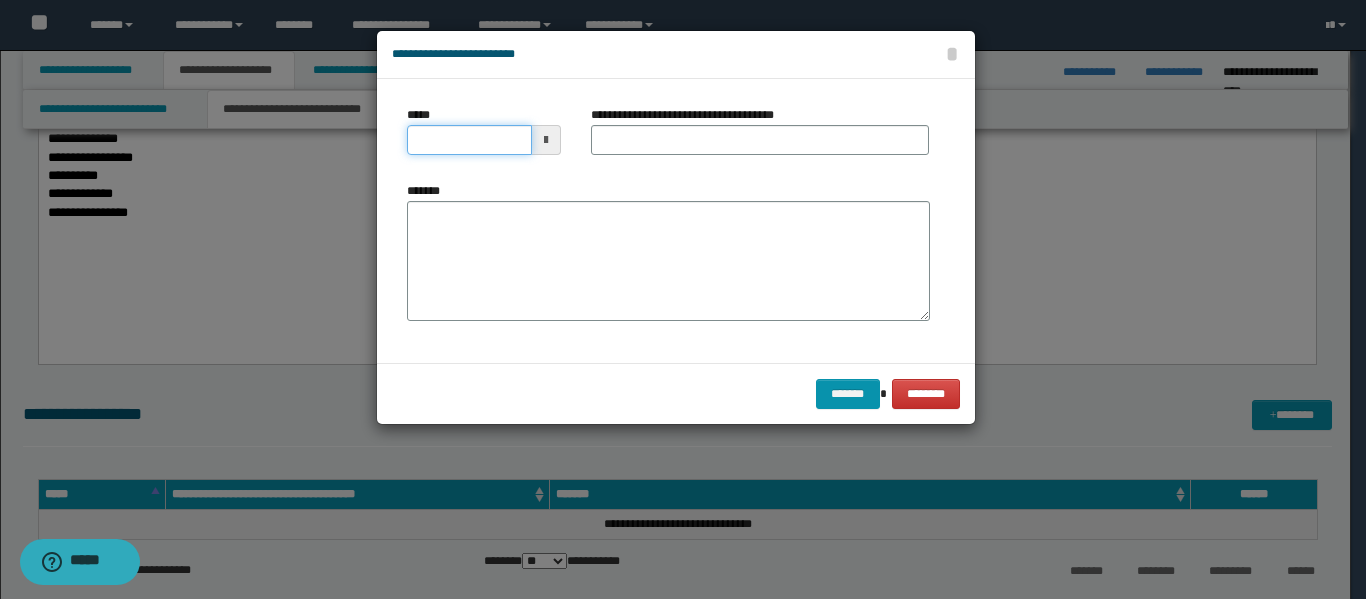 click on "*****" at bounding box center [469, 140] 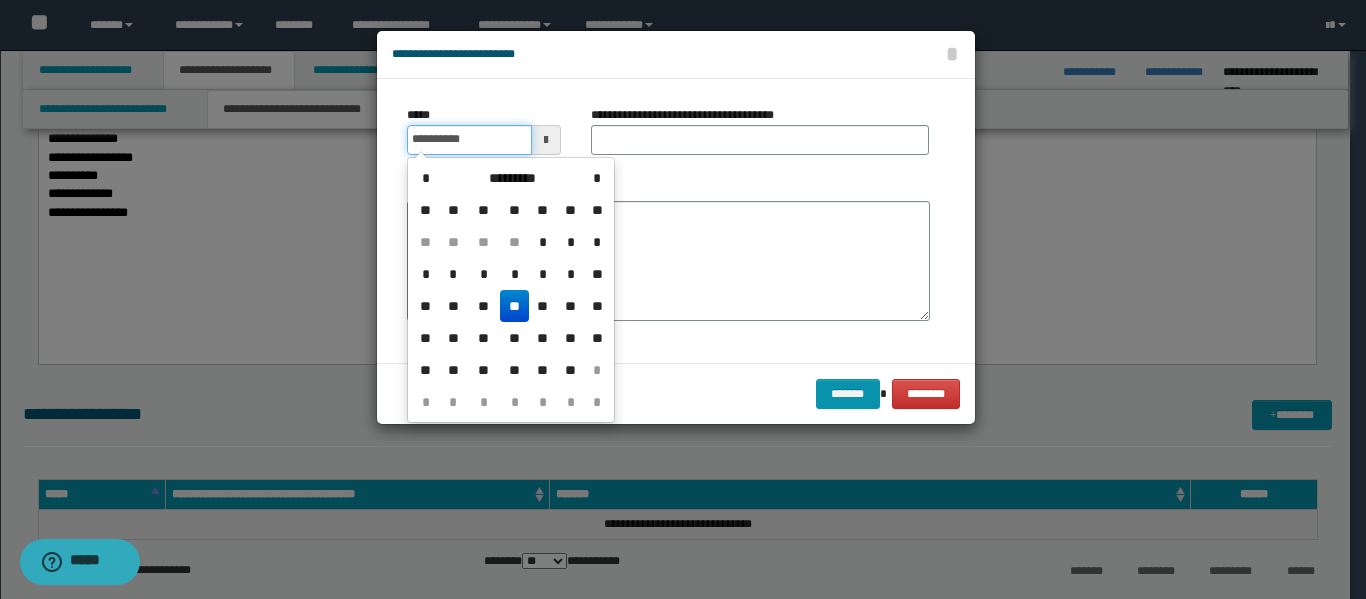 type on "**********" 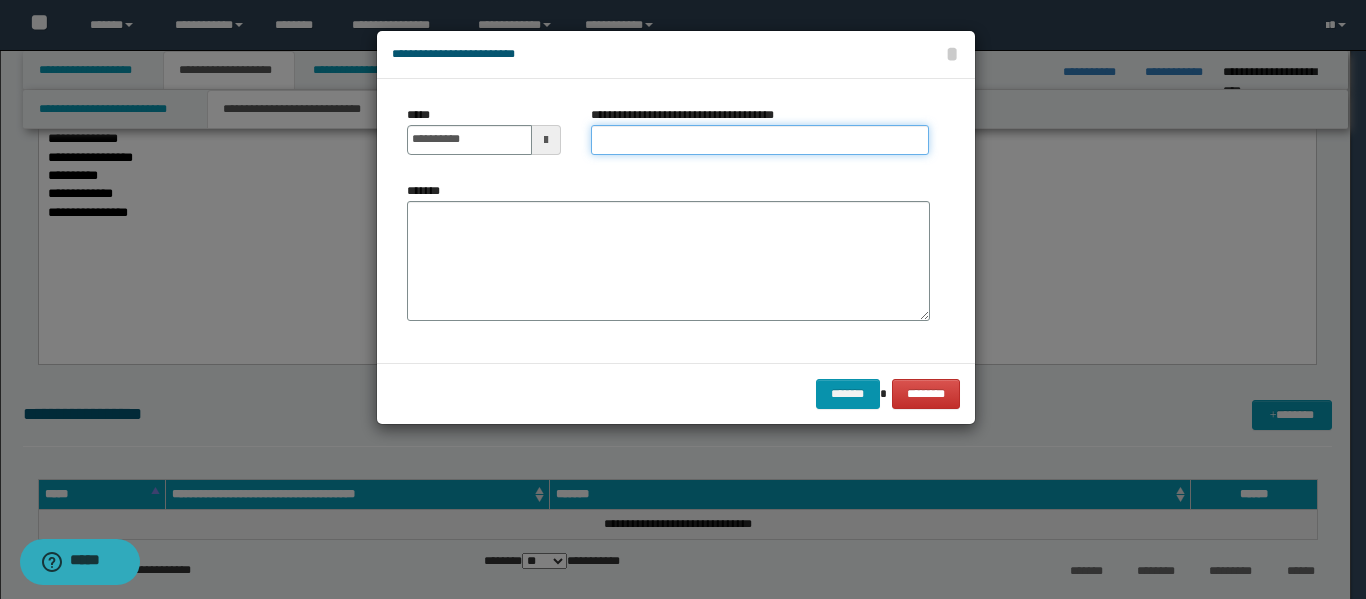 click on "**********" at bounding box center (760, 140) 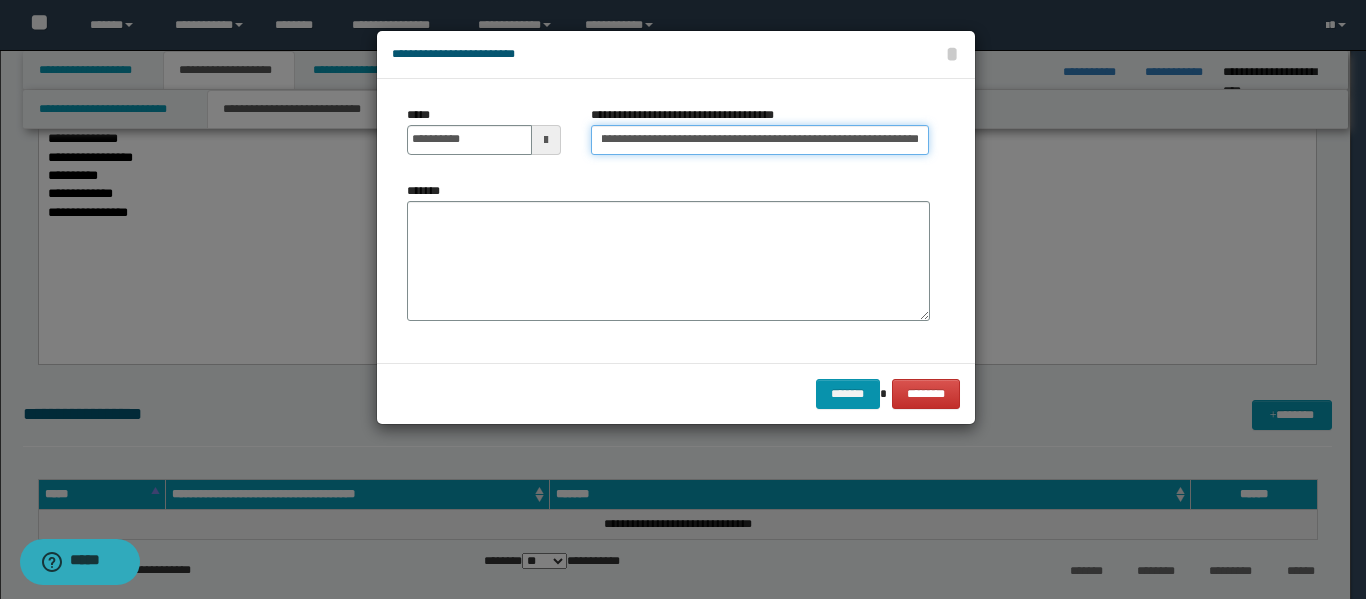 scroll, scrollTop: 0, scrollLeft: 88, axis: horizontal 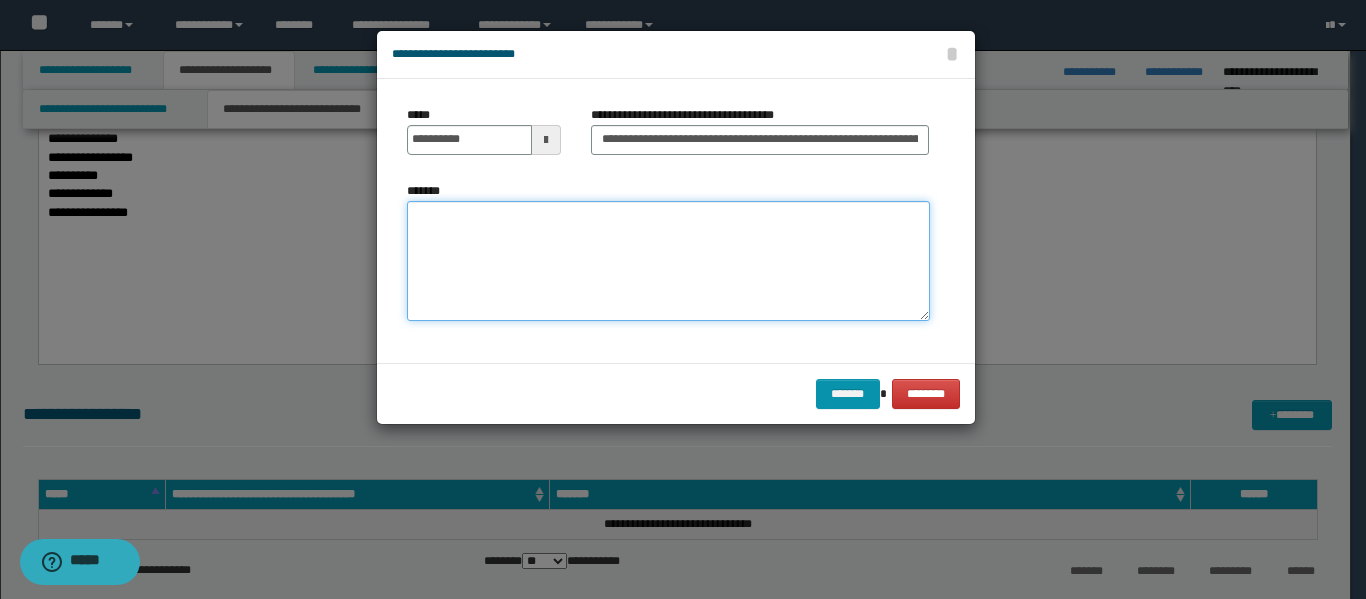 click on "*******" at bounding box center [668, 261] 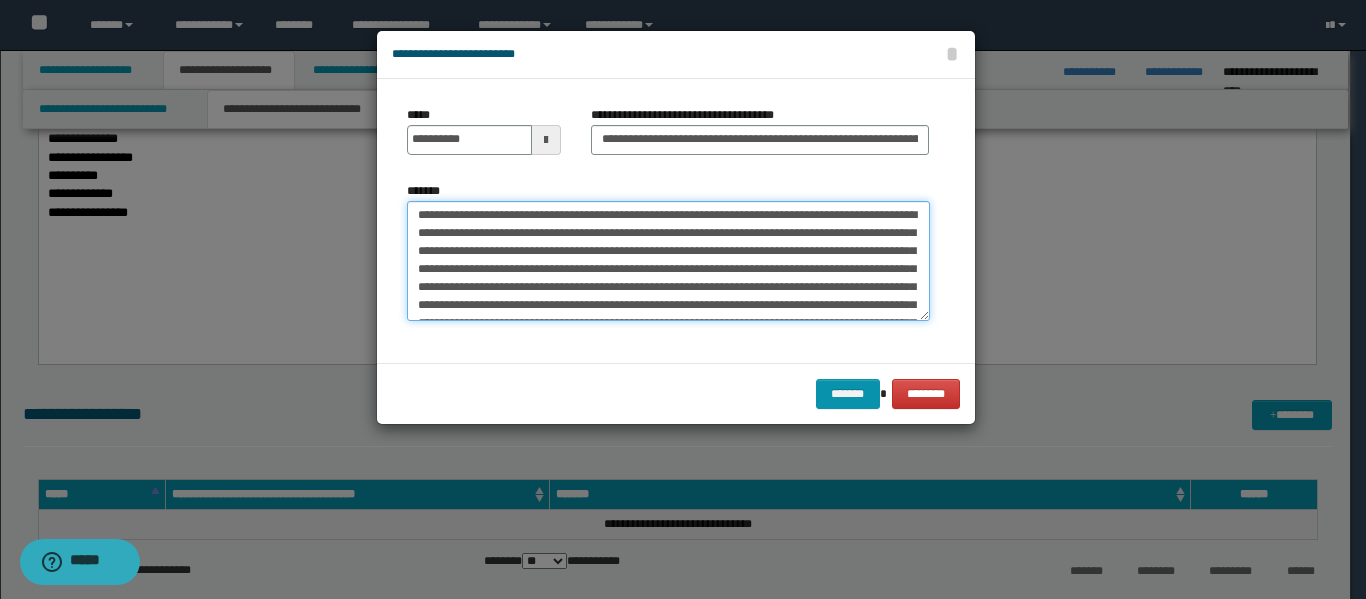 scroll, scrollTop: 0, scrollLeft: 0, axis: both 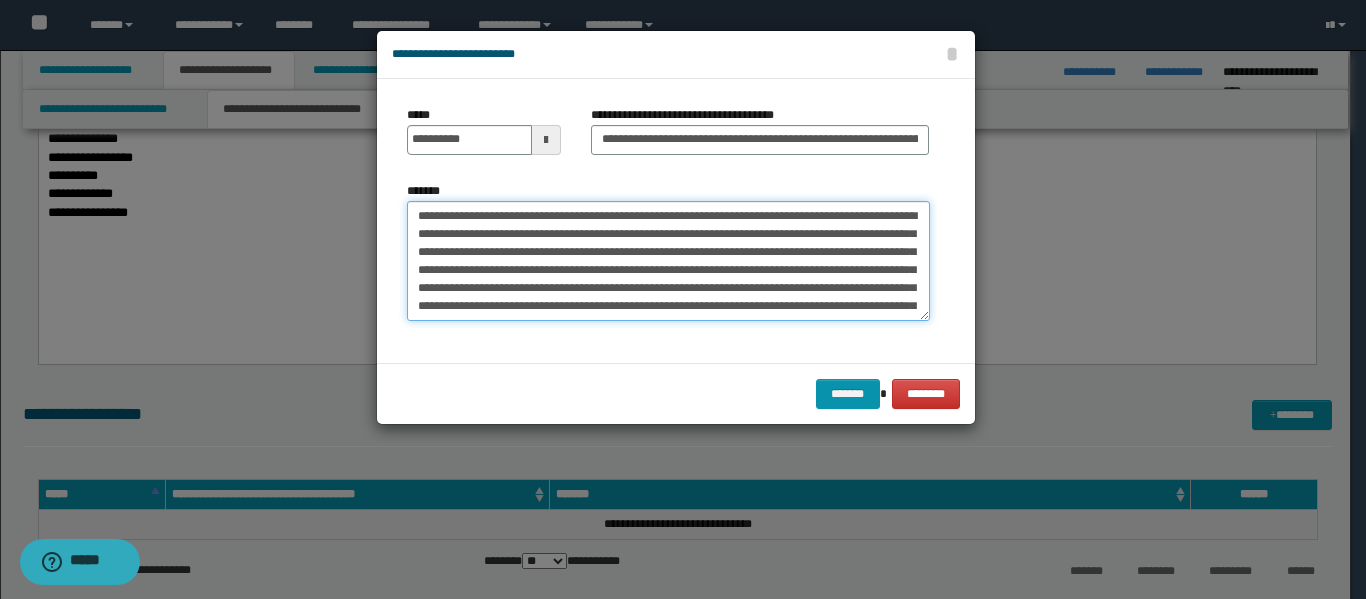 click on "**********" at bounding box center (668, 261) 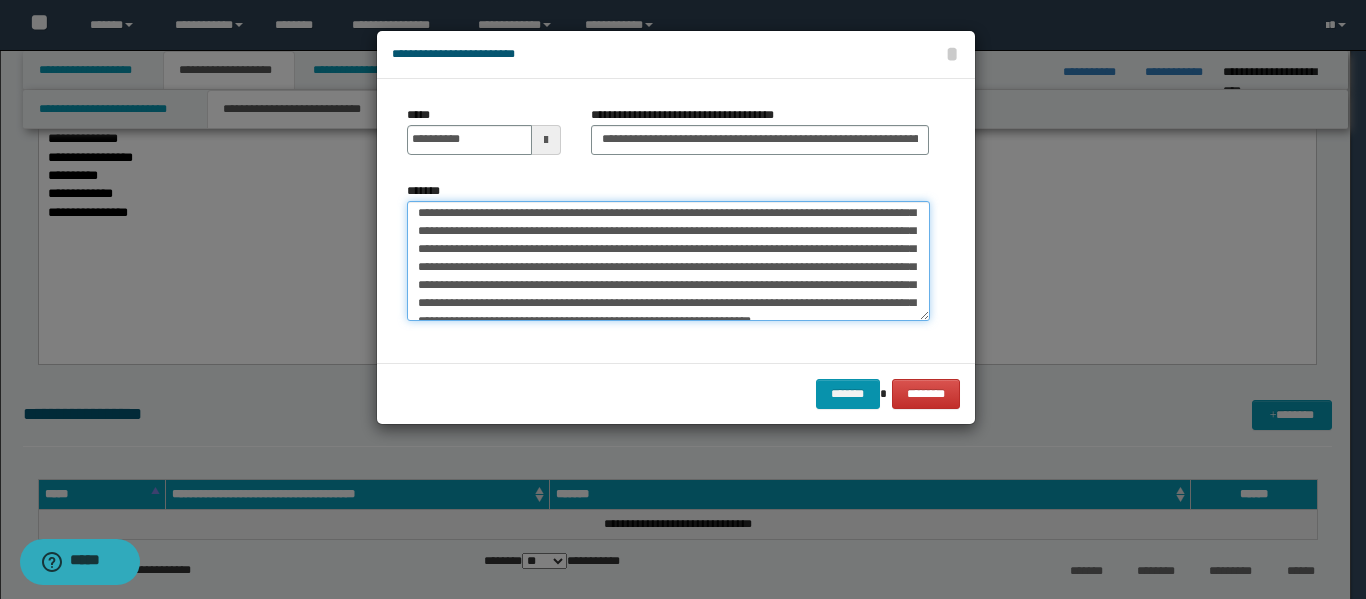 scroll, scrollTop: 72, scrollLeft: 0, axis: vertical 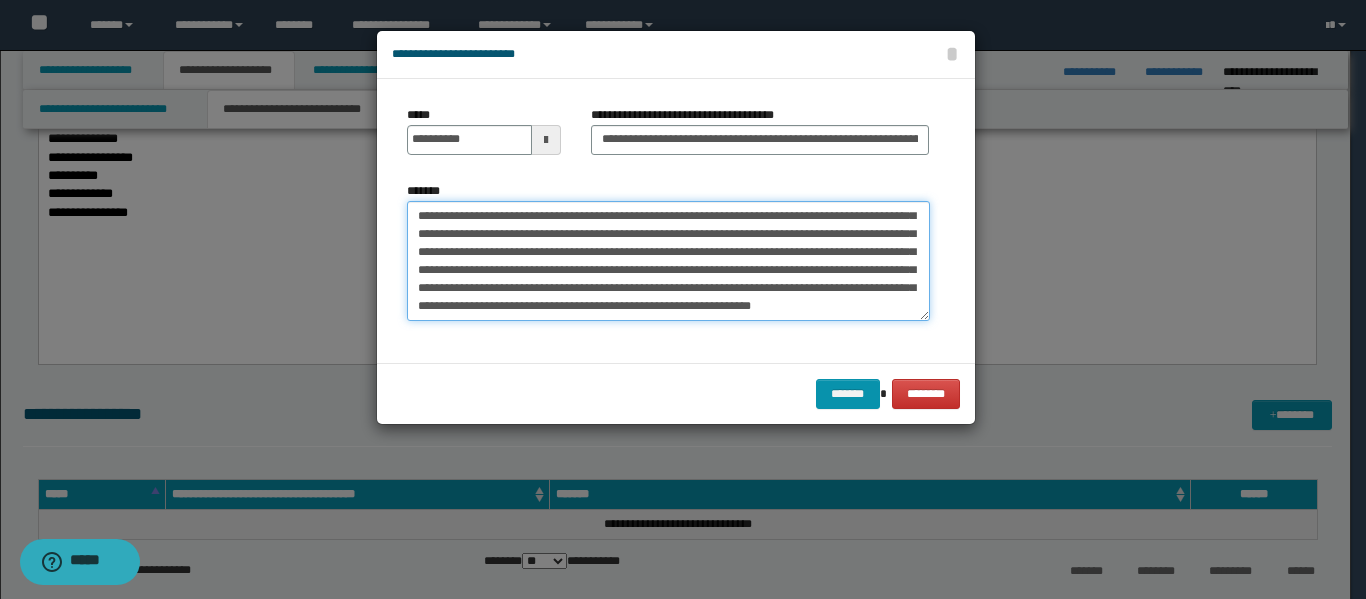 click on "**********" at bounding box center (668, 261) 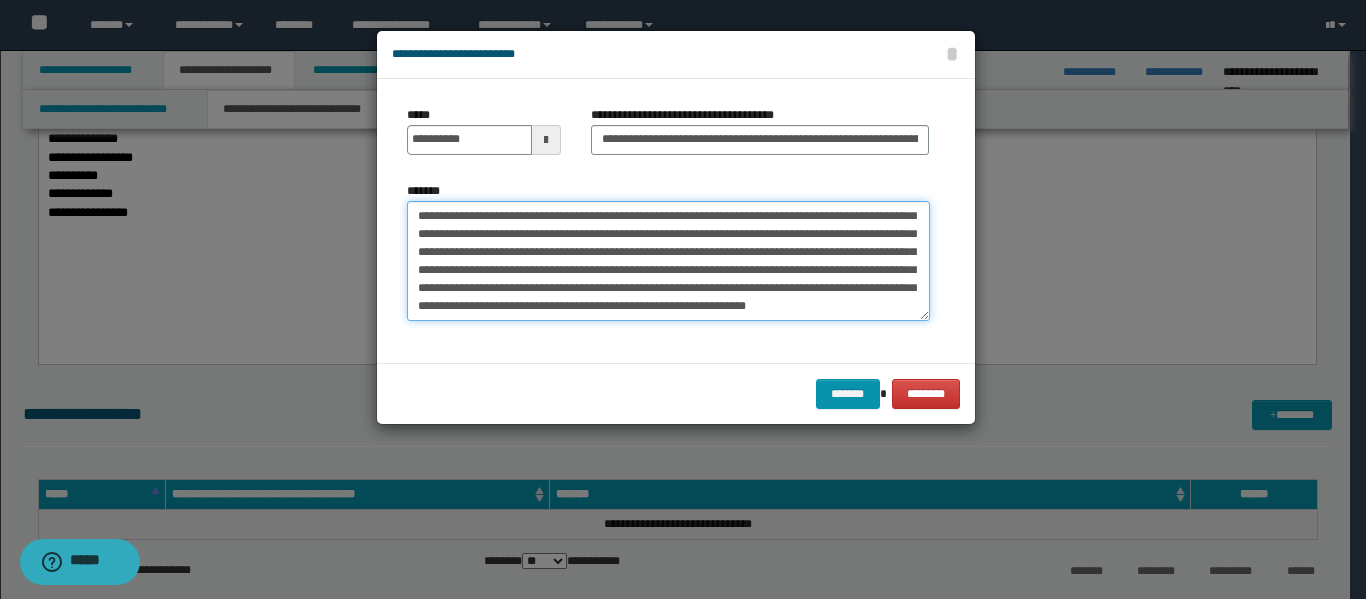 click on "**********" at bounding box center (668, 261) 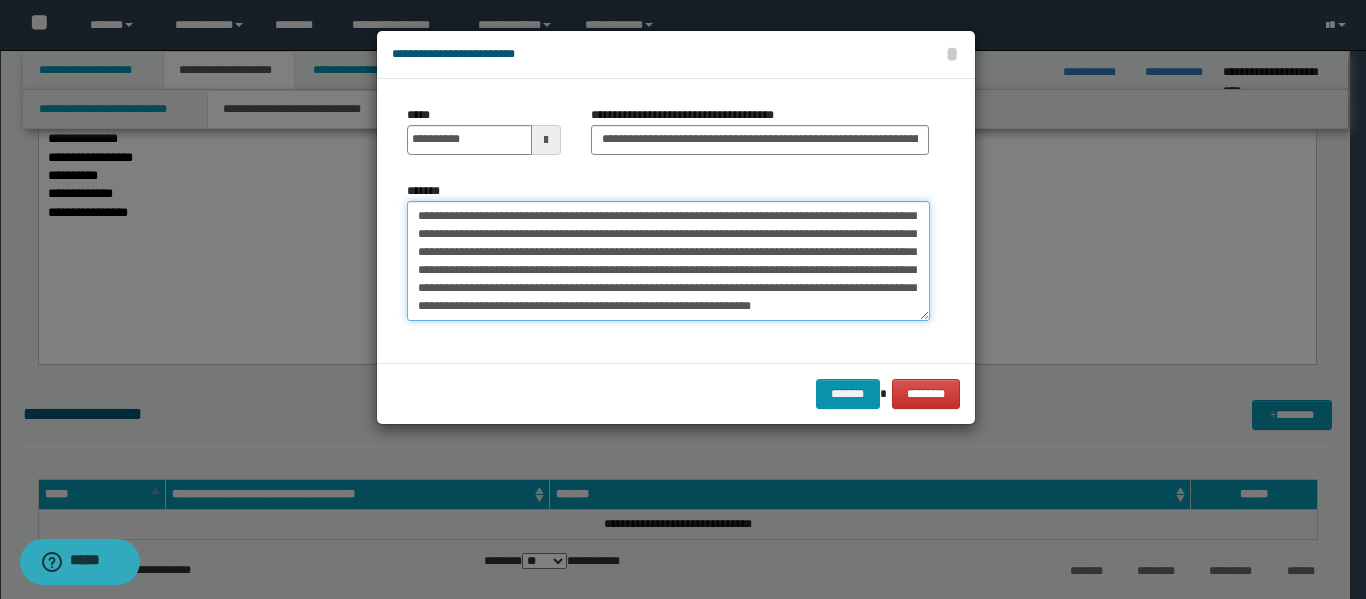 click on "**********" at bounding box center (668, 261) 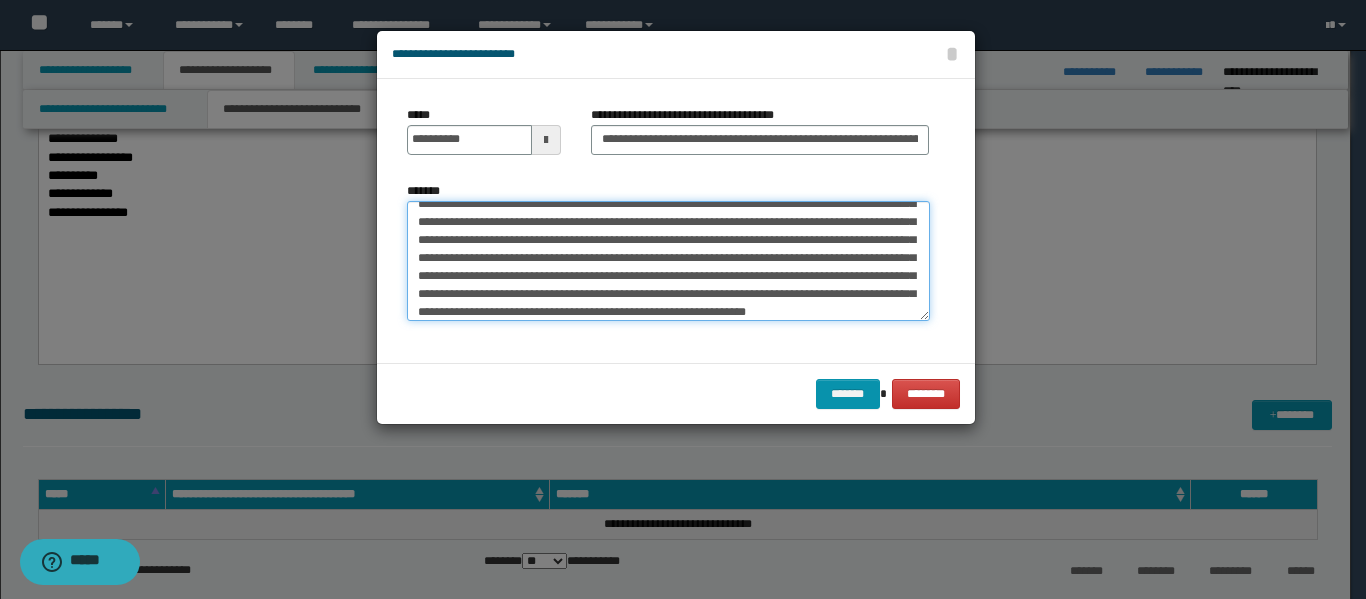 scroll, scrollTop: 72, scrollLeft: 0, axis: vertical 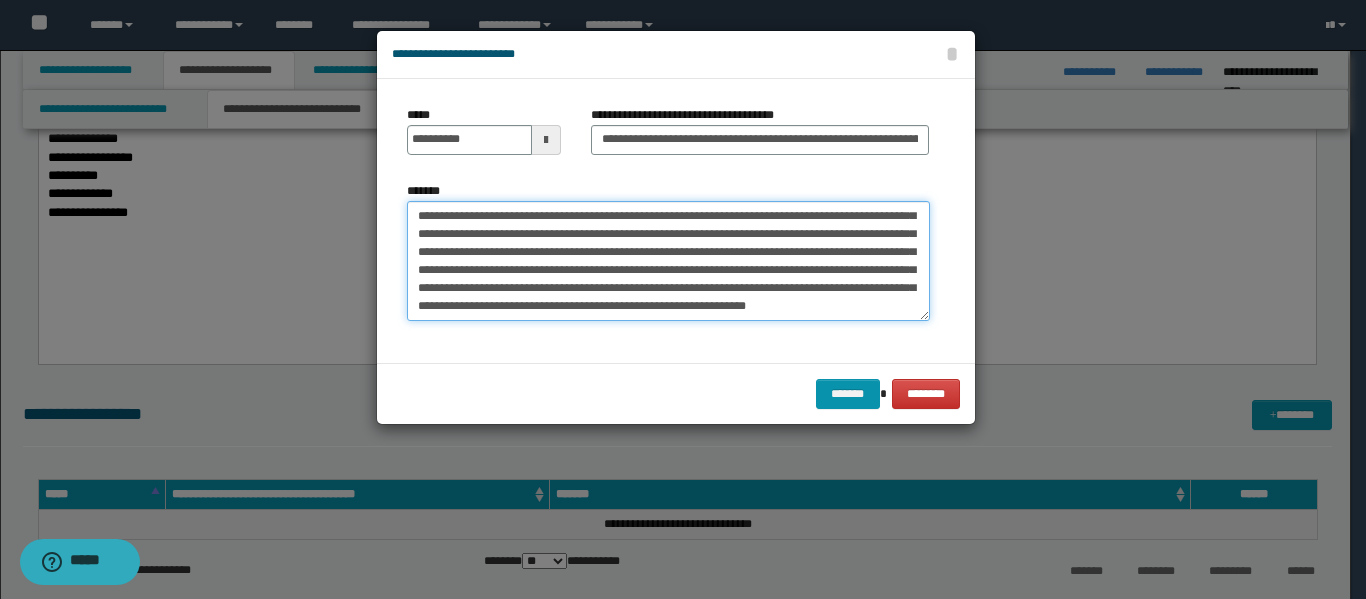 click on "**********" at bounding box center (668, 261) 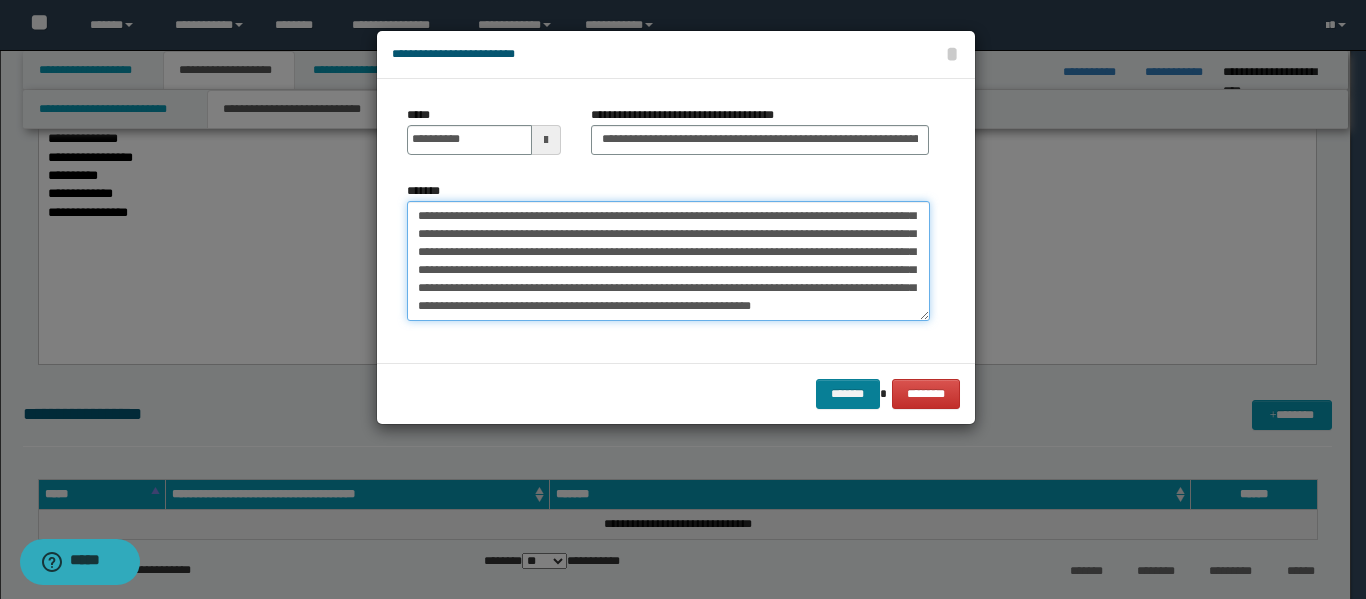 type on "**********" 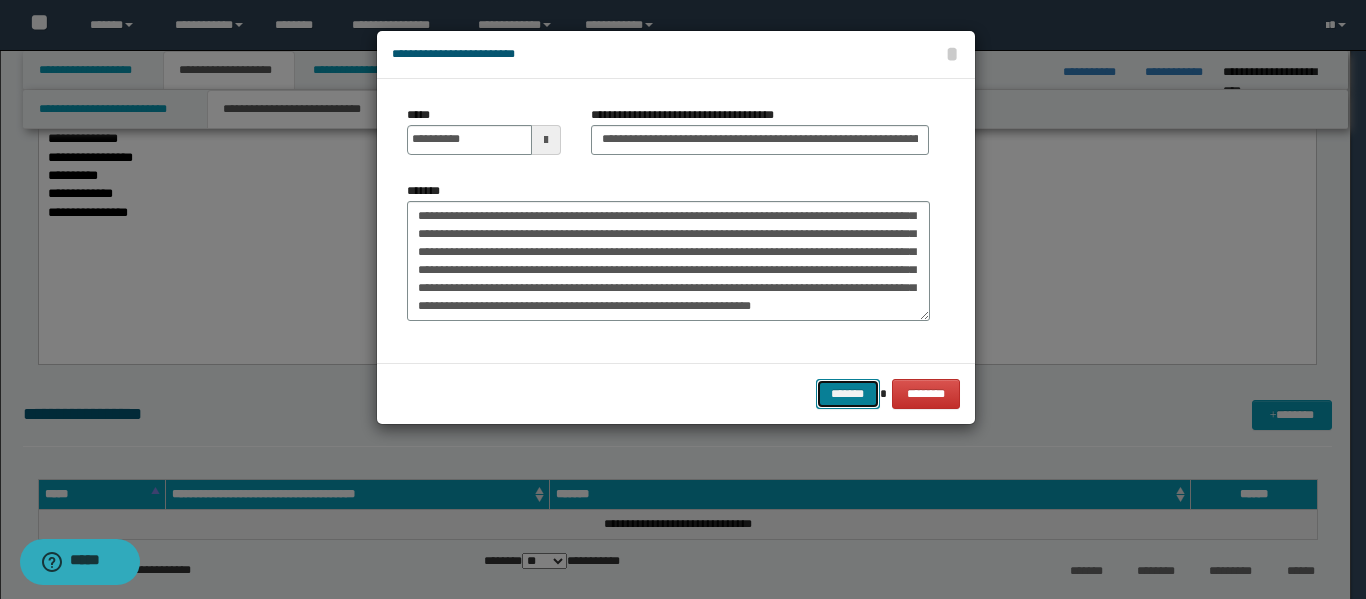click on "*******" at bounding box center [848, 394] 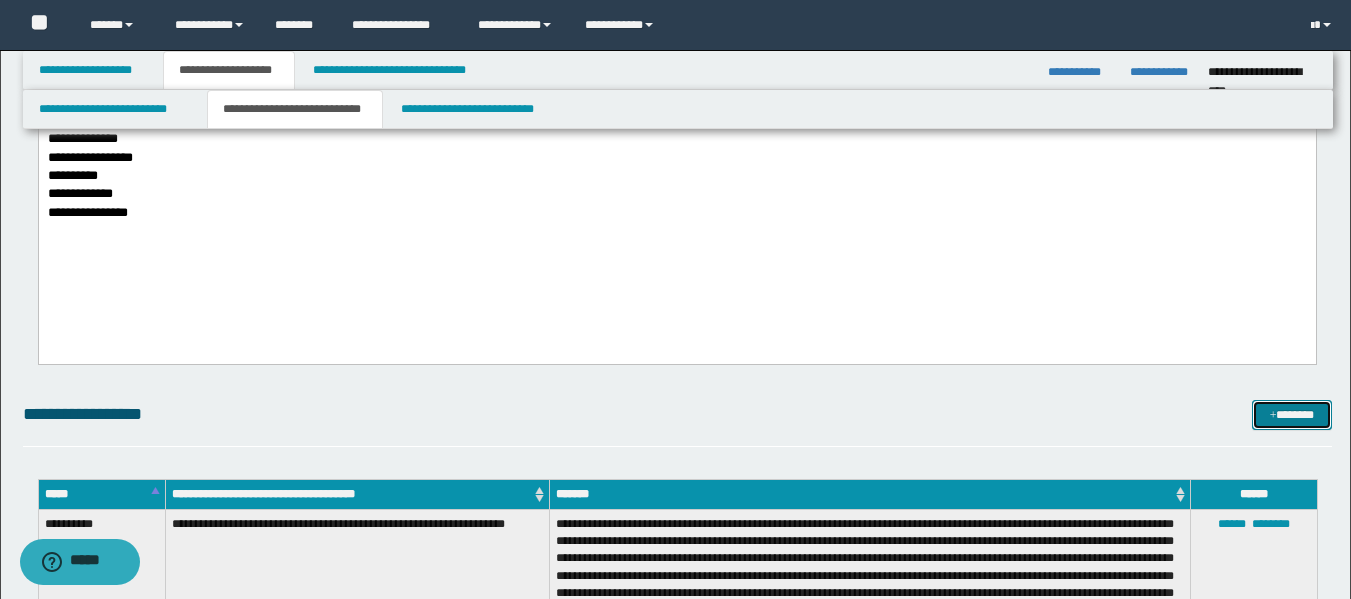 click on "*******" at bounding box center [1292, 415] 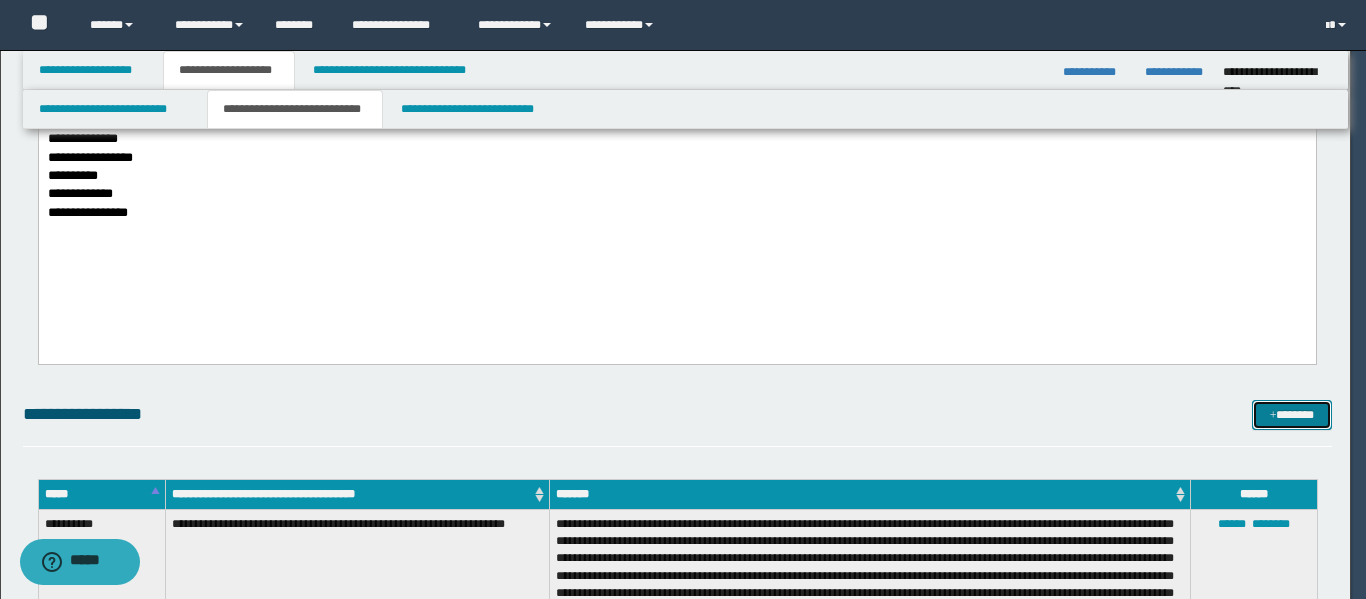 scroll, scrollTop: 0, scrollLeft: 0, axis: both 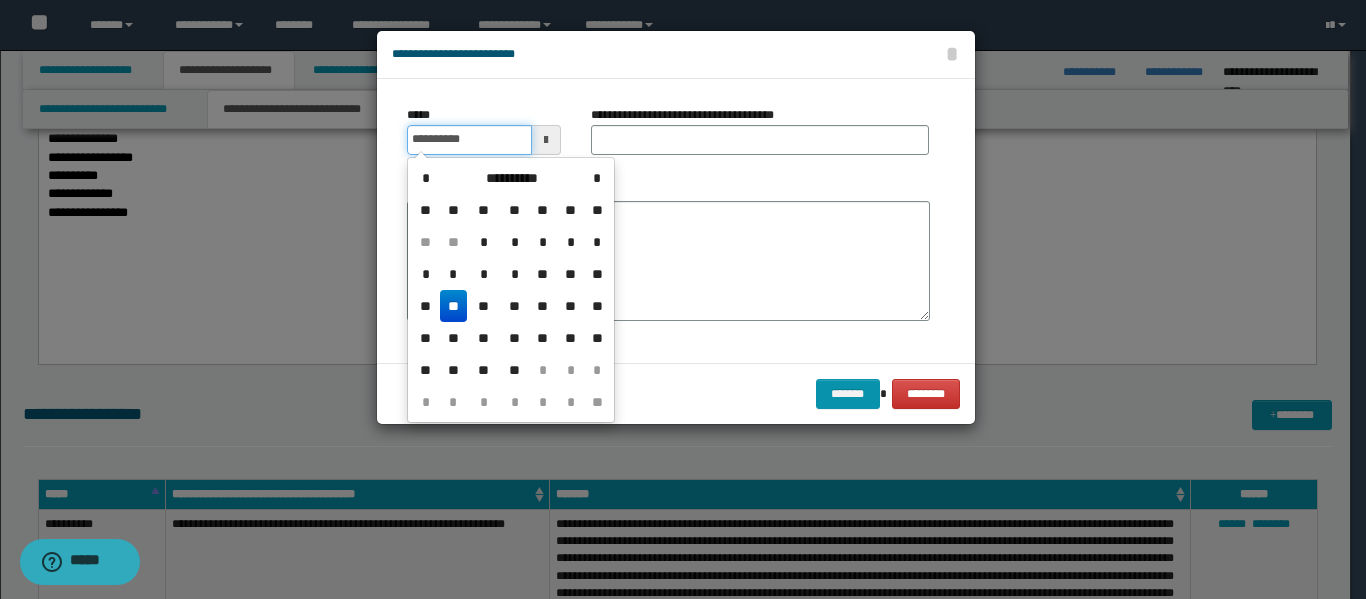 click on "**********" at bounding box center [469, 140] 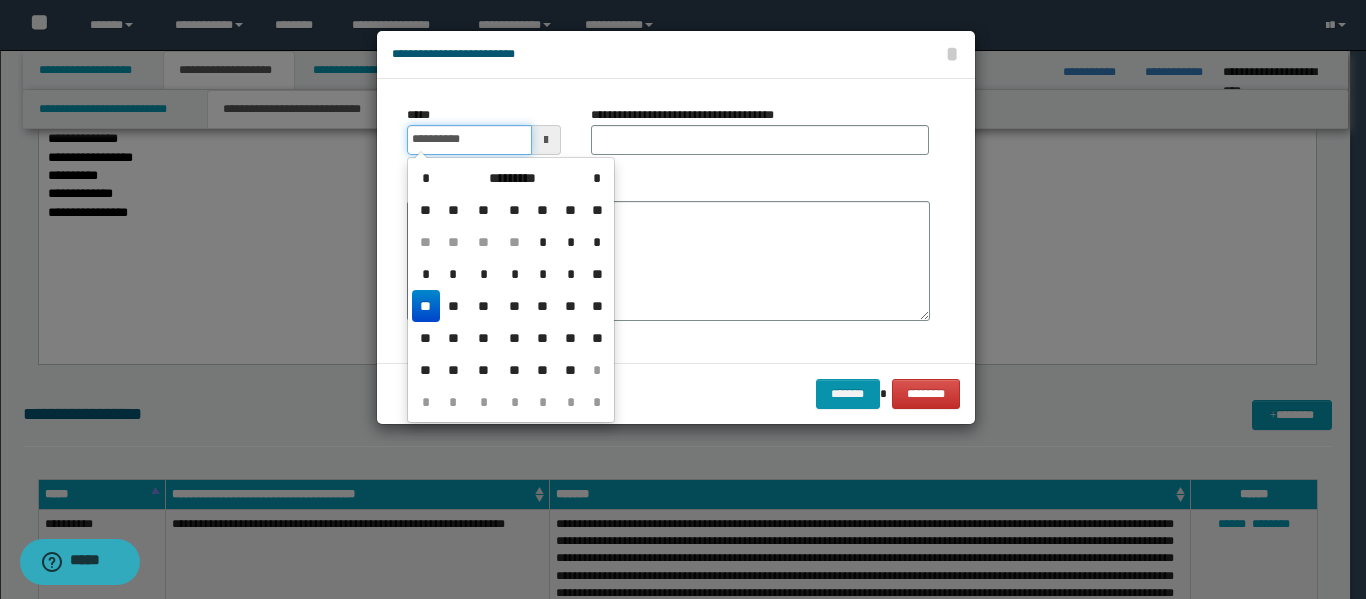 type on "**********" 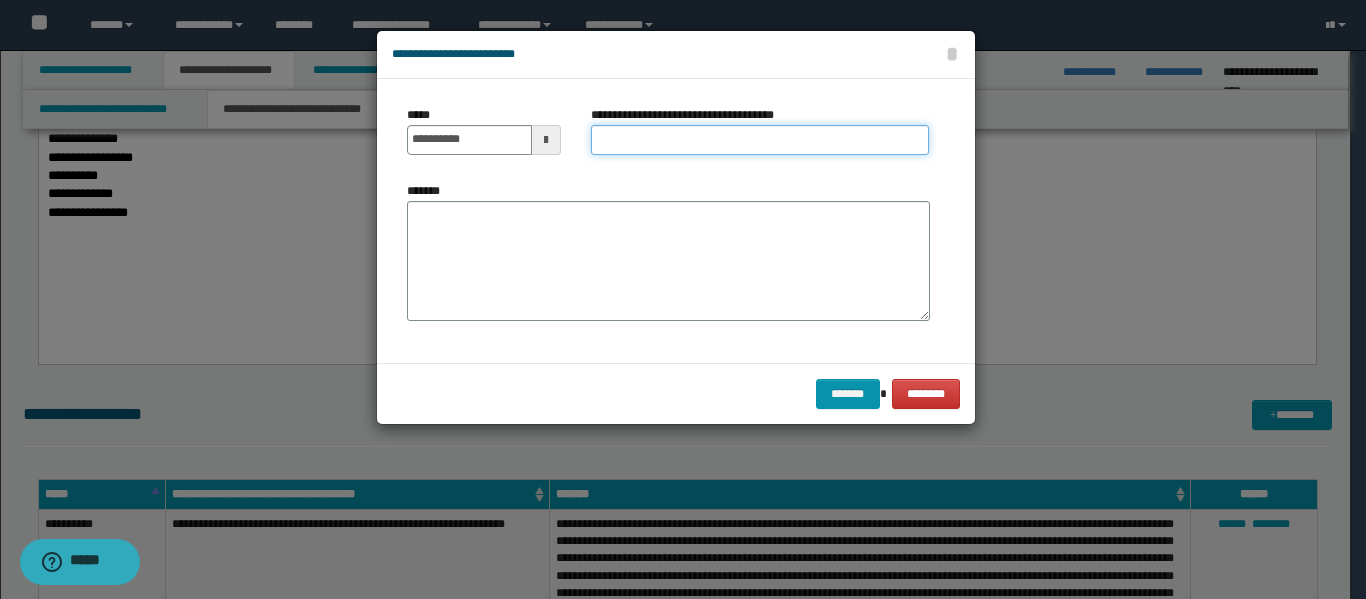 click on "**********" at bounding box center (760, 140) 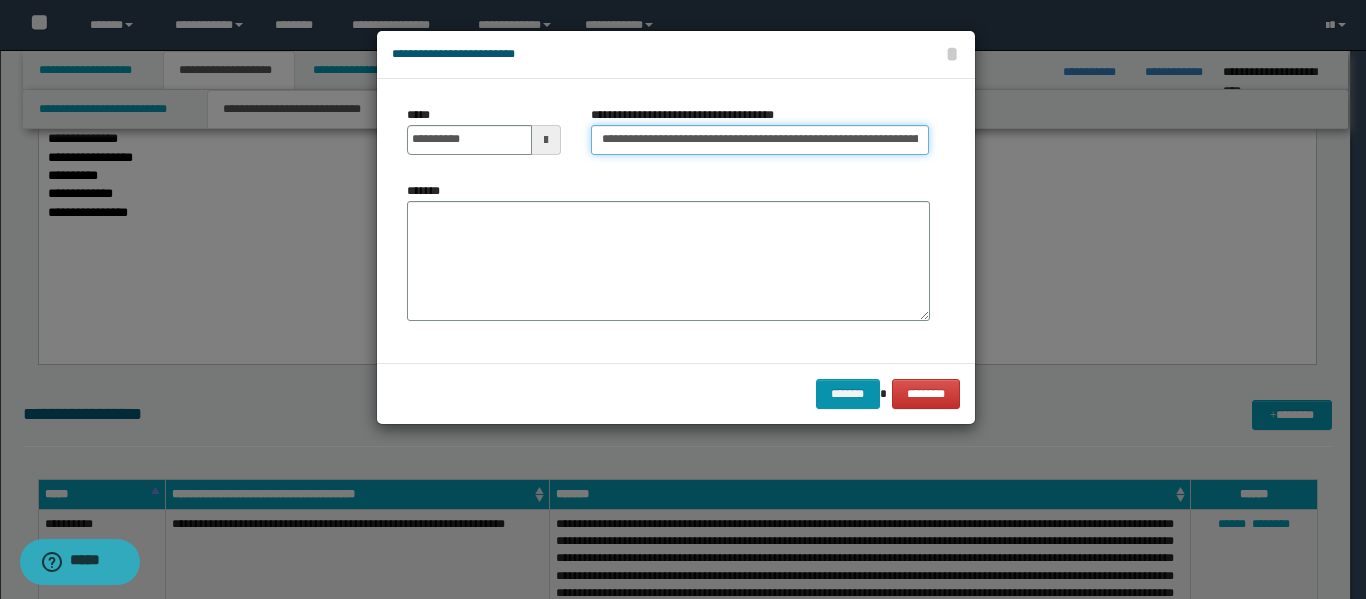 click on "**********" at bounding box center [760, 140] 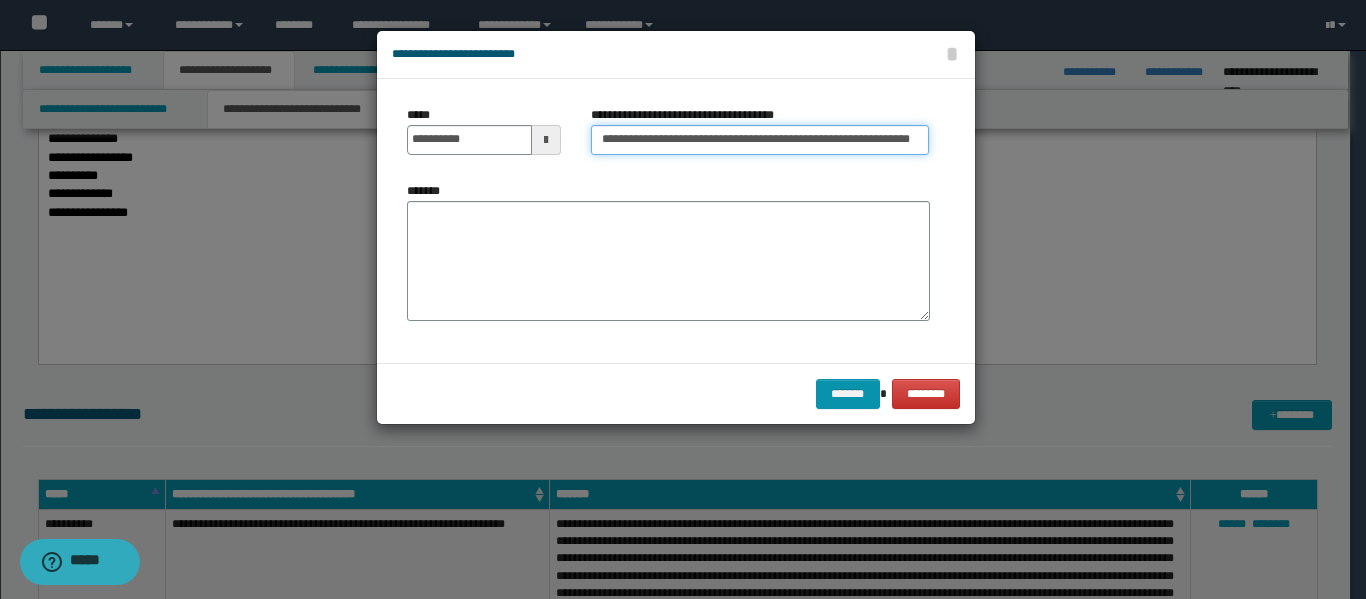 scroll, scrollTop: 0, scrollLeft: 30, axis: horizontal 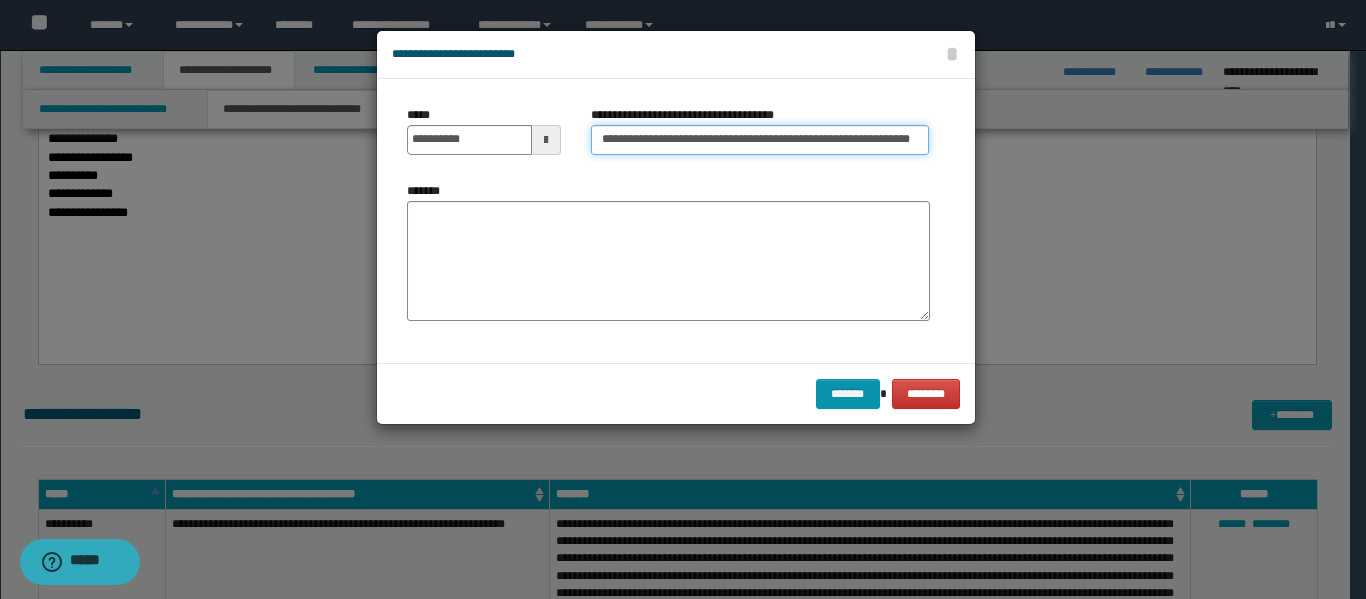 type on "**********" 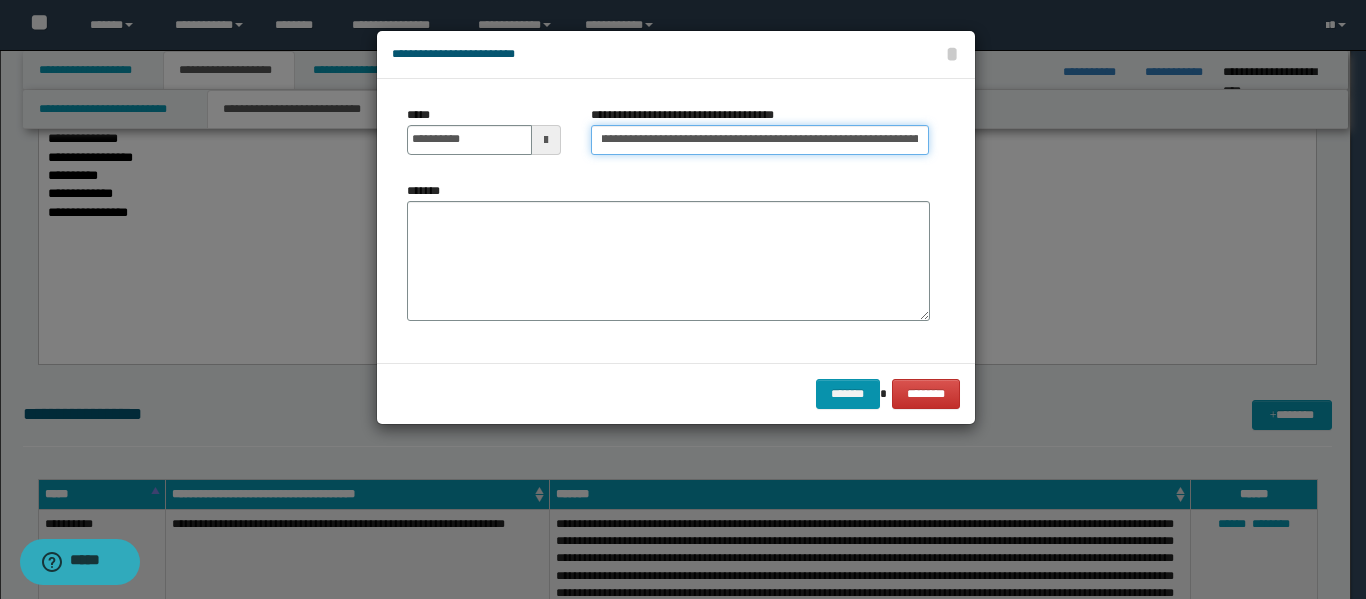 click on "**********" at bounding box center [760, 140] 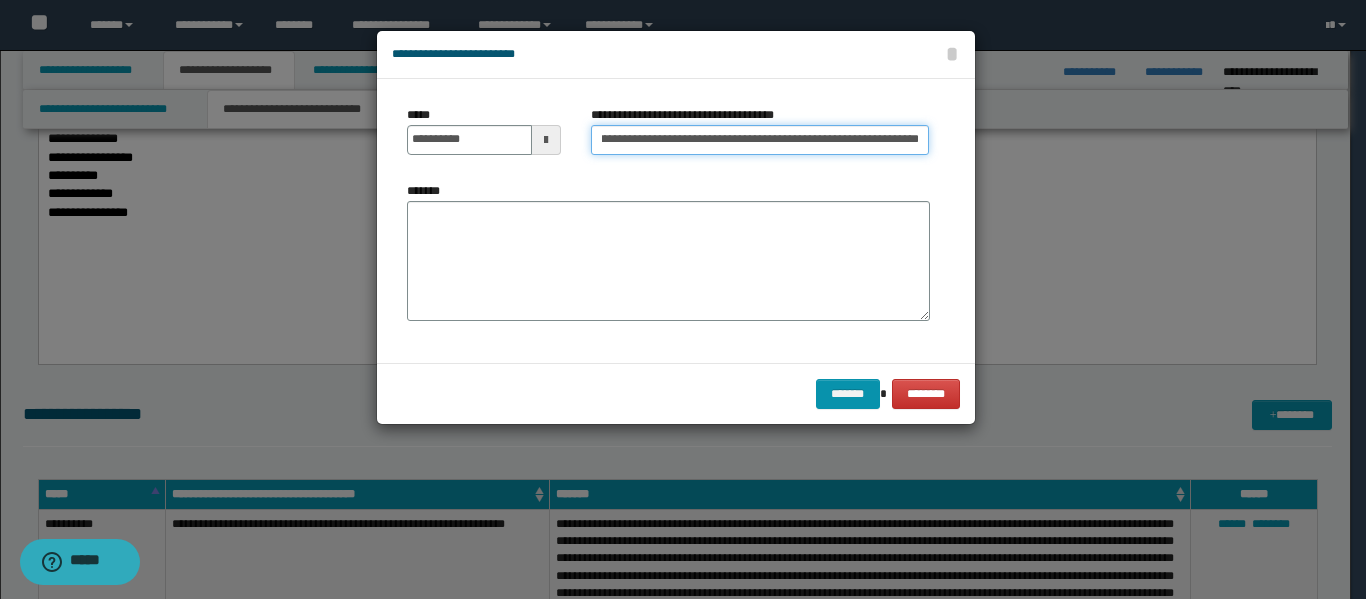 scroll, scrollTop: 0, scrollLeft: 130, axis: horizontal 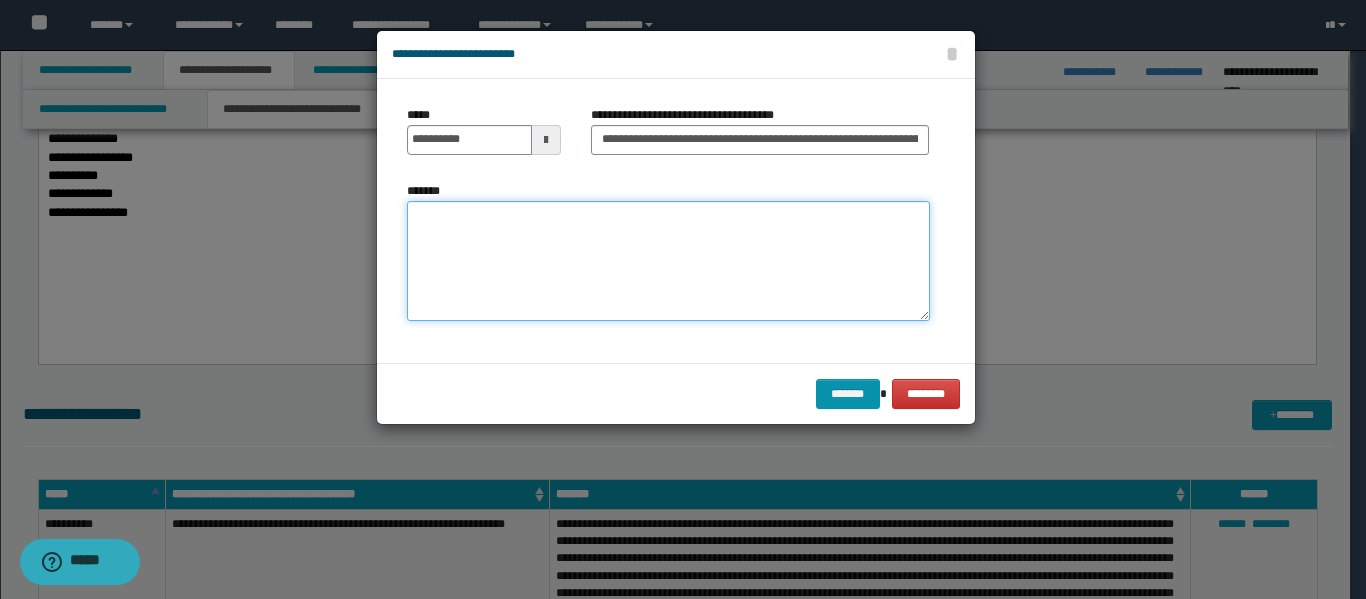 click on "*******" at bounding box center (668, 261) 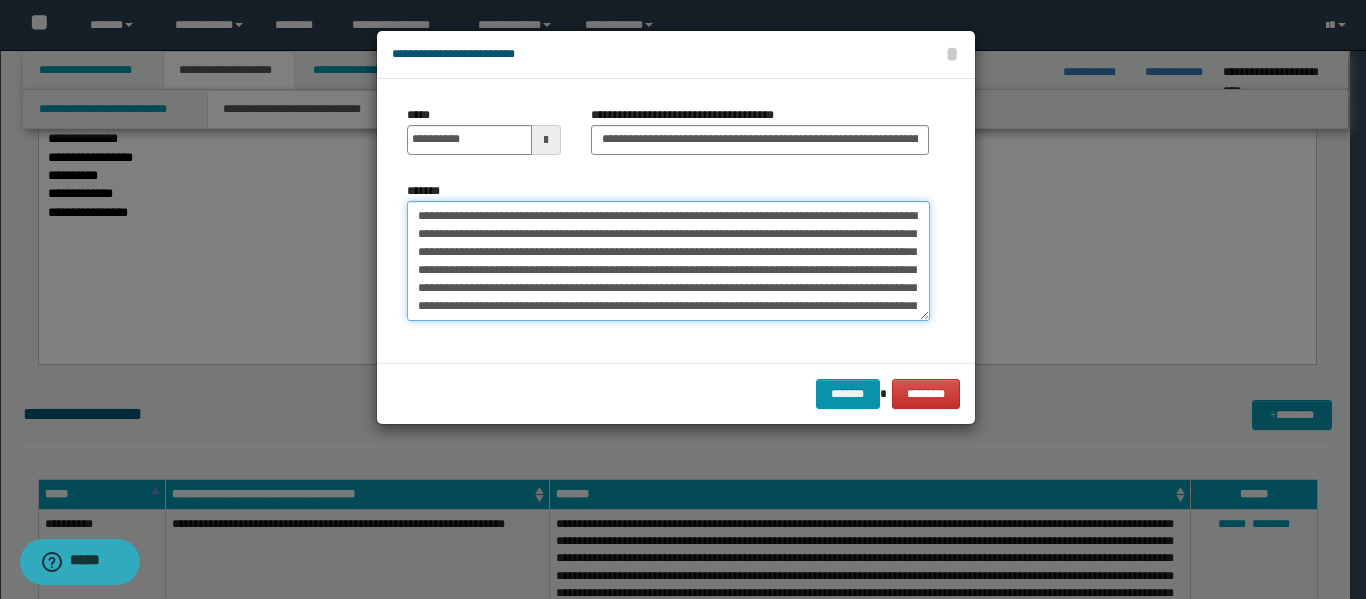 scroll, scrollTop: 480, scrollLeft: 0, axis: vertical 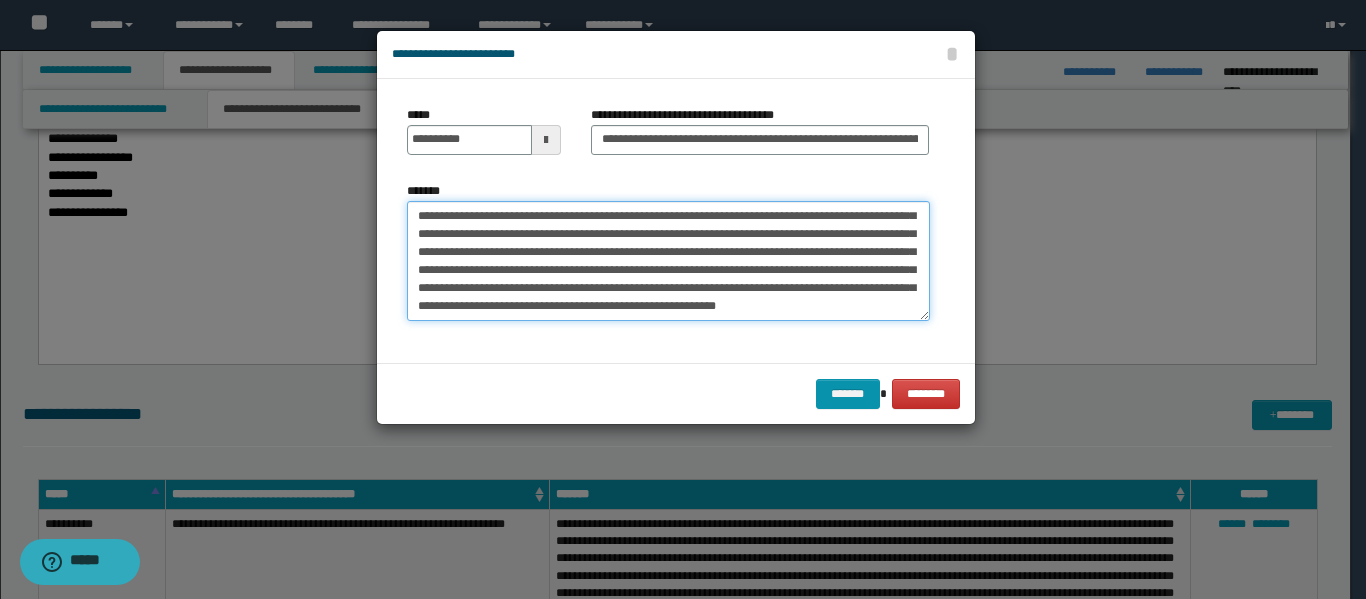 click on "*******" at bounding box center (668, 261) 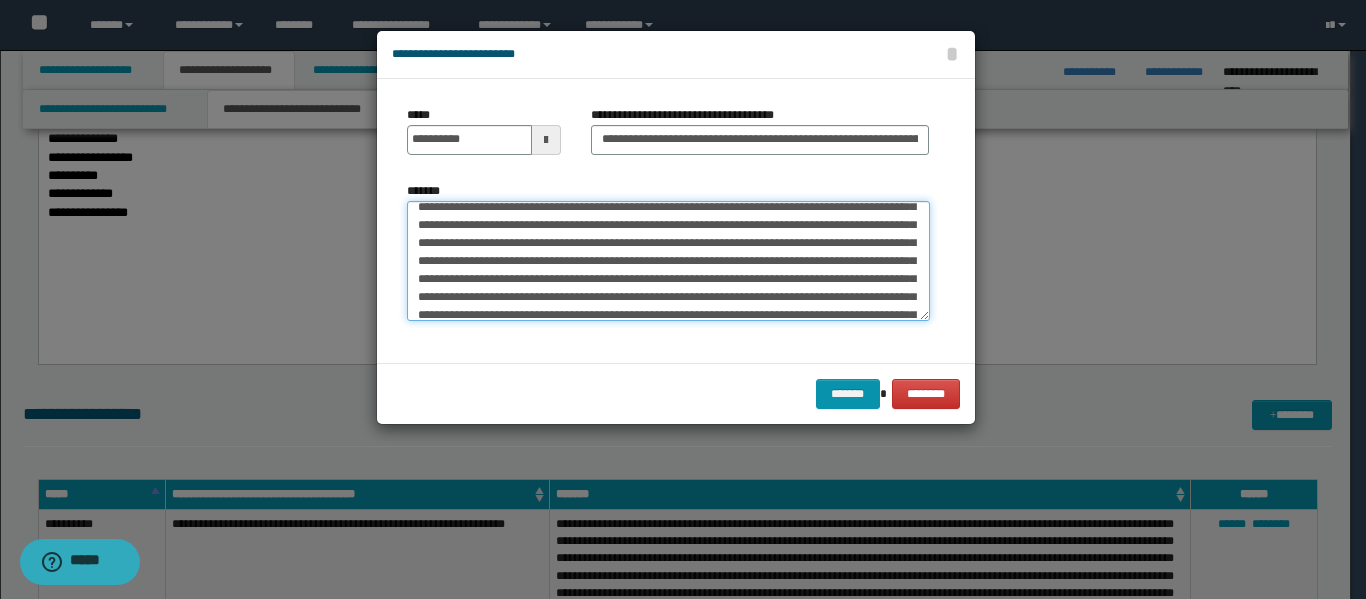 scroll, scrollTop: 504, scrollLeft: 0, axis: vertical 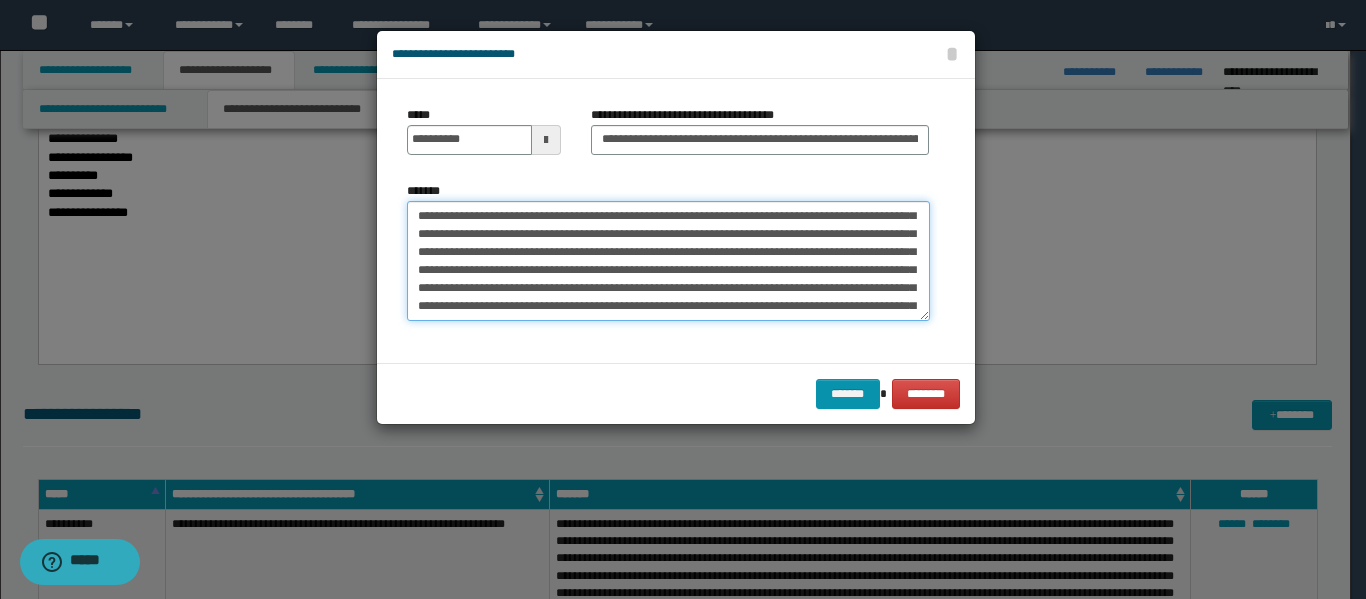 click on "*******" at bounding box center [668, 261] 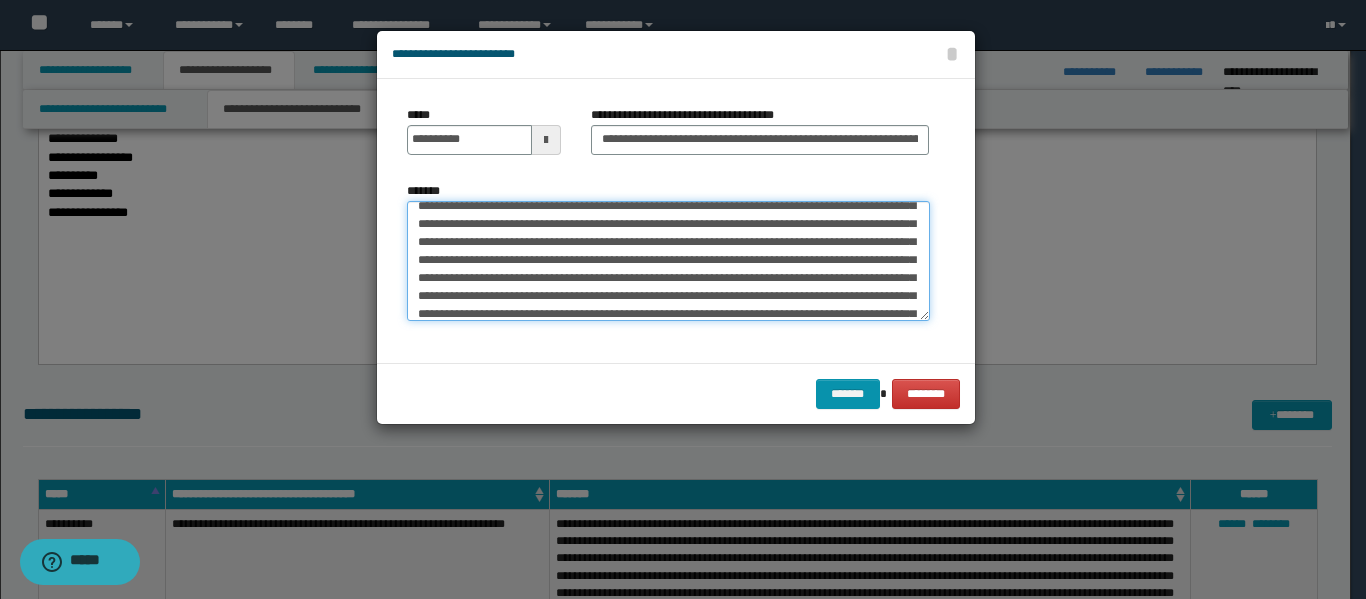 click on "*******" at bounding box center [668, 261] 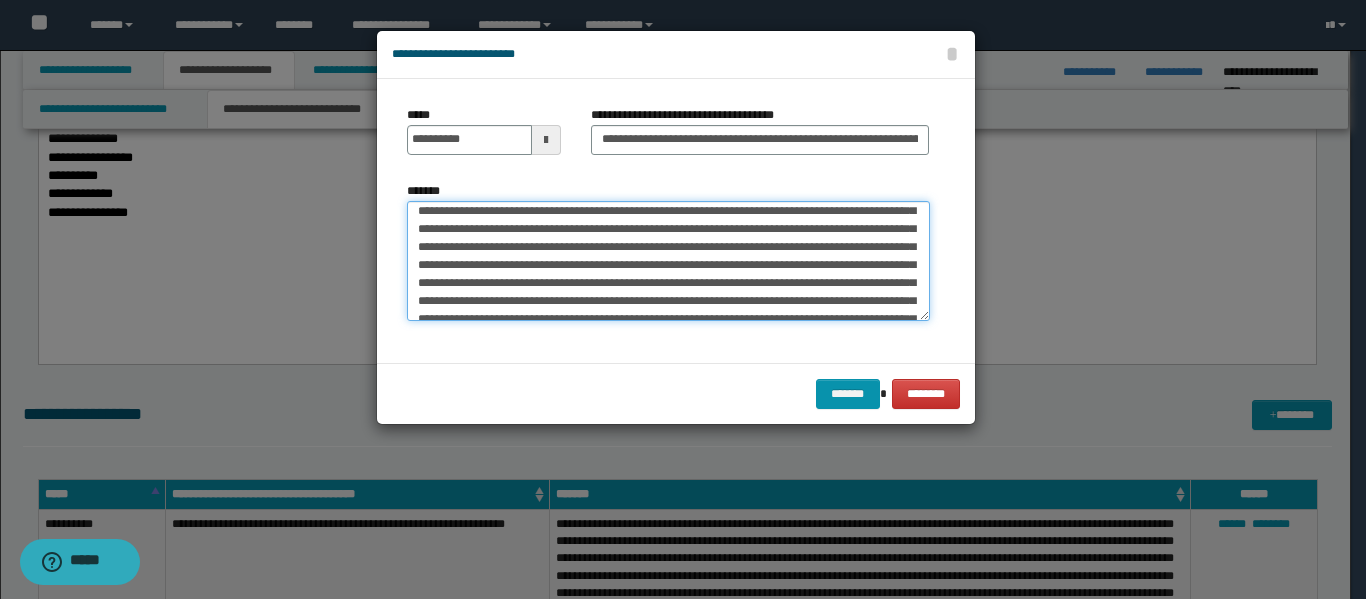 scroll, scrollTop: 104, scrollLeft: 0, axis: vertical 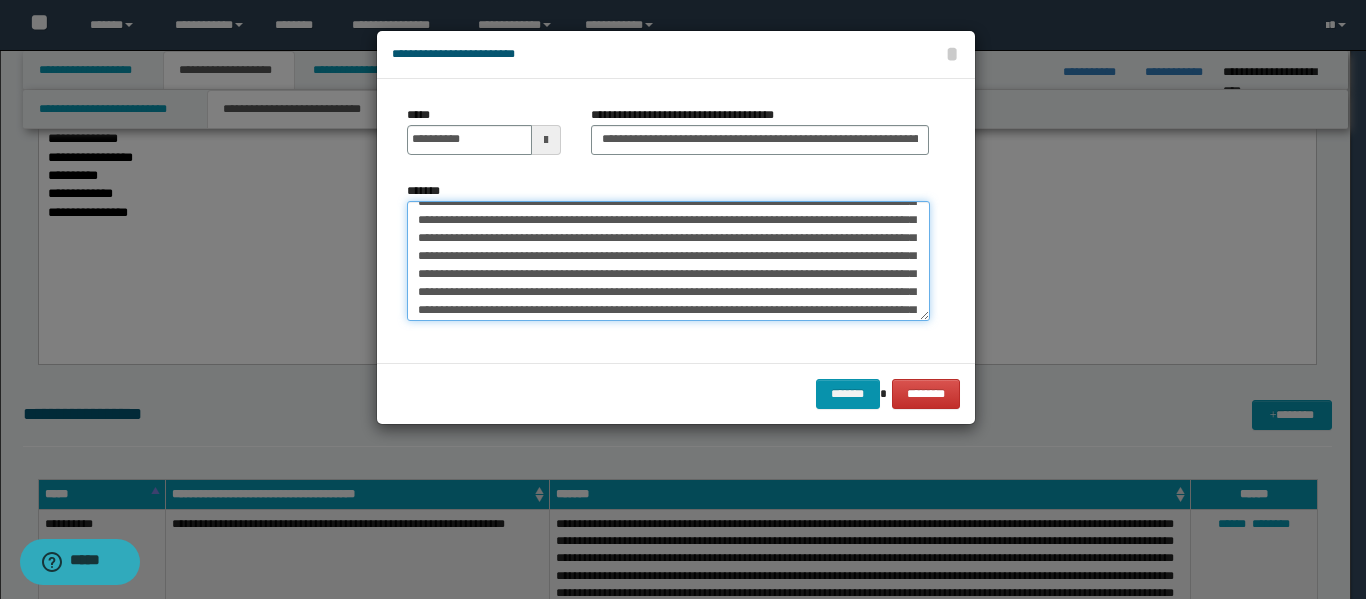 click on "*******" at bounding box center [668, 261] 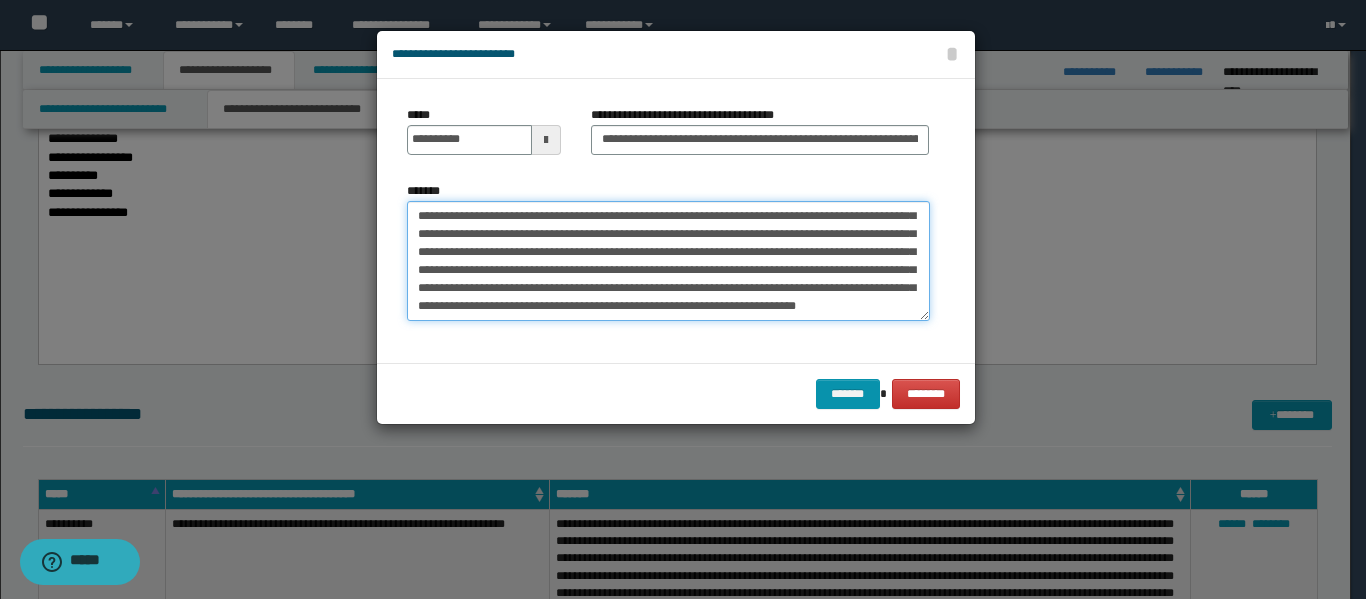 scroll, scrollTop: 810, scrollLeft: 0, axis: vertical 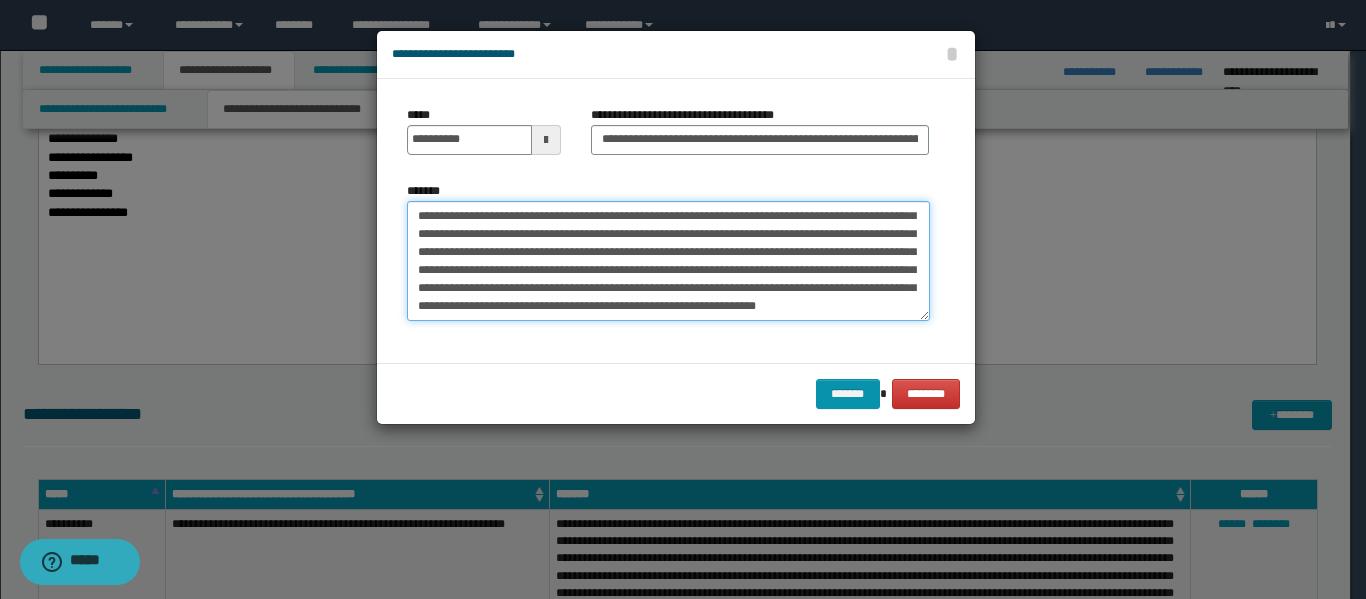click on "*******" at bounding box center [668, 261] 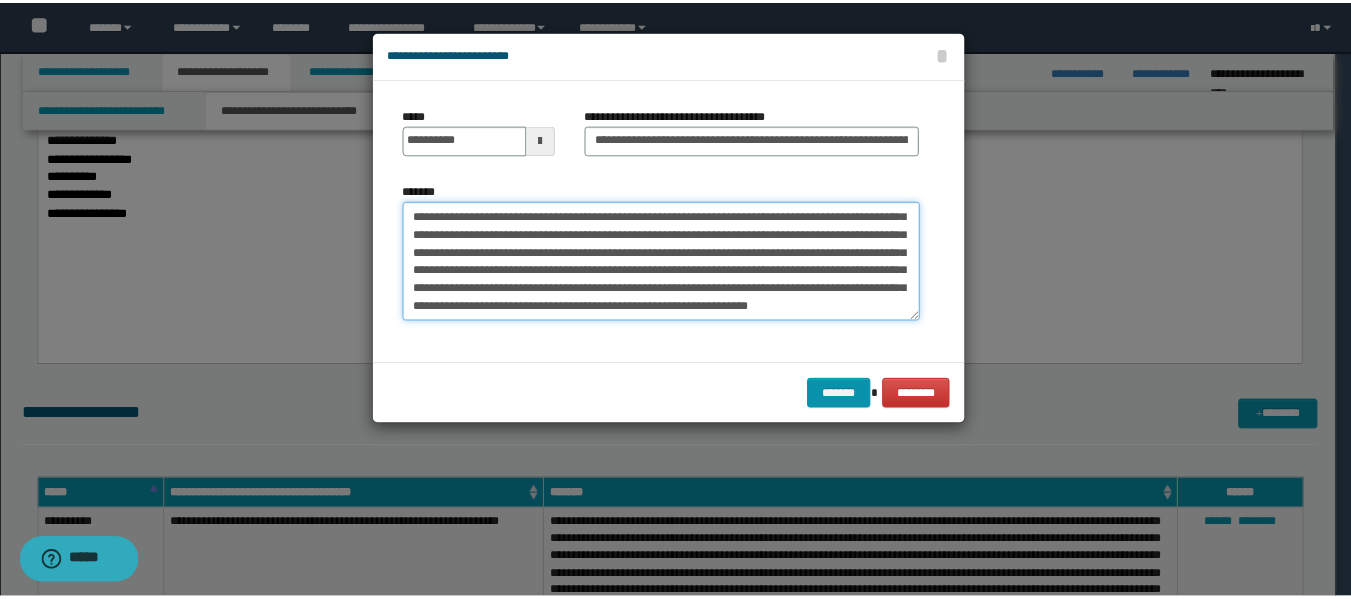 scroll, scrollTop: 846, scrollLeft: 0, axis: vertical 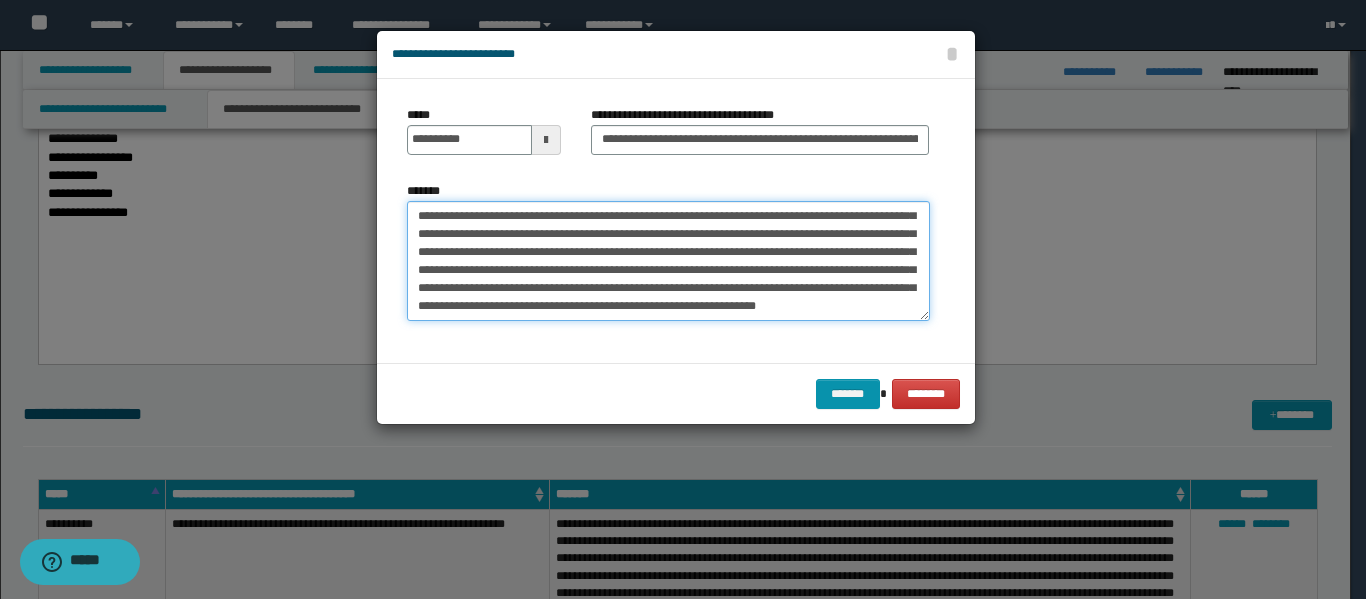 click on "*******" at bounding box center [668, 261] 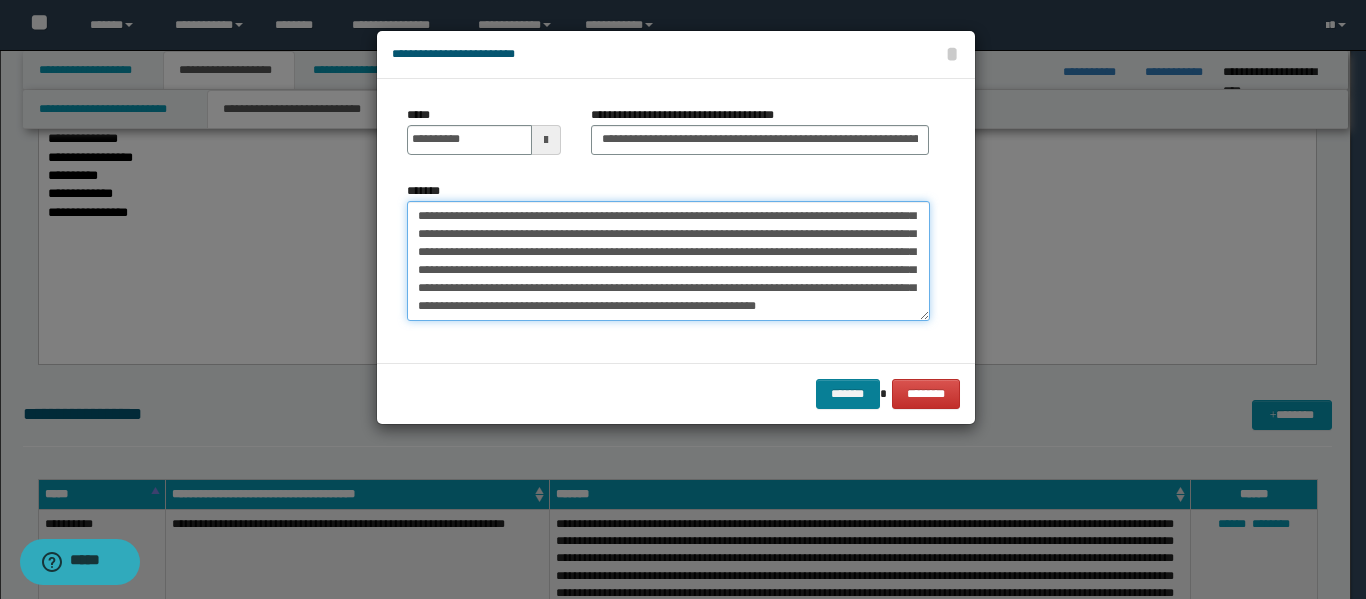 type on "**********" 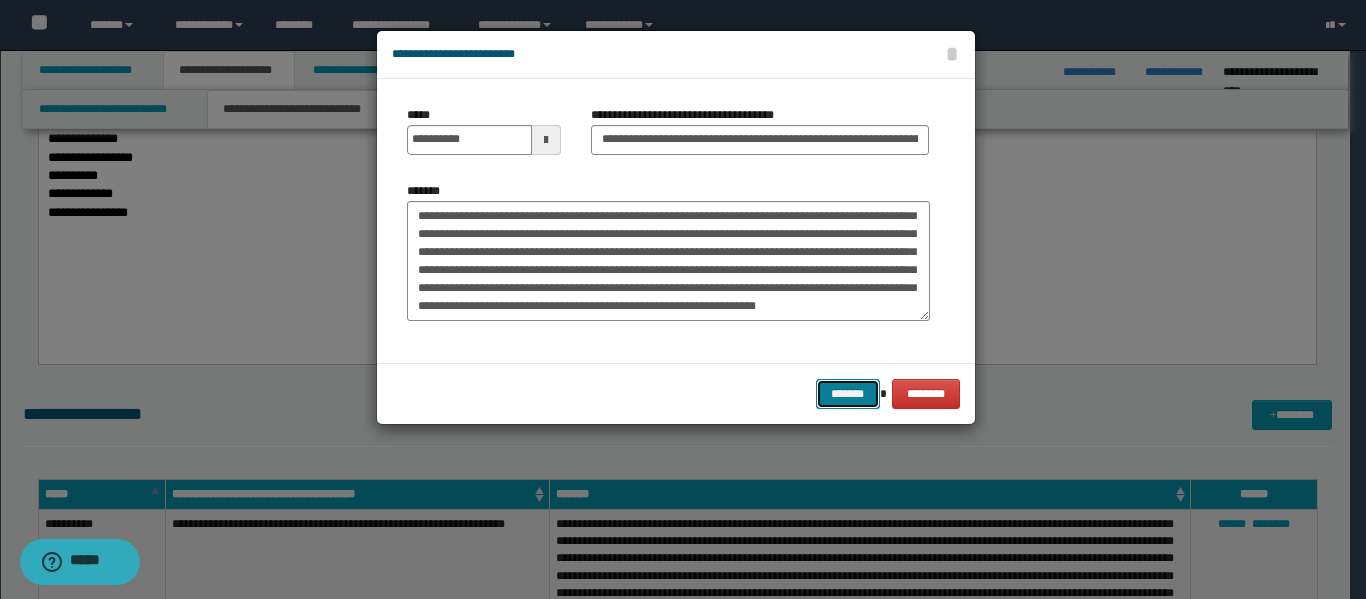 click on "*******" at bounding box center (848, 394) 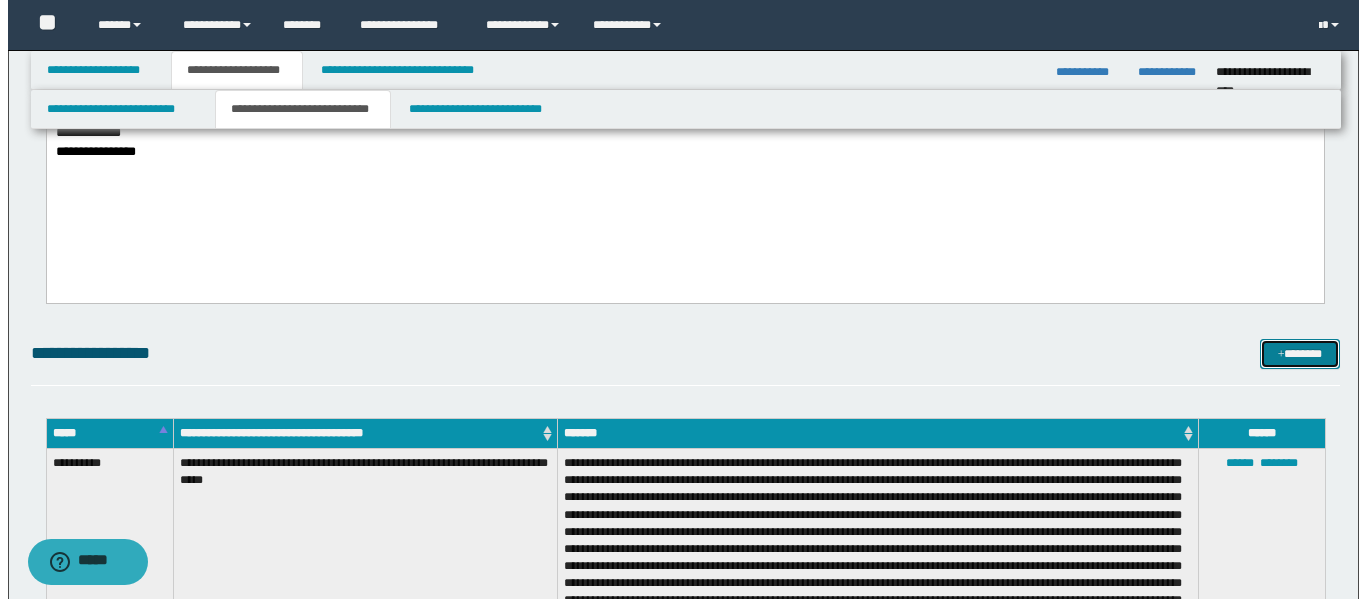scroll, scrollTop: 600, scrollLeft: 0, axis: vertical 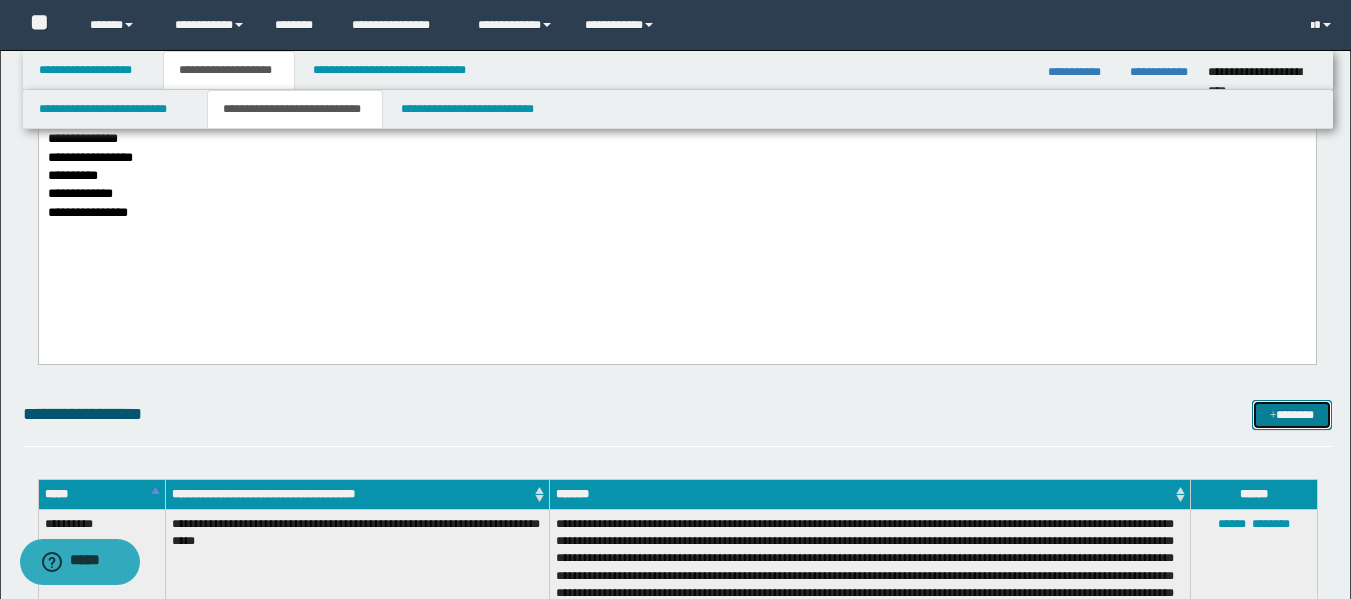 click on "*******" at bounding box center [1292, 415] 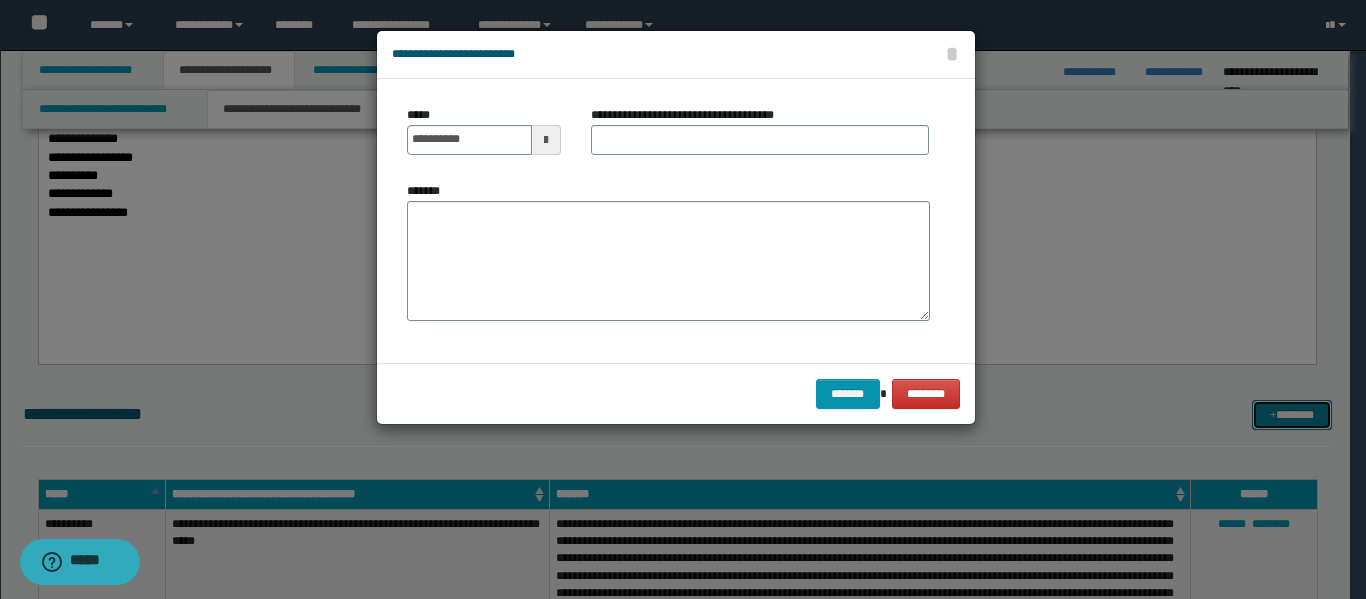 scroll, scrollTop: 0, scrollLeft: 0, axis: both 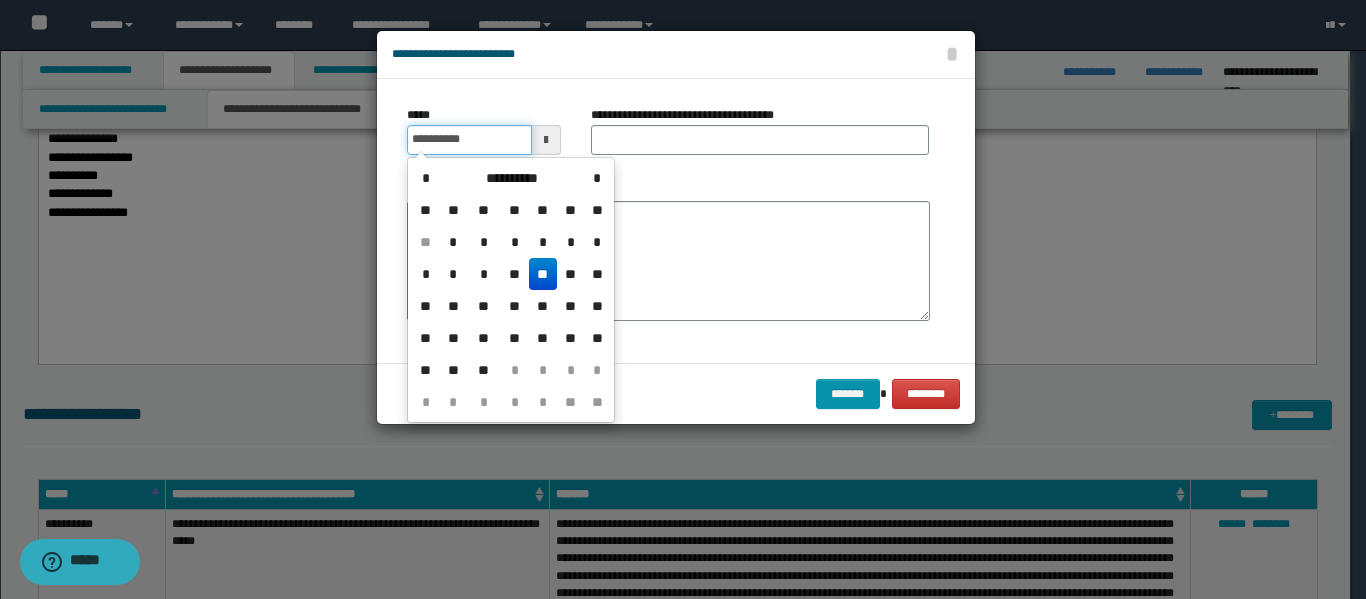 click on "**********" at bounding box center [469, 140] 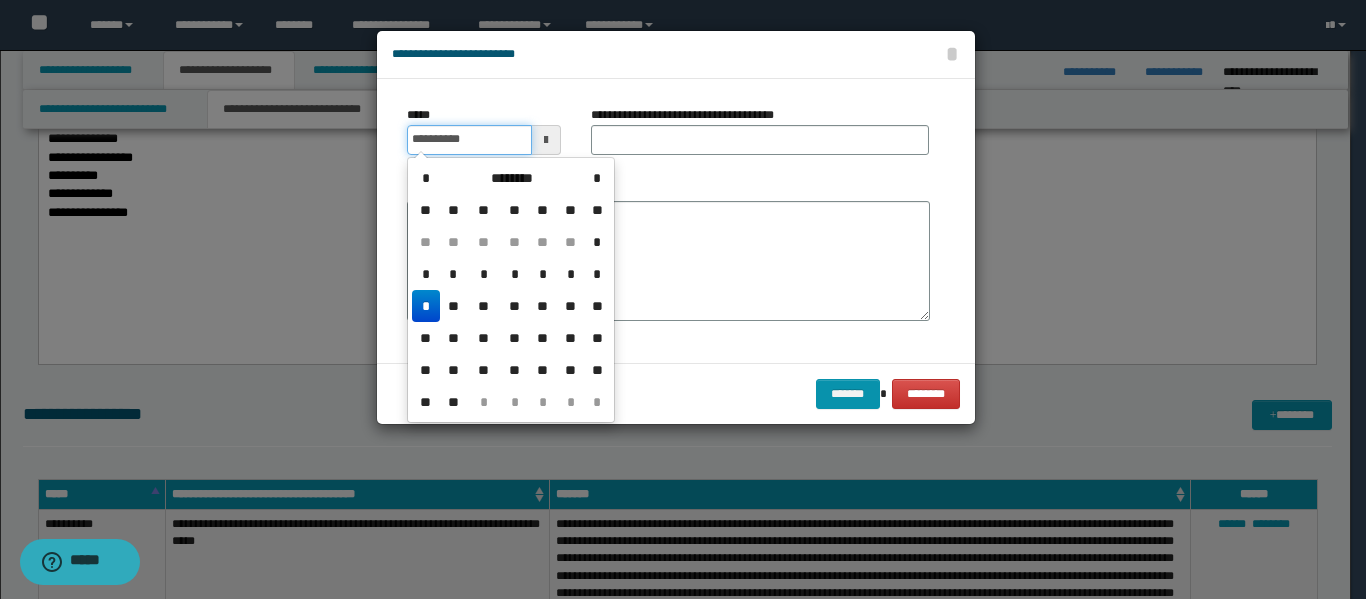 type on "**********" 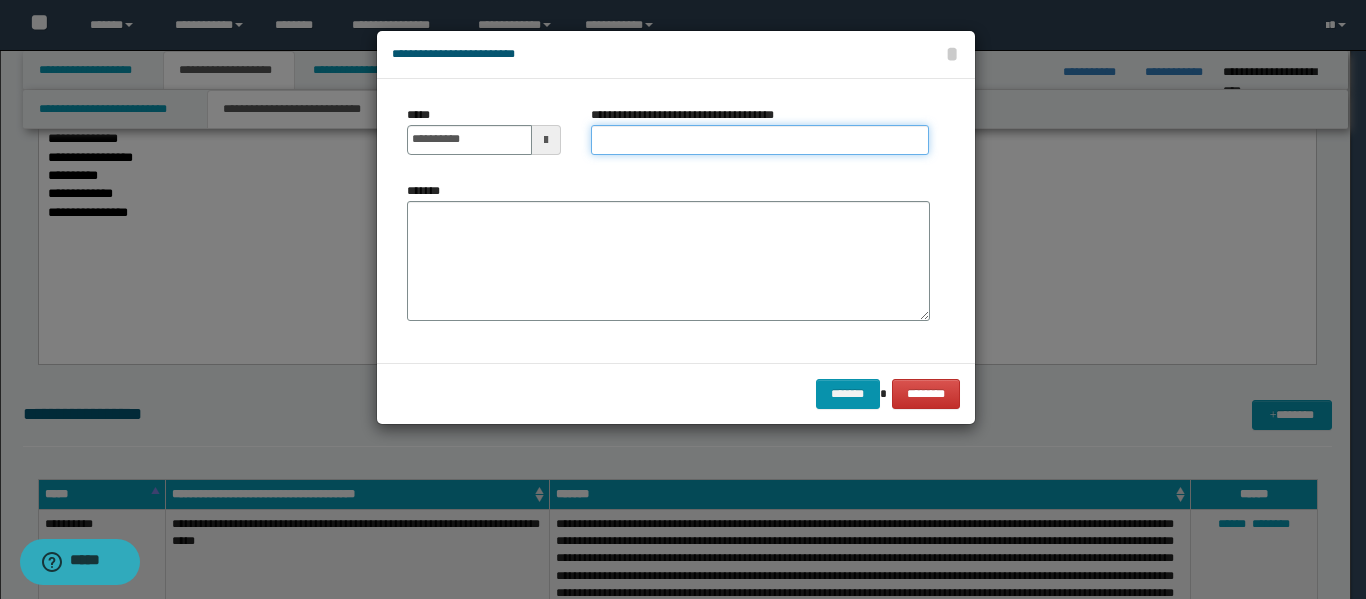 click on "**********" at bounding box center (760, 140) 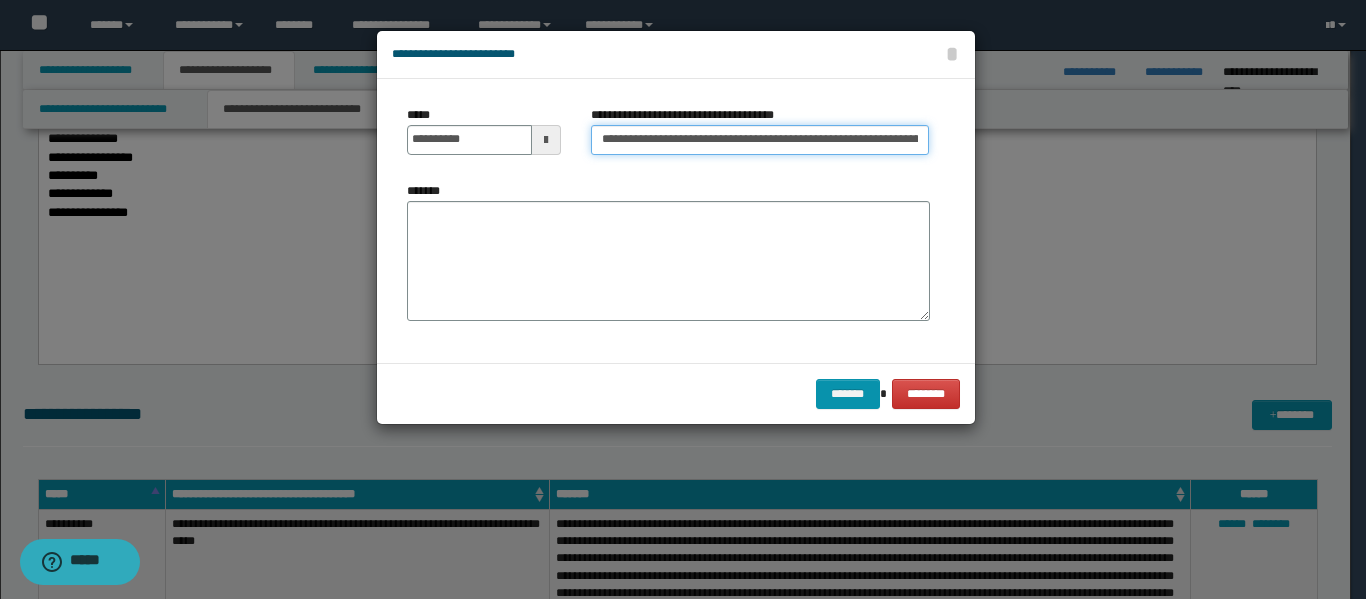 click on "**********" at bounding box center [760, 140] 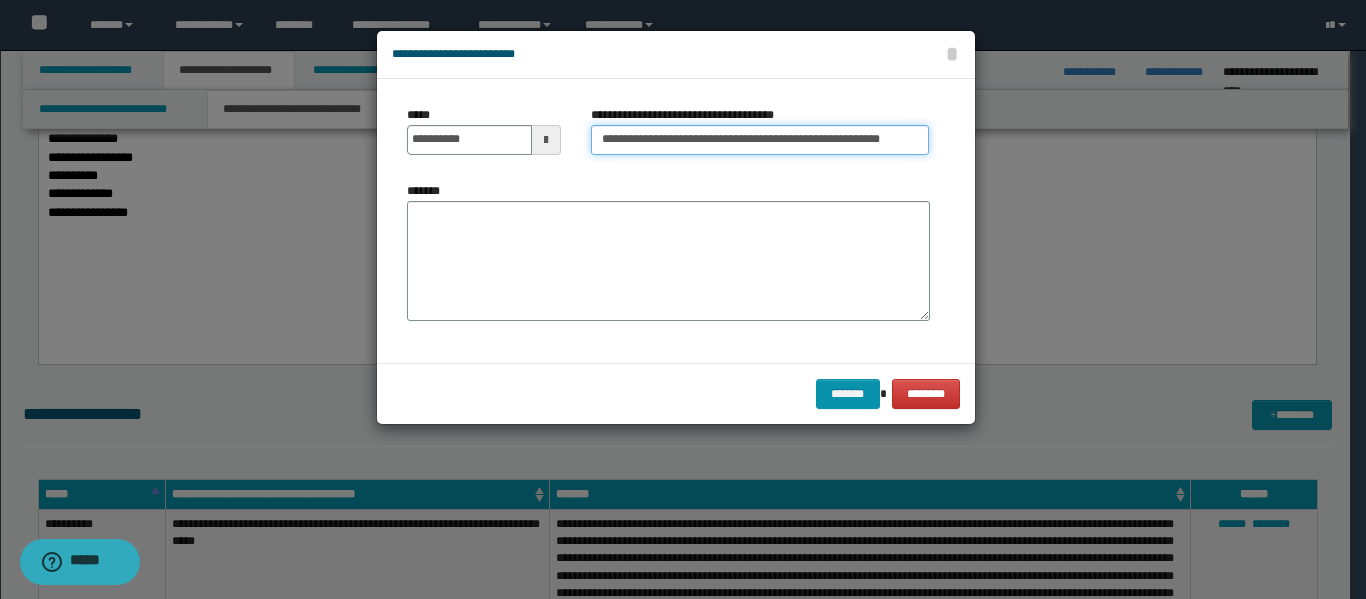 type on "**********" 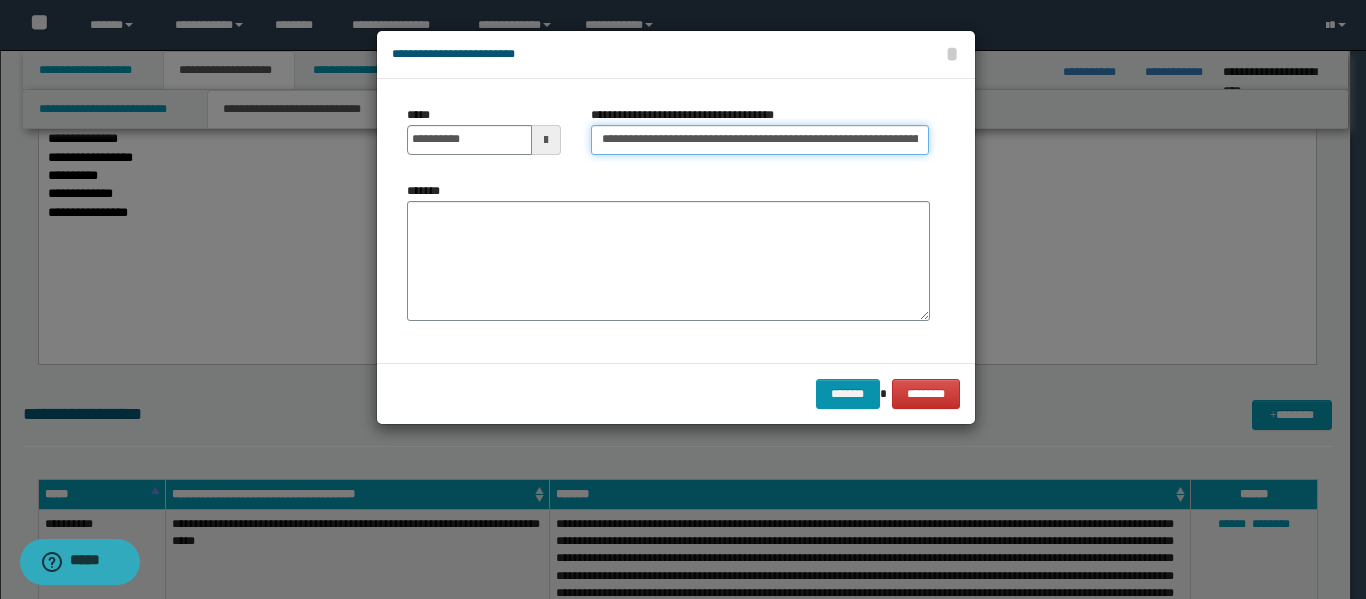 click on "**********" at bounding box center [760, 140] 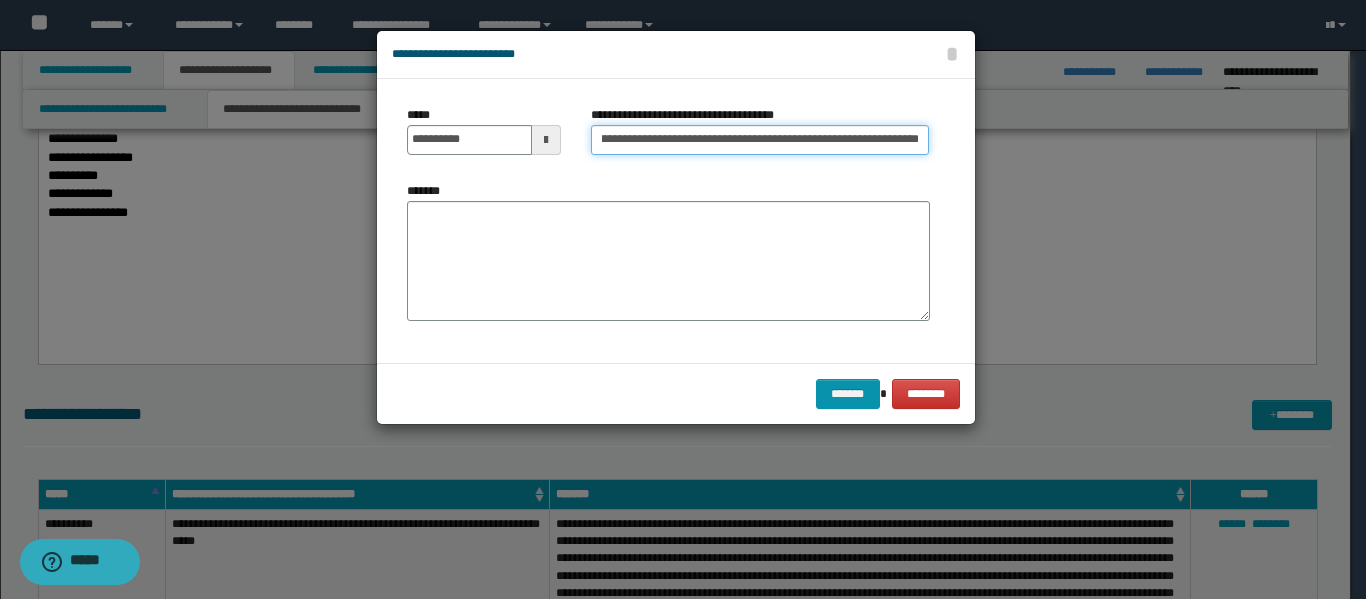 scroll, scrollTop: 0, scrollLeft: 130, axis: horizontal 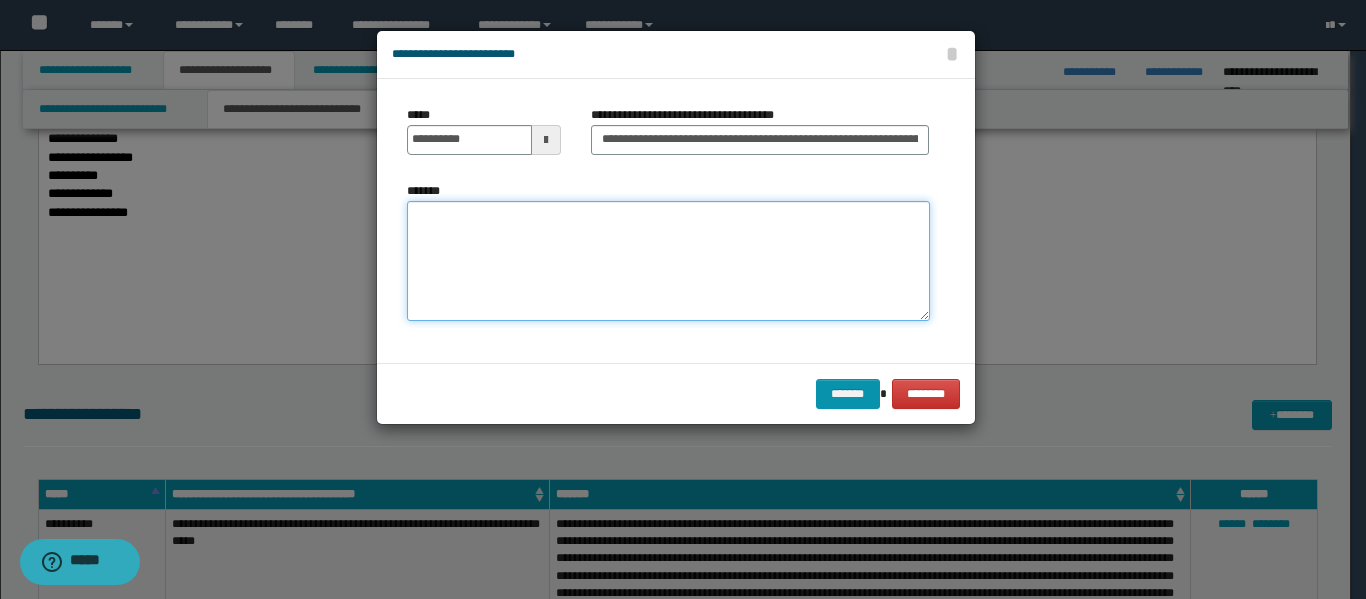 click on "*******" at bounding box center [668, 261] 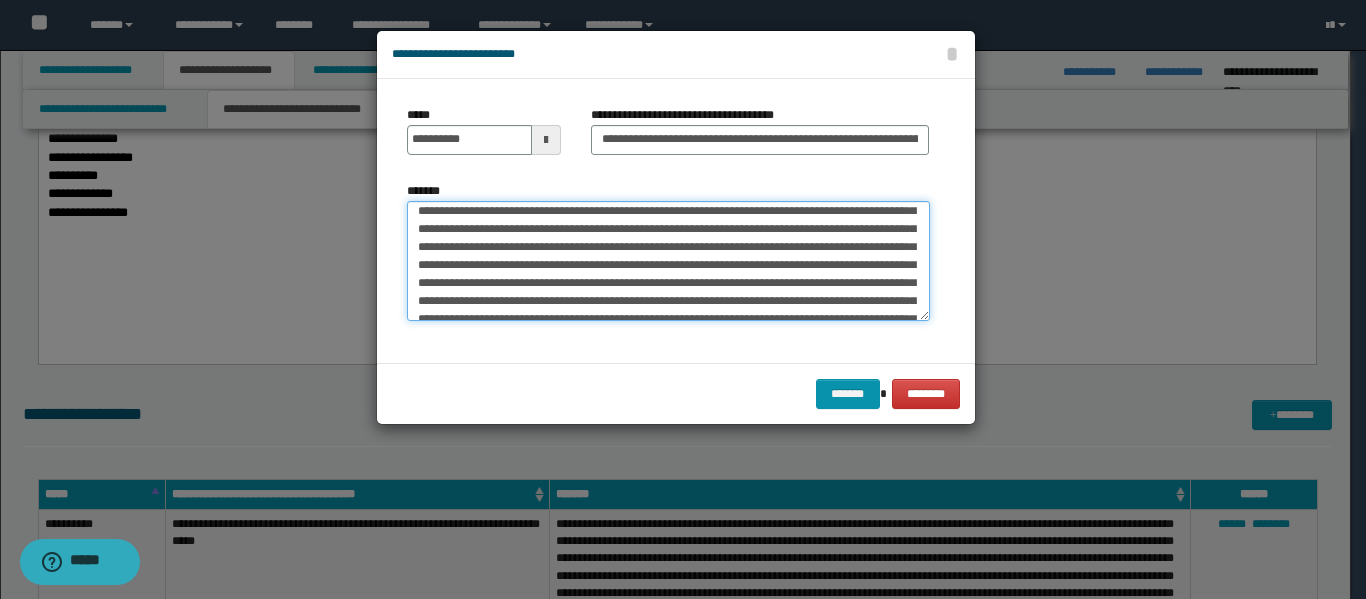 scroll, scrollTop: 5, scrollLeft: 0, axis: vertical 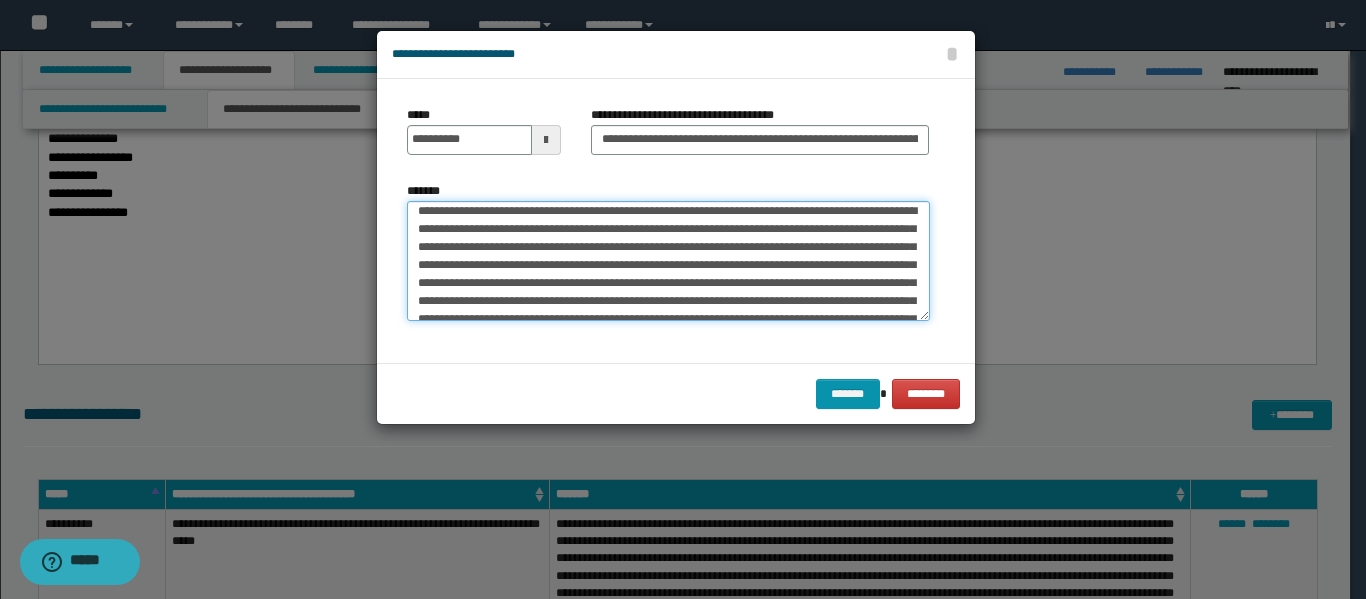 click on "*******" at bounding box center [668, 261] 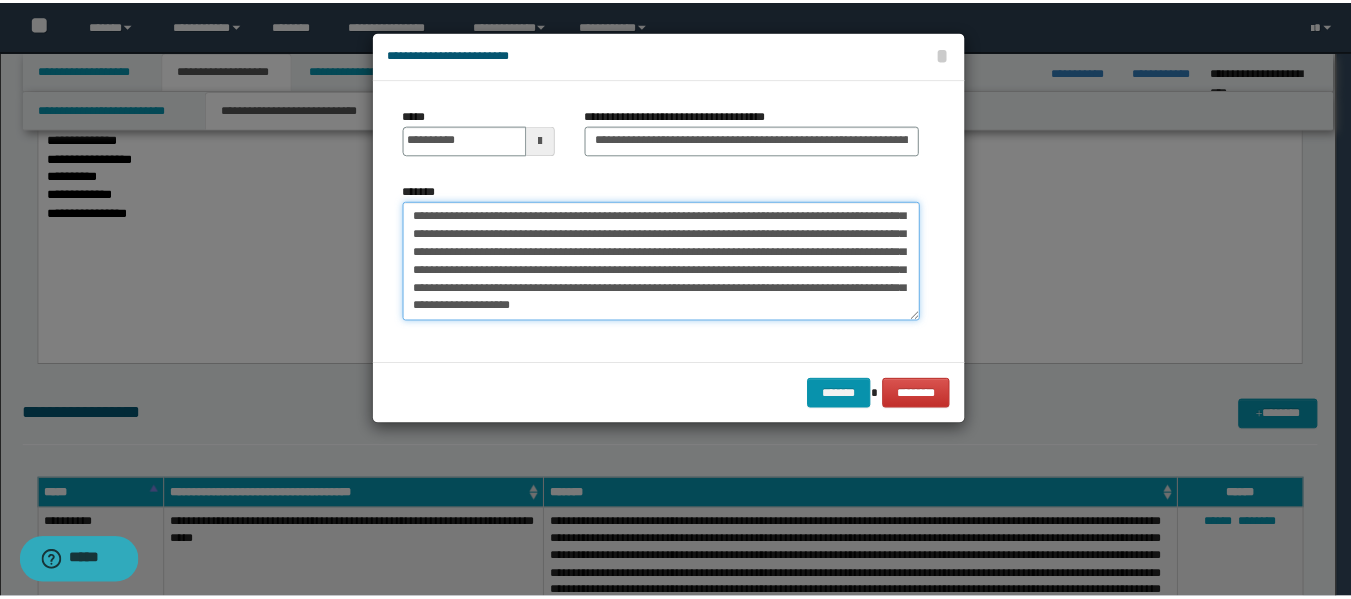scroll, scrollTop: 162, scrollLeft: 0, axis: vertical 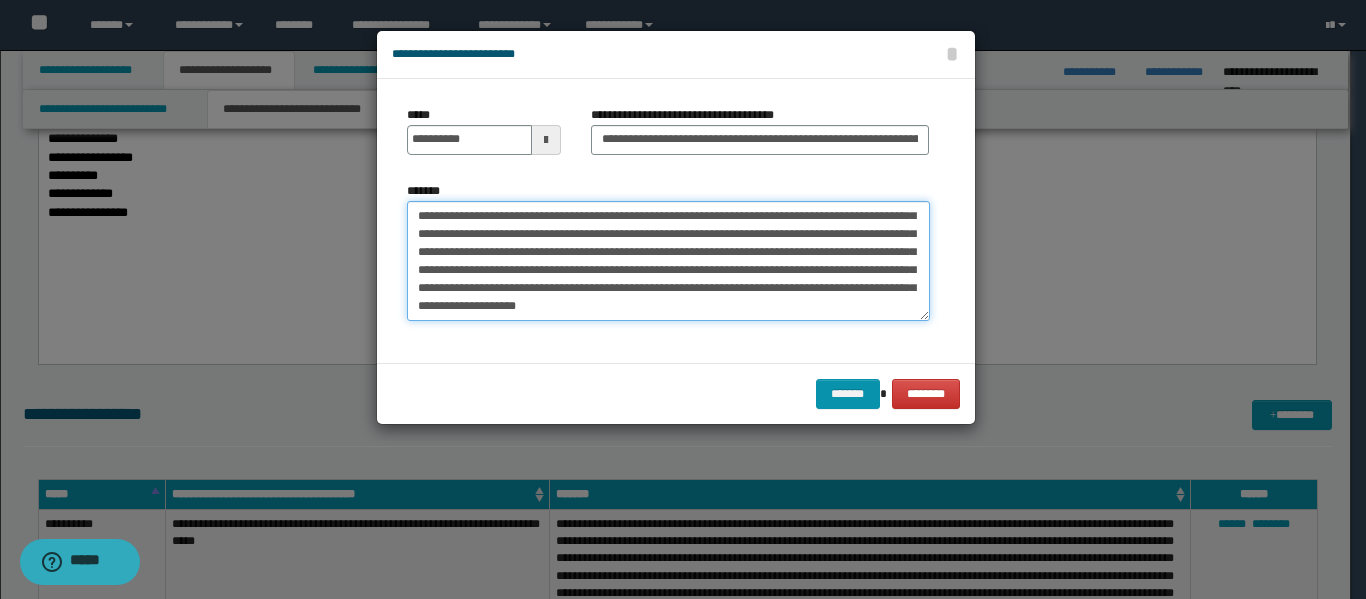 click on "*******" at bounding box center [668, 261] 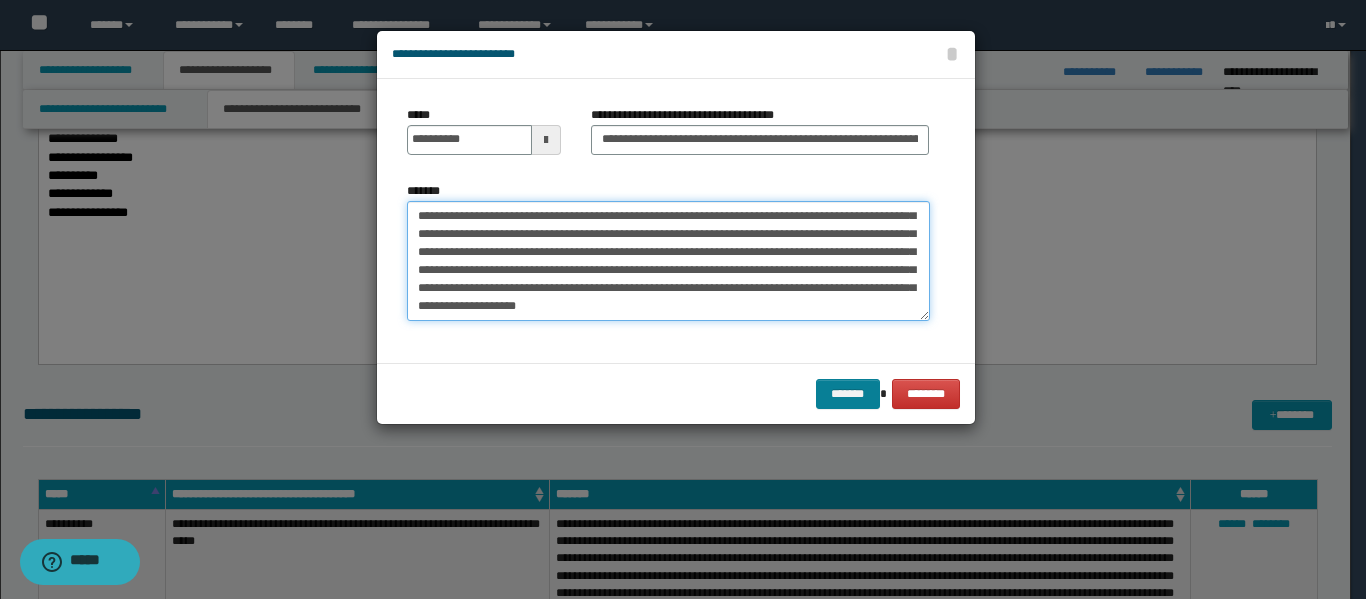 type on "**********" 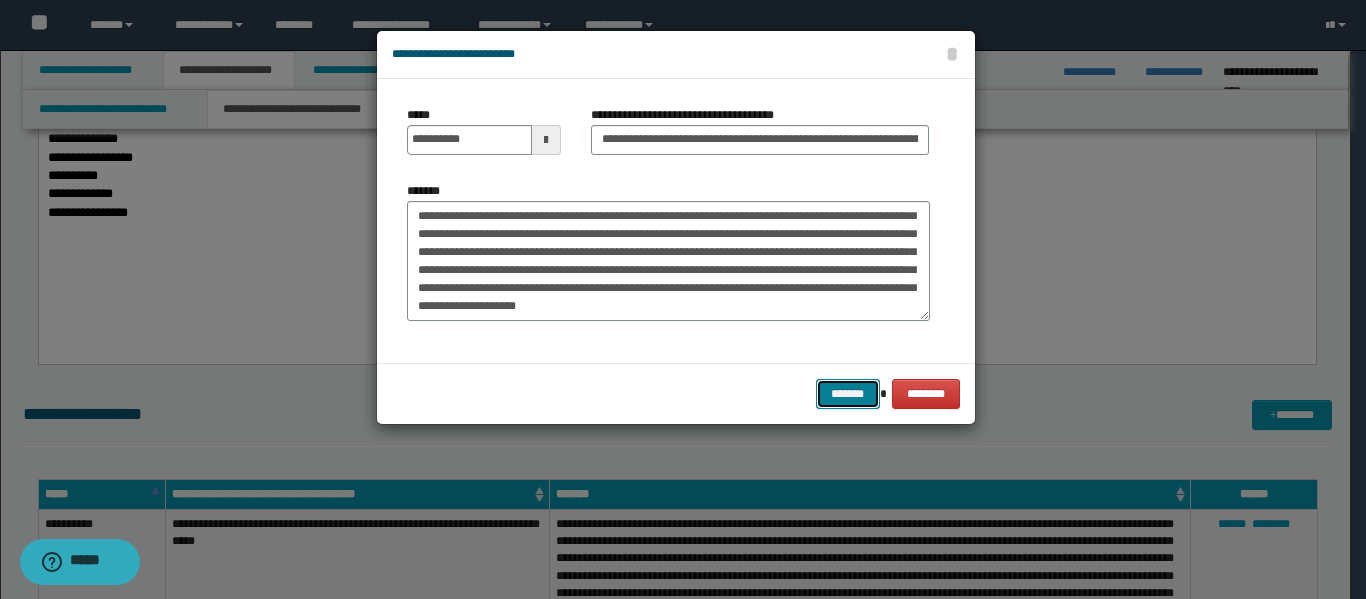 click on "*******" at bounding box center (848, 394) 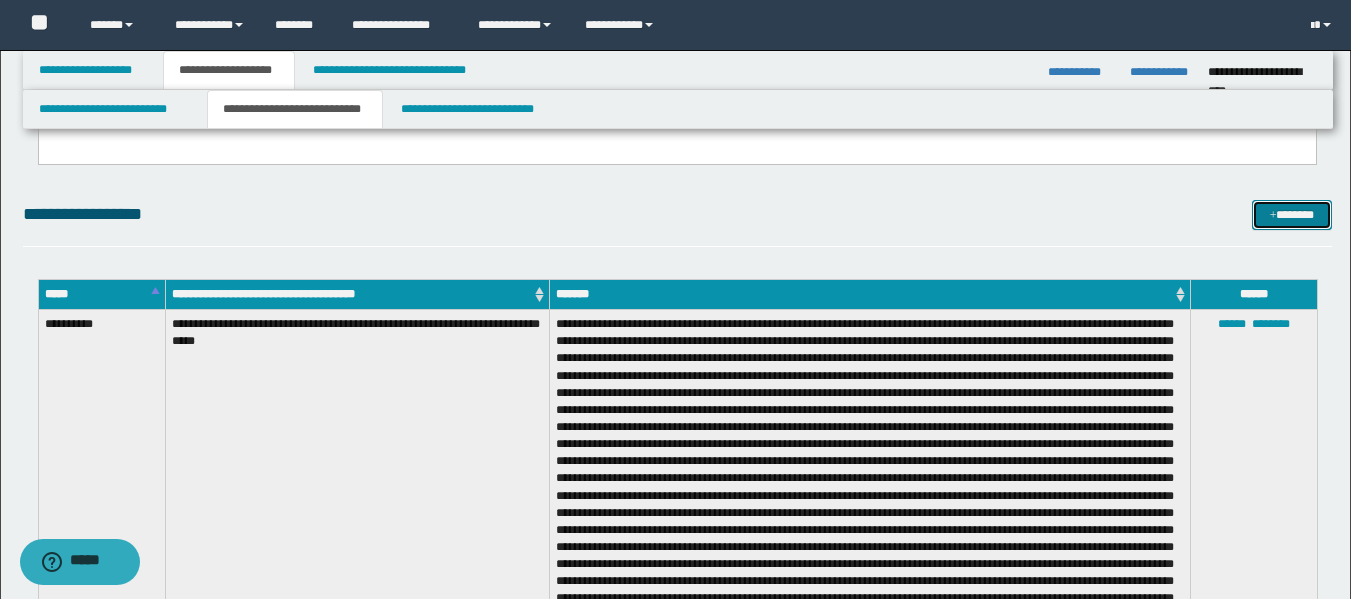 scroll, scrollTop: 900, scrollLeft: 0, axis: vertical 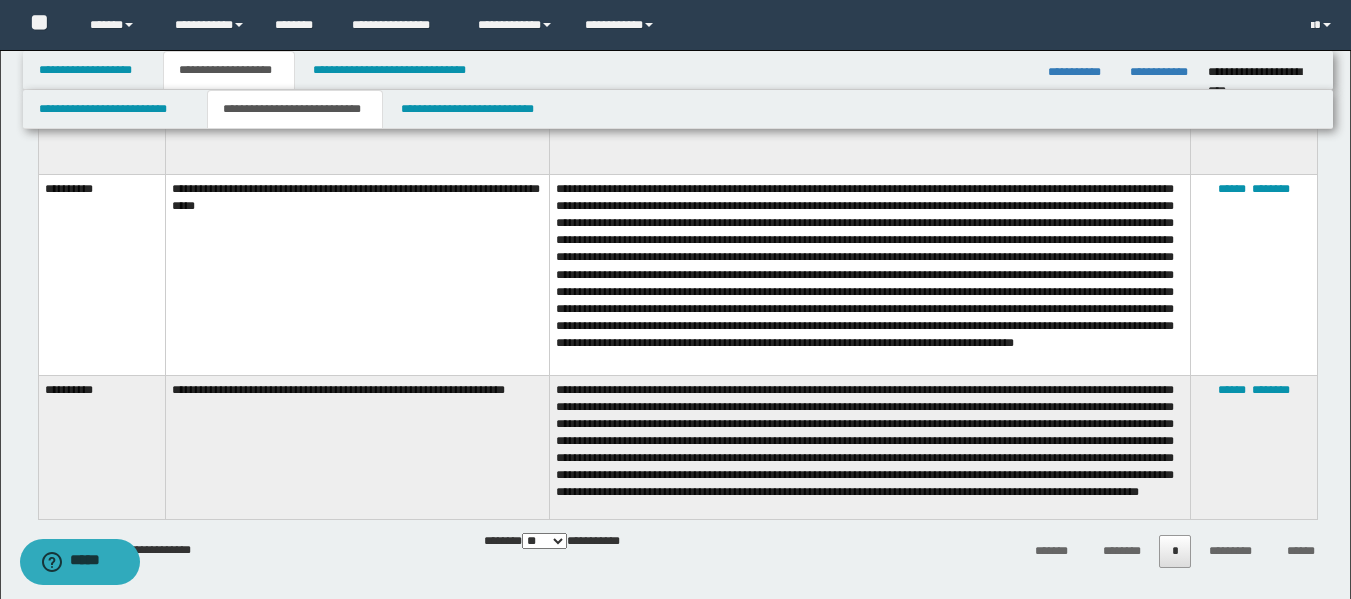 drag, startPoint x: 1000, startPoint y: 360, endPoint x: 1051, endPoint y: 153, distance: 213.19006 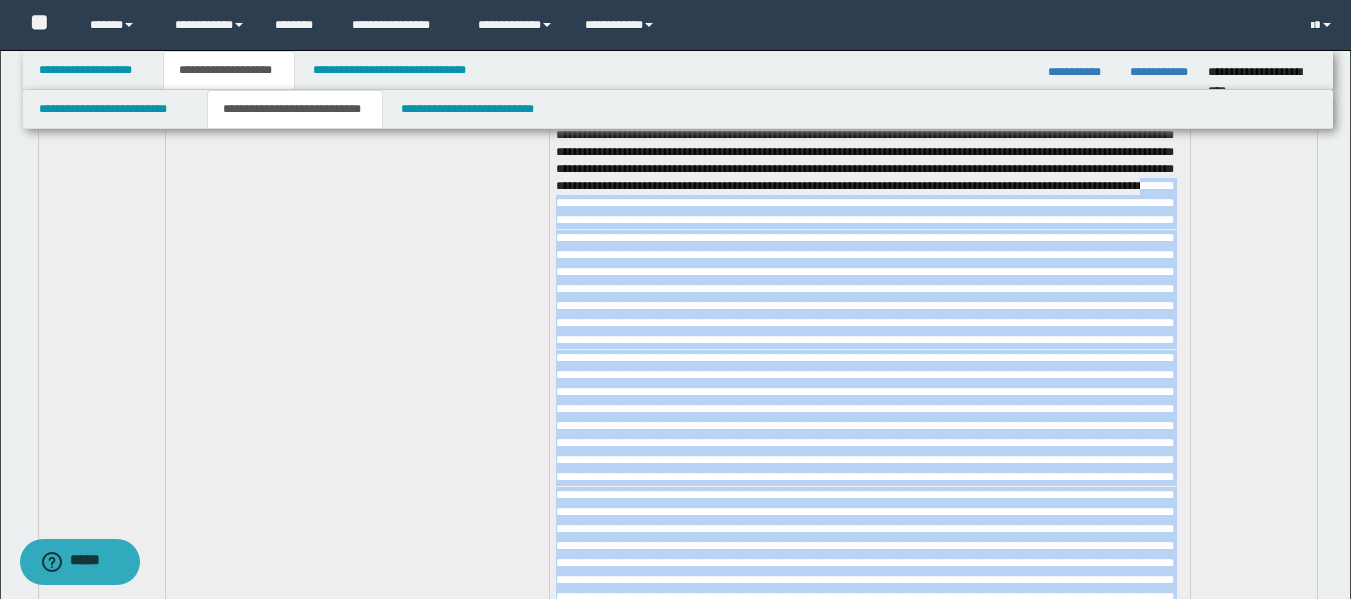 scroll, scrollTop: 940, scrollLeft: 0, axis: vertical 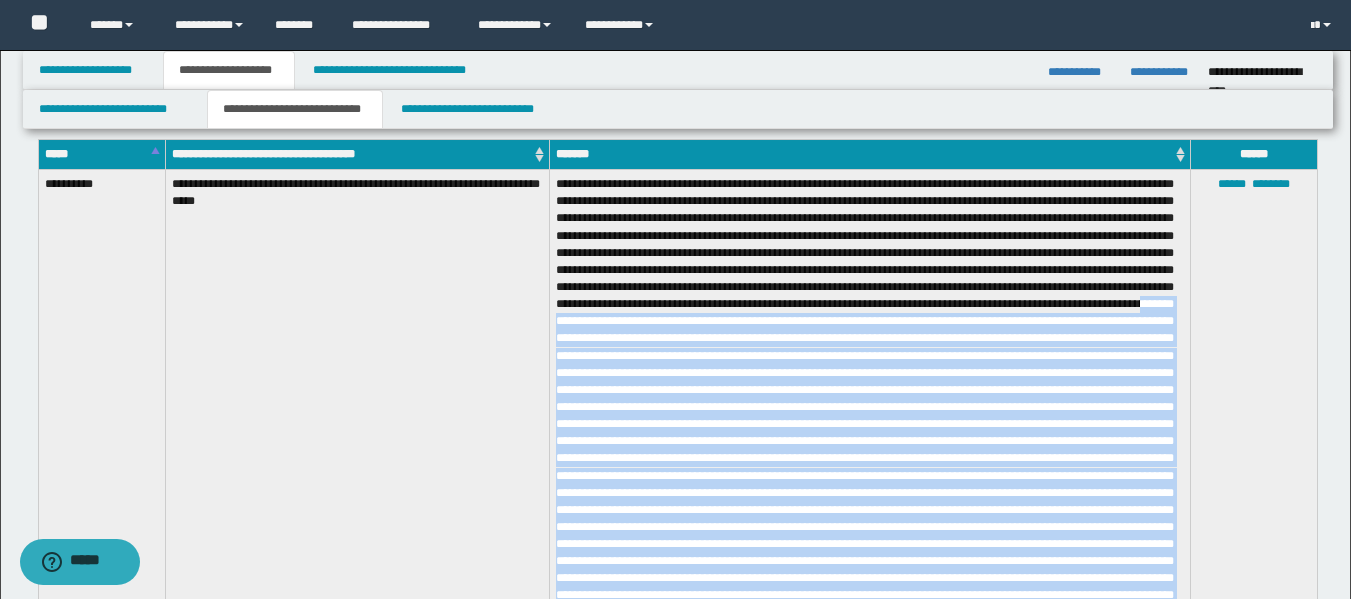 copy on "**********" 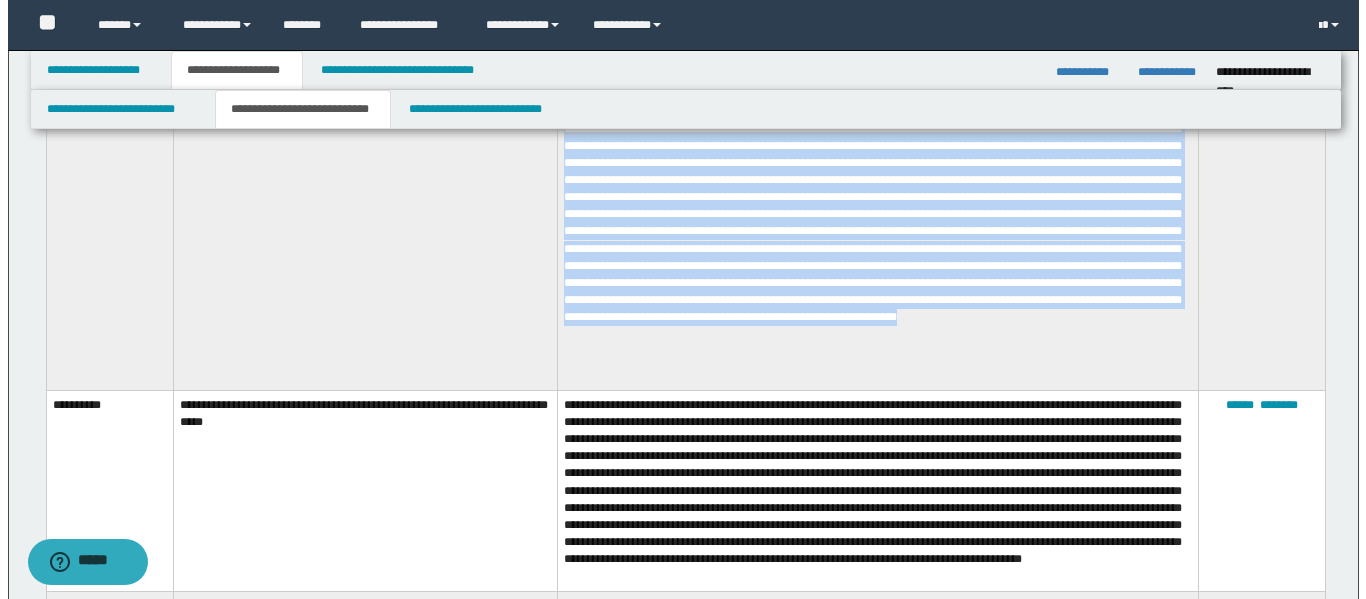 scroll, scrollTop: 1440, scrollLeft: 0, axis: vertical 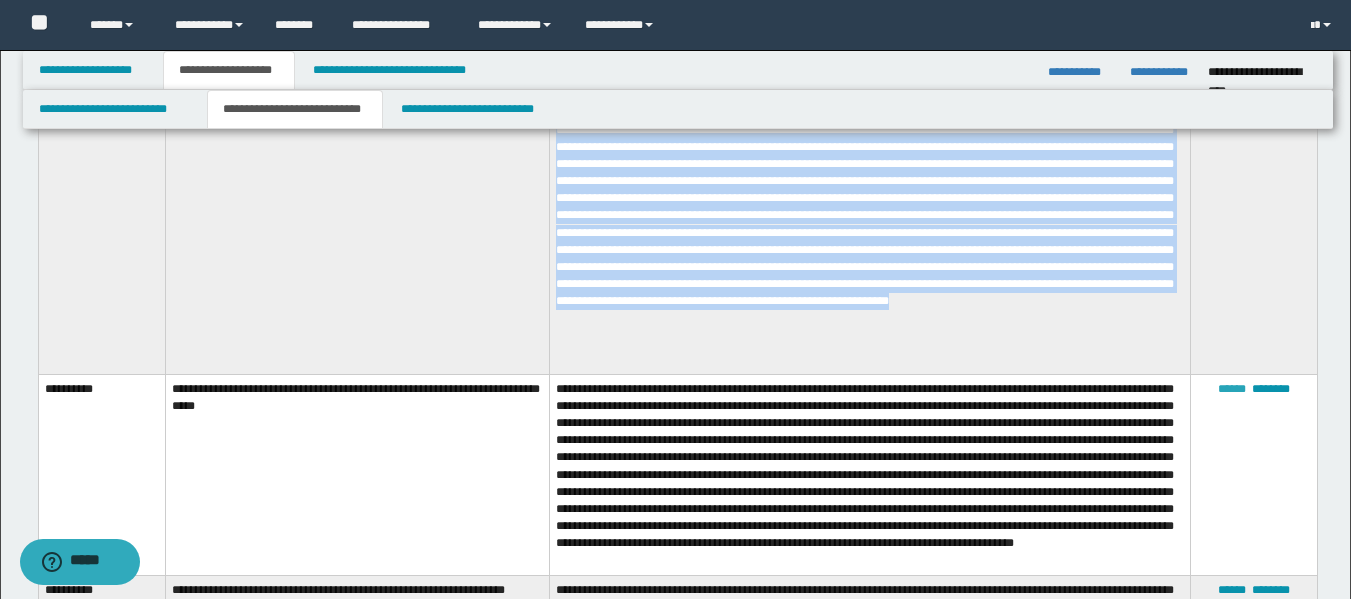 click on "******" at bounding box center (1232, 389) 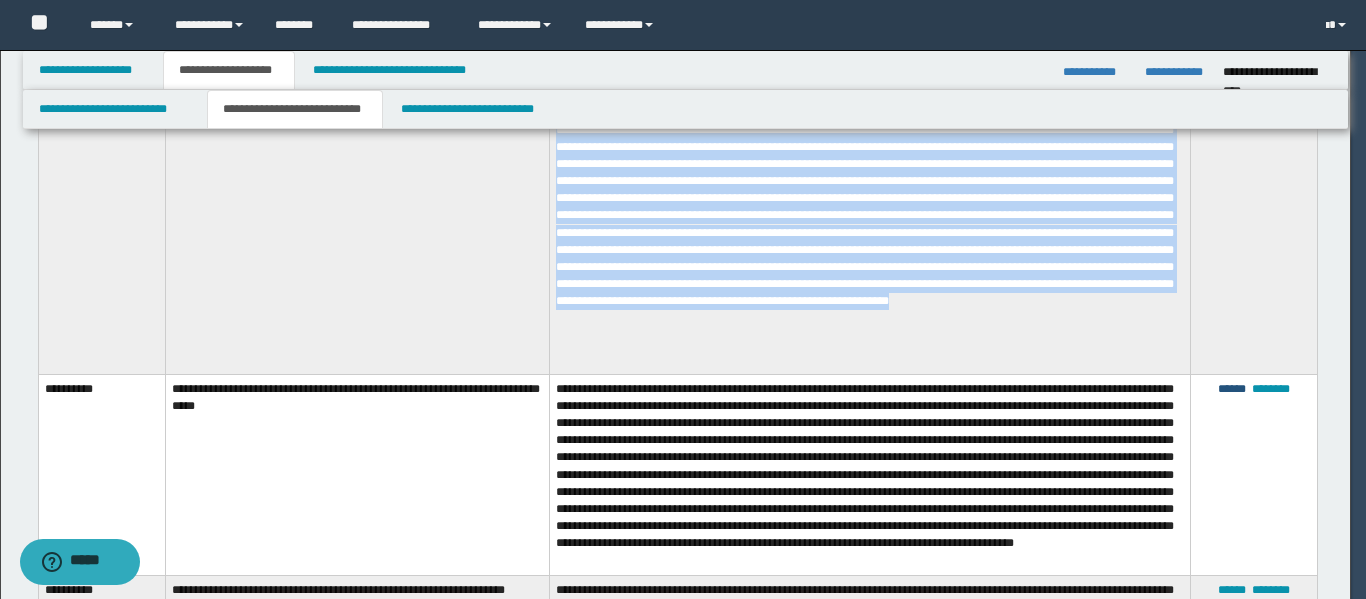 scroll, scrollTop: 144, scrollLeft: 0, axis: vertical 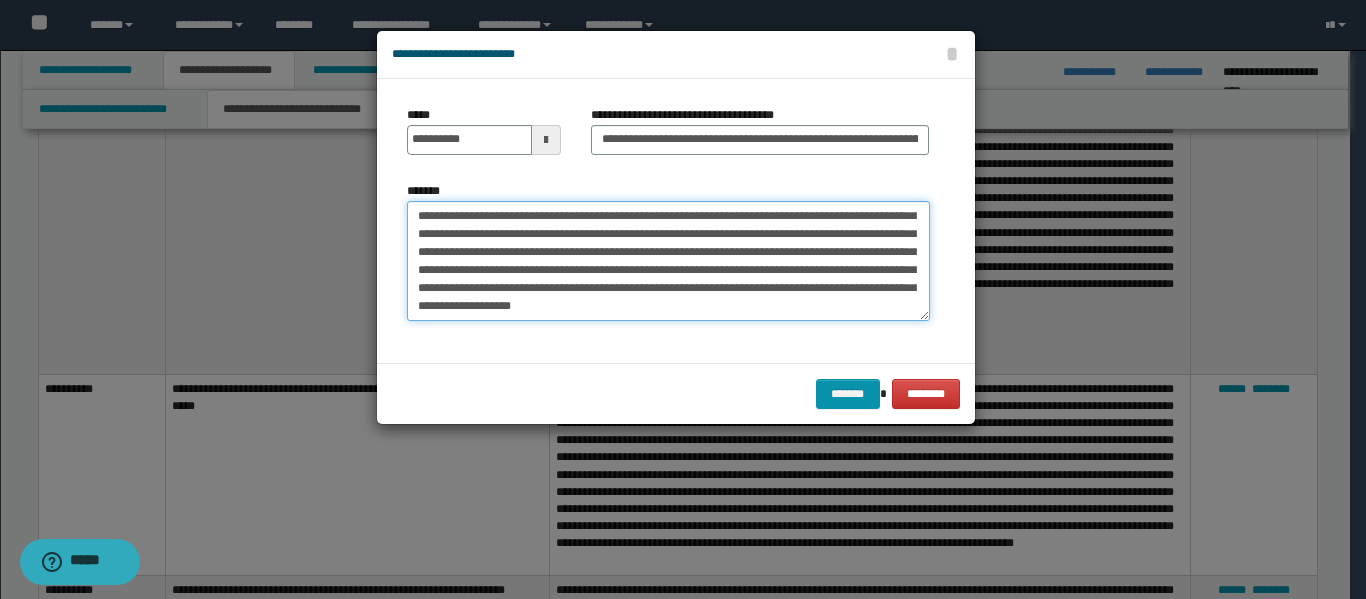 click on "*******" at bounding box center [668, 261] 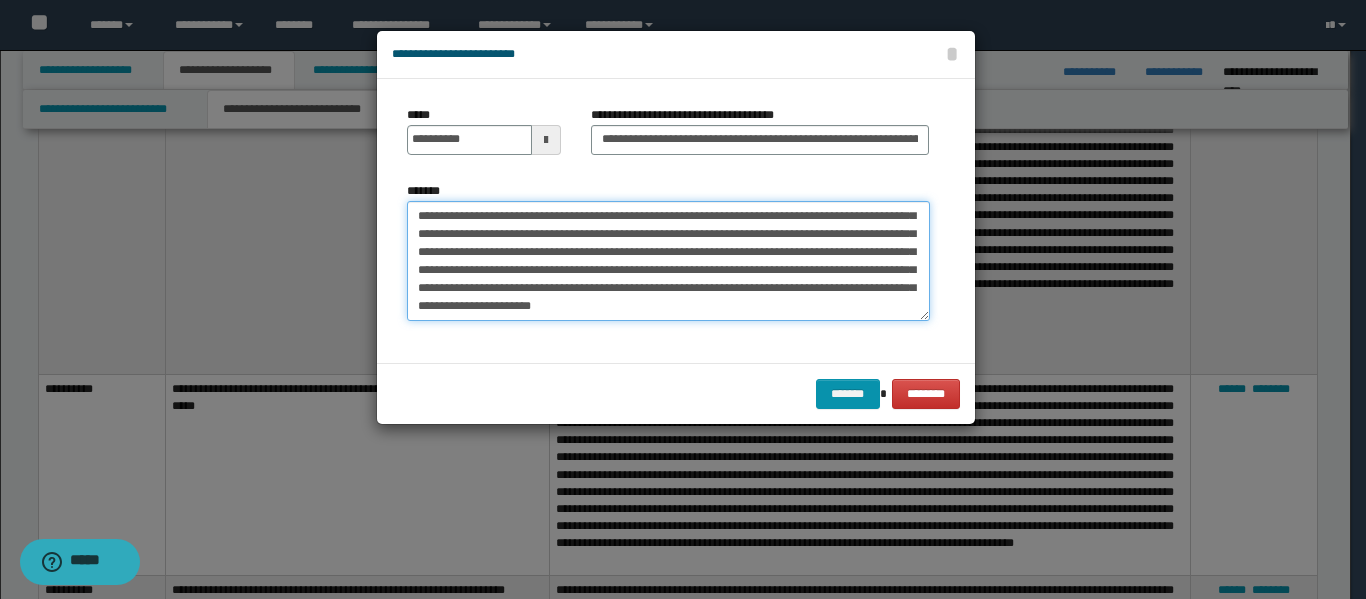 paste on "**********" 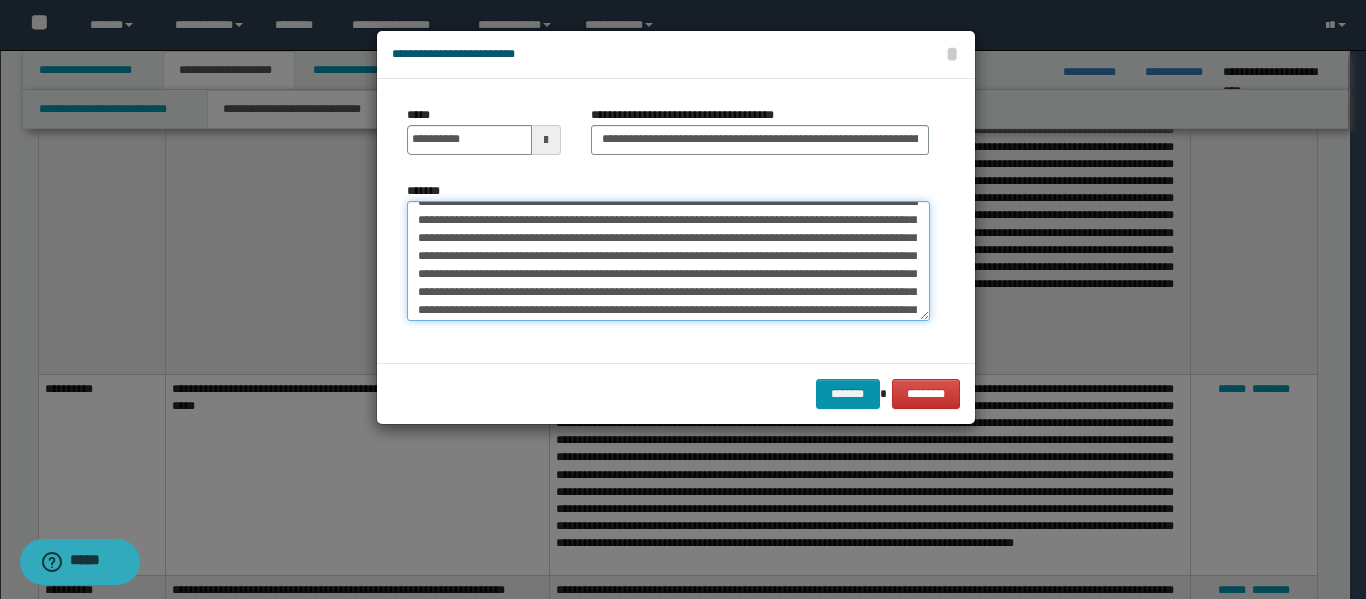 scroll, scrollTop: 0, scrollLeft: 0, axis: both 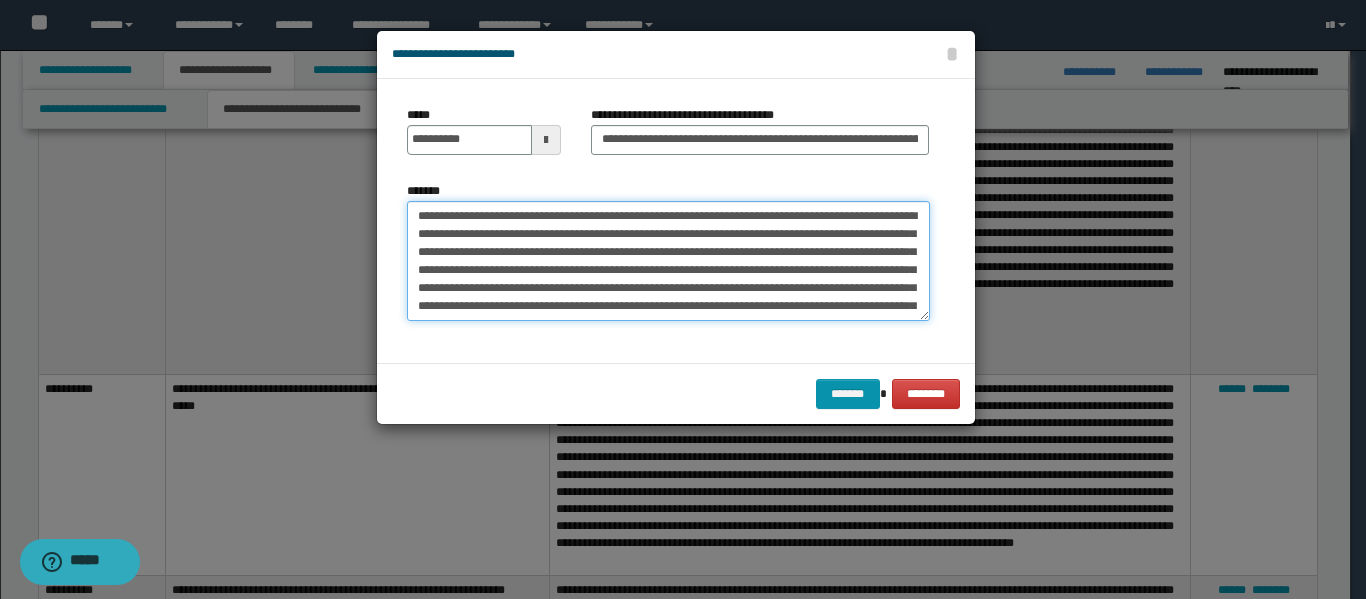 click on "*******" at bounding box center (668, 261) 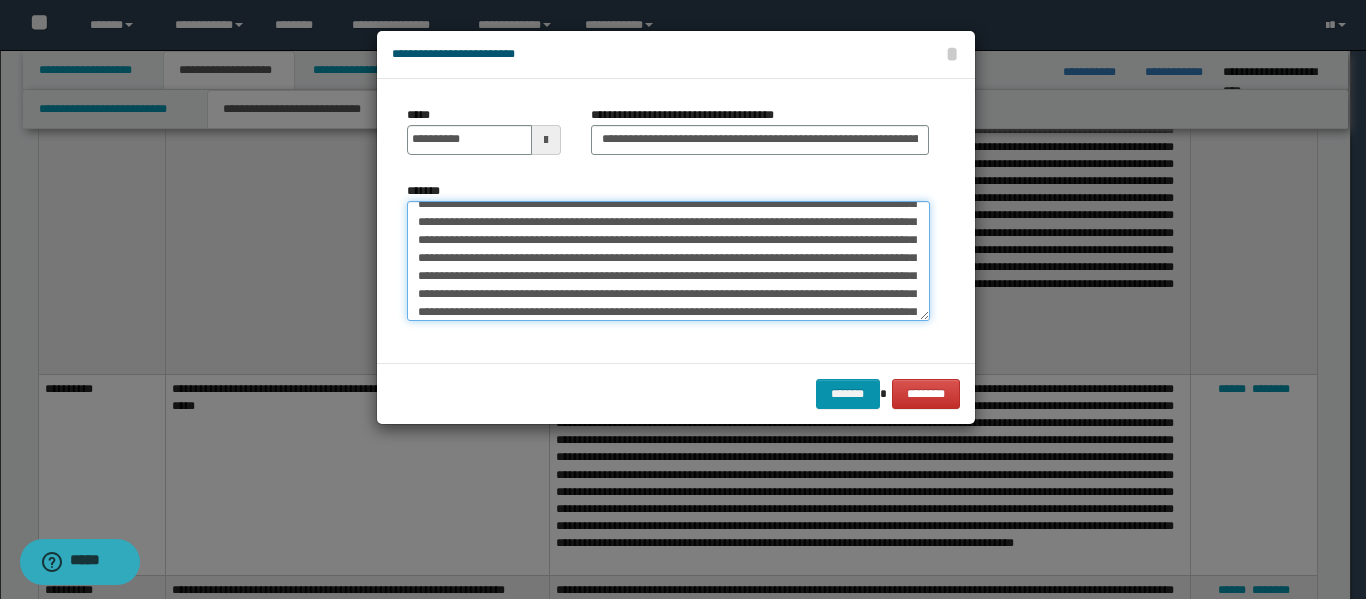 scroll, scrollTop: 200, scrollLeft: 0, axis: vertical 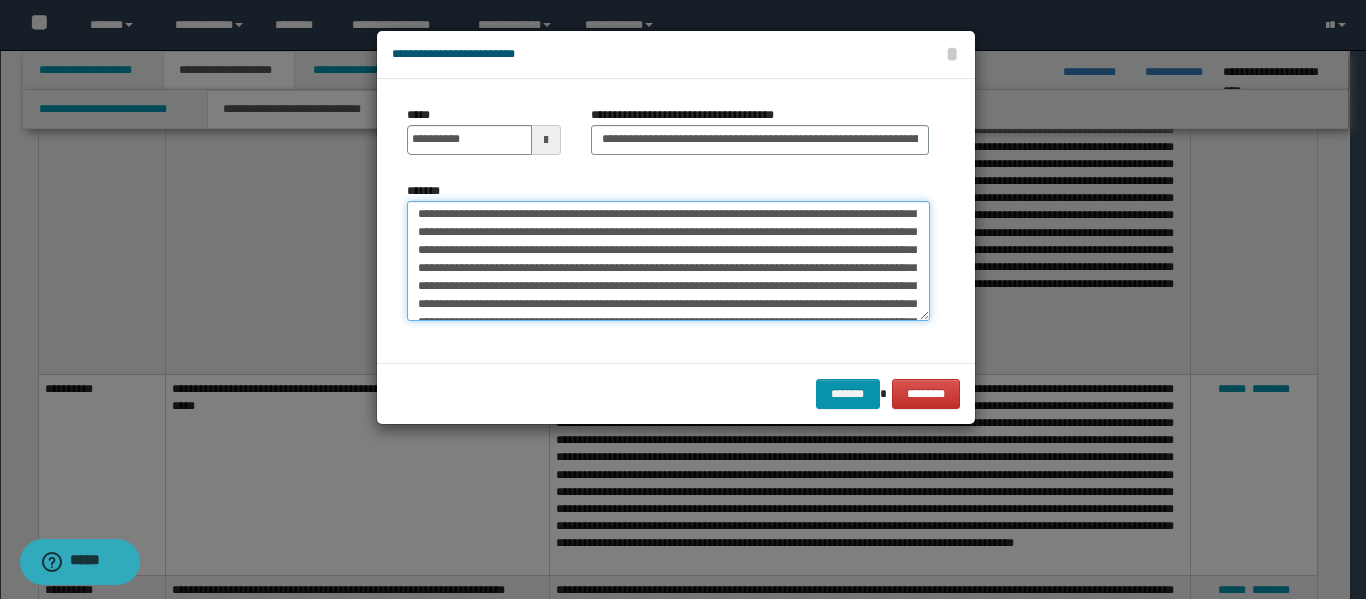 click on "*******" at bounding box center [668, 261] 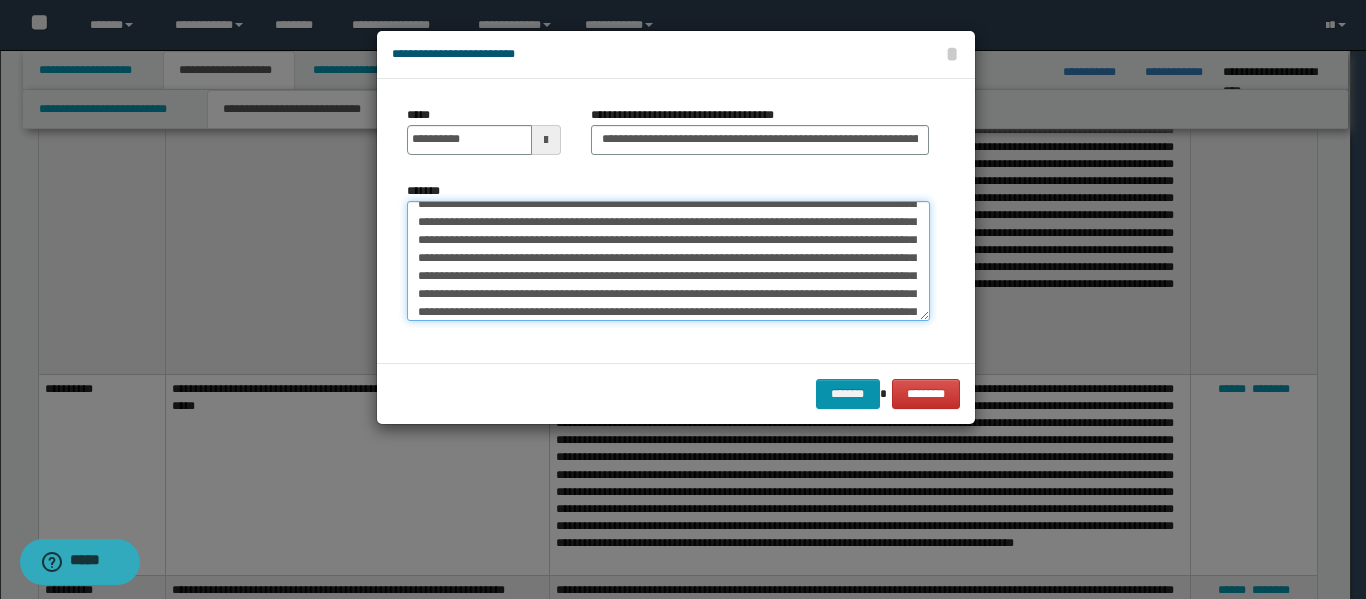 click on "*******" at bounding box center (668, 261) 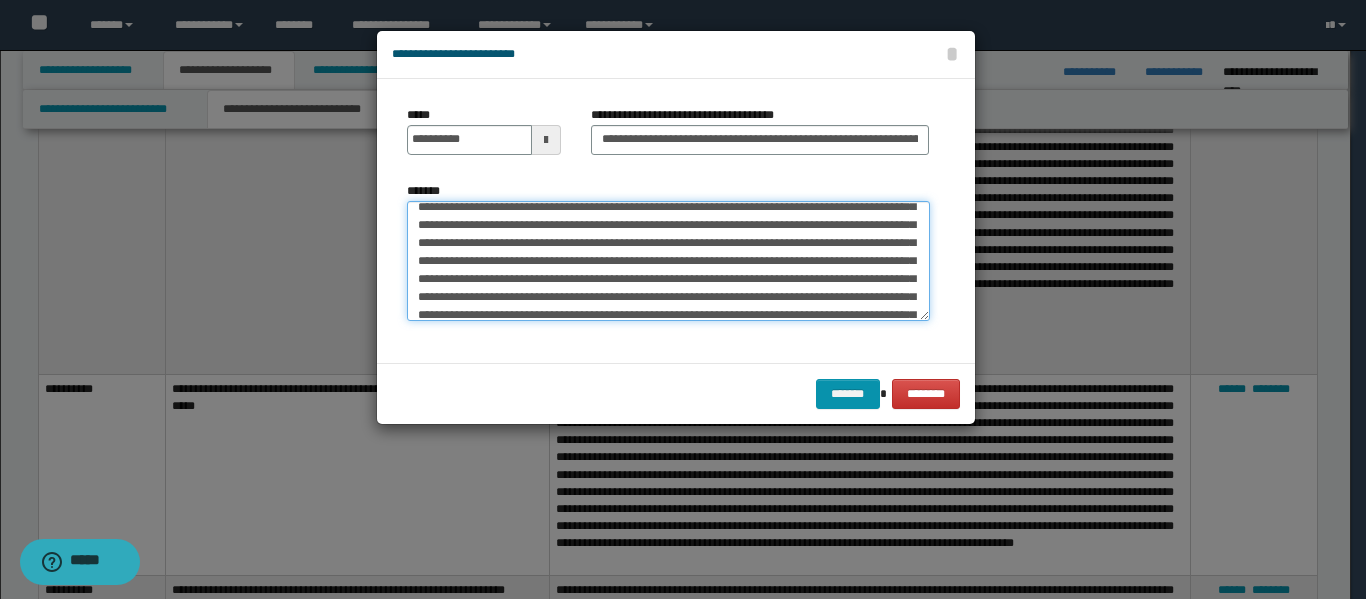 scroll, scrollTop: 300, scrollLeft: 0, axis: vertical 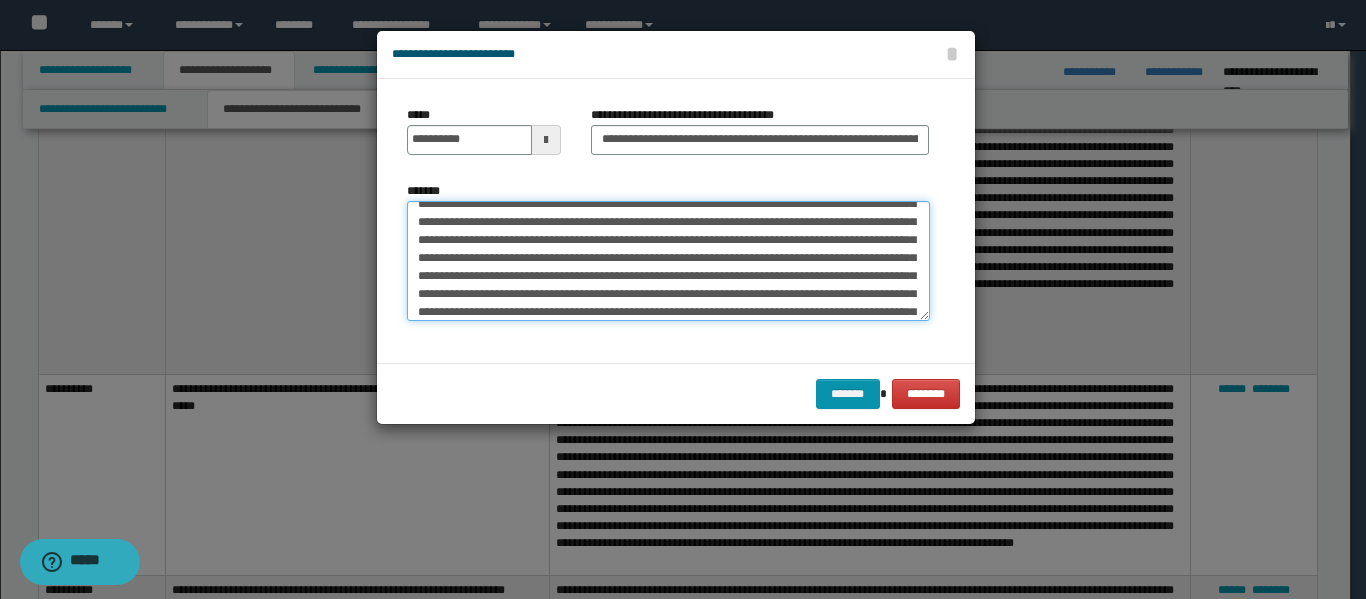 click on "*******" at bounding box center [668, 261] 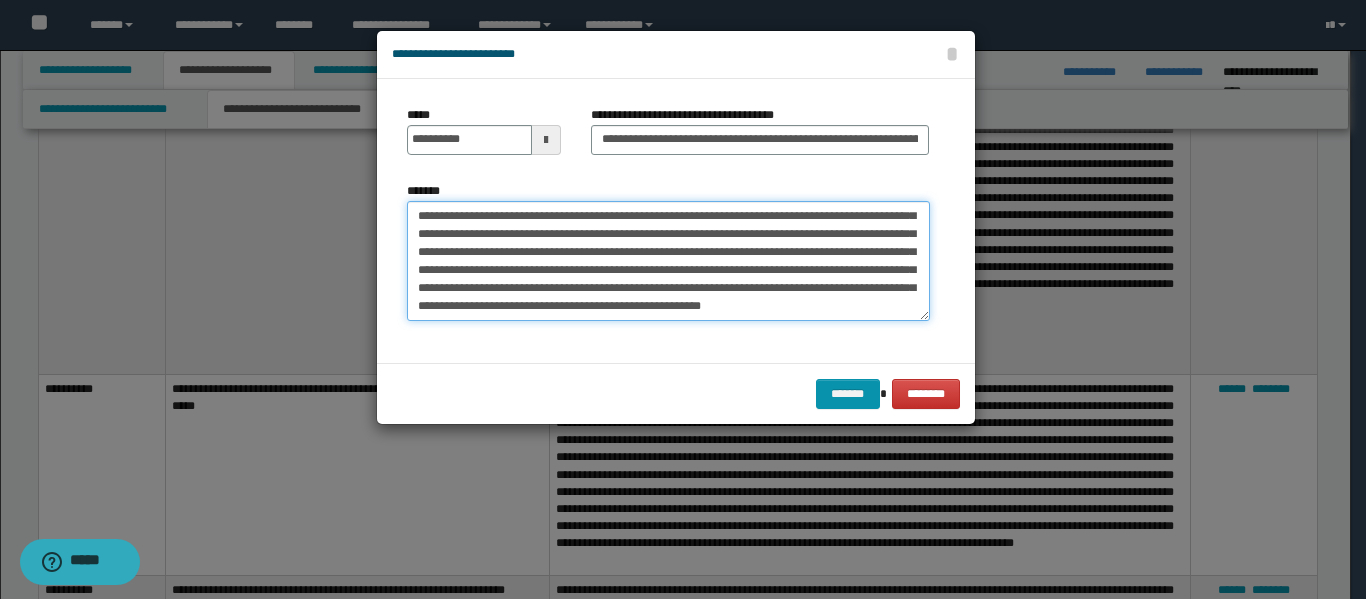 scroll, scrollTop: 936, scrollLeft: 0, axis: vertical 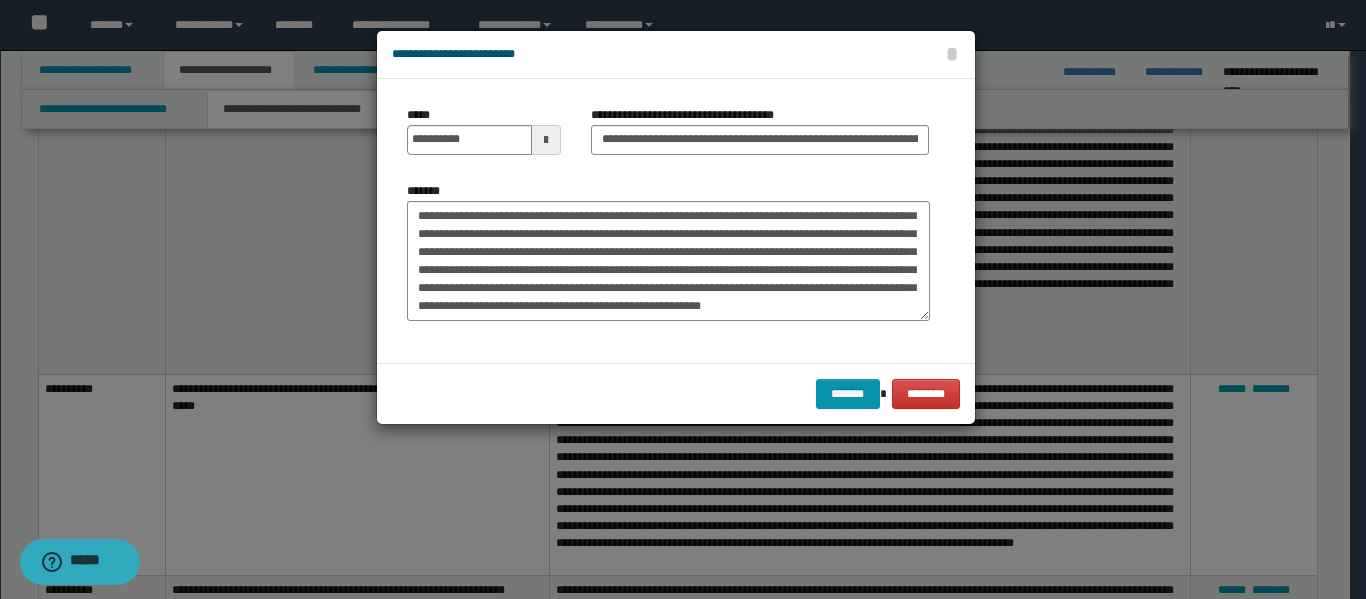 click on "[NUMBER] [STREET]
[CITY]
[POSTAL_CODE]
[COUNTRY]
[STATE]
[ADDRESS_LINE_2]
[ADDRESS_LINE_3]" at bounding box center (676, 221) 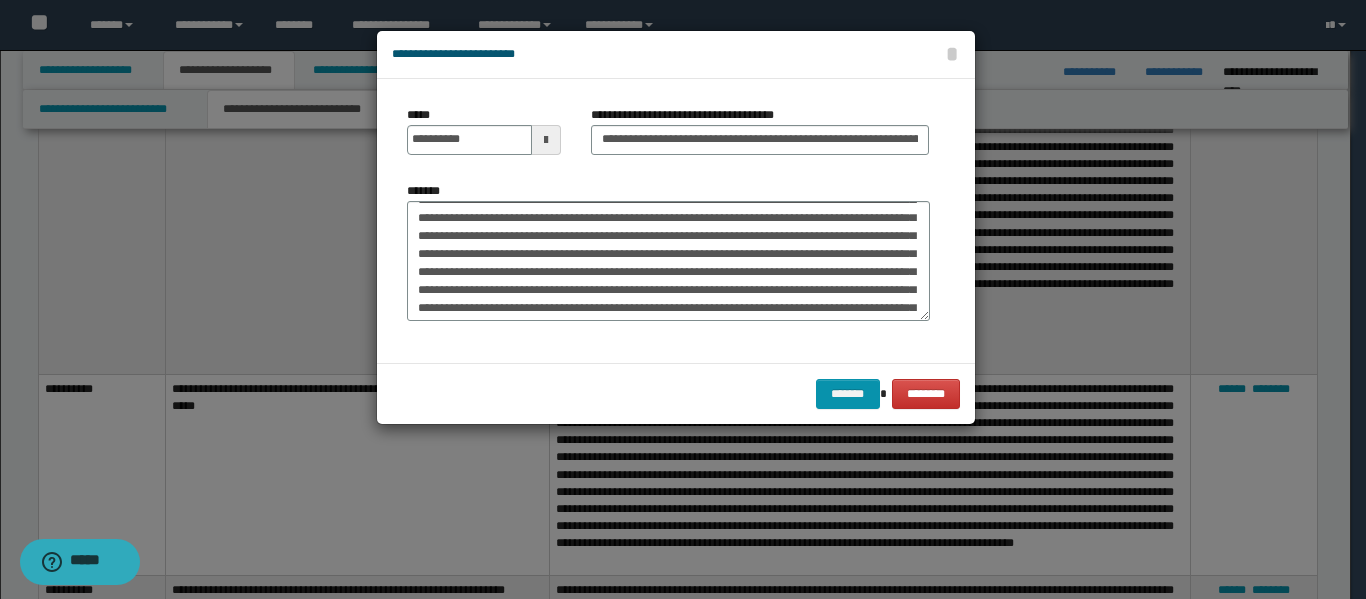 scroll, scrollTop: 0, scrollLeft: 0, axis: both 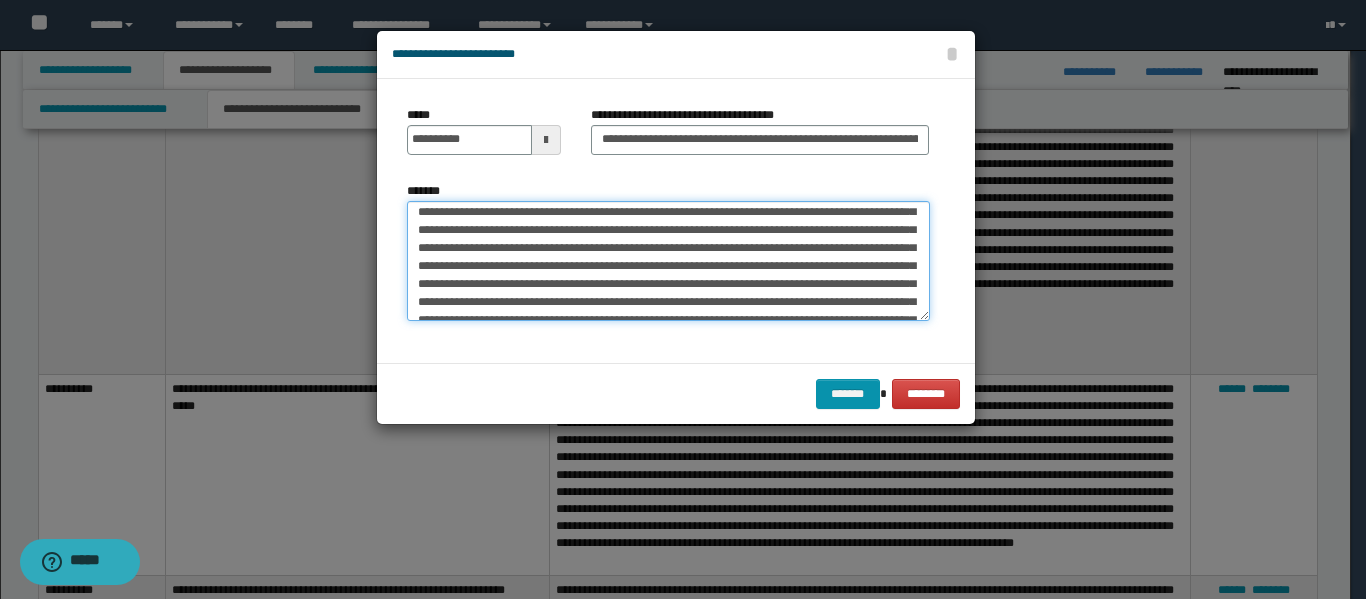 click on "*******" at bounding box center (668, 261) 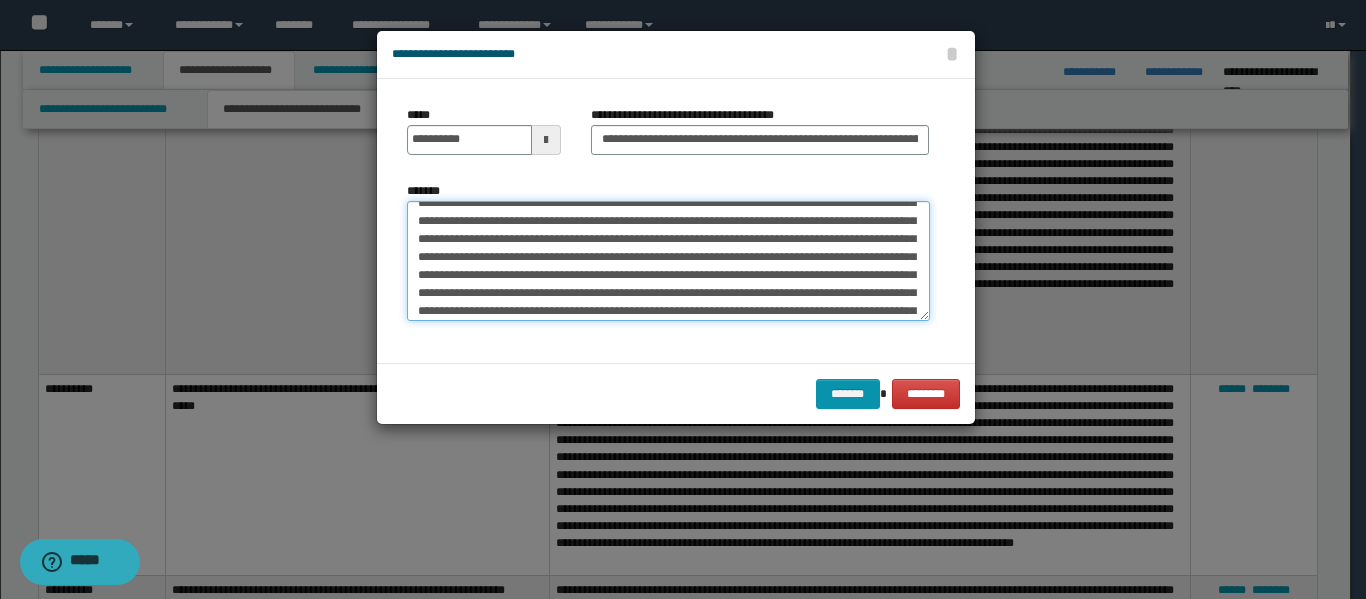 scroll, scrollTop: 240, scrollLeft: 0, axis: vertical 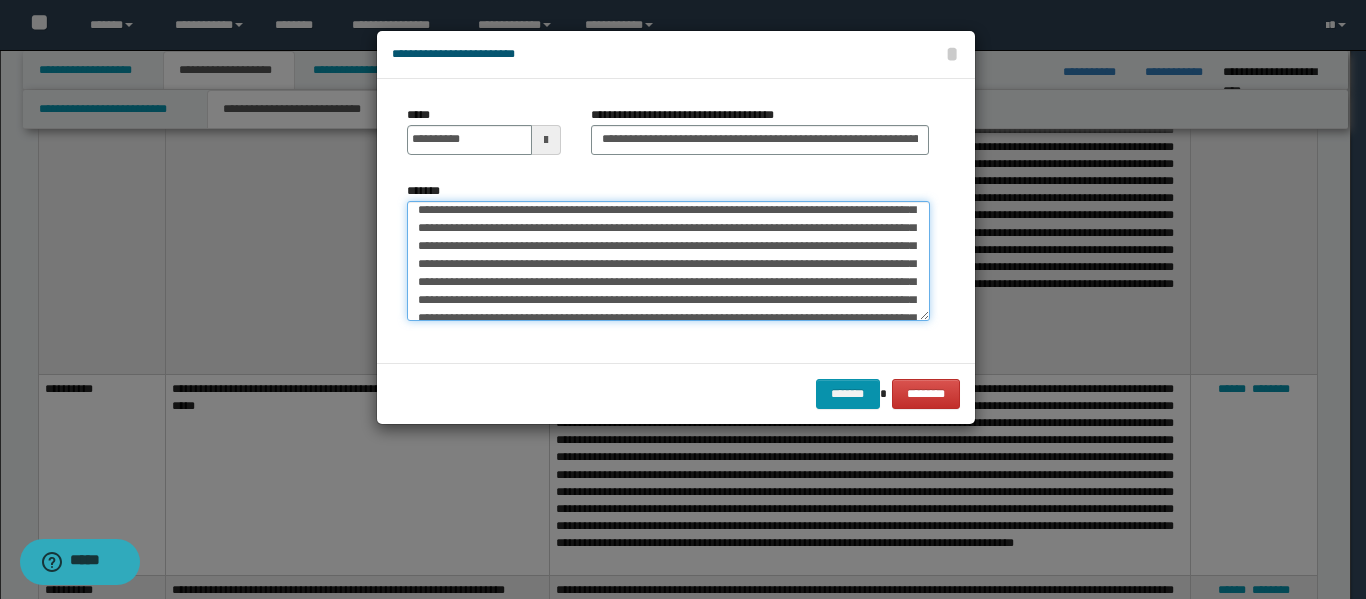 click on "*******" at bounding box center (668, 261) 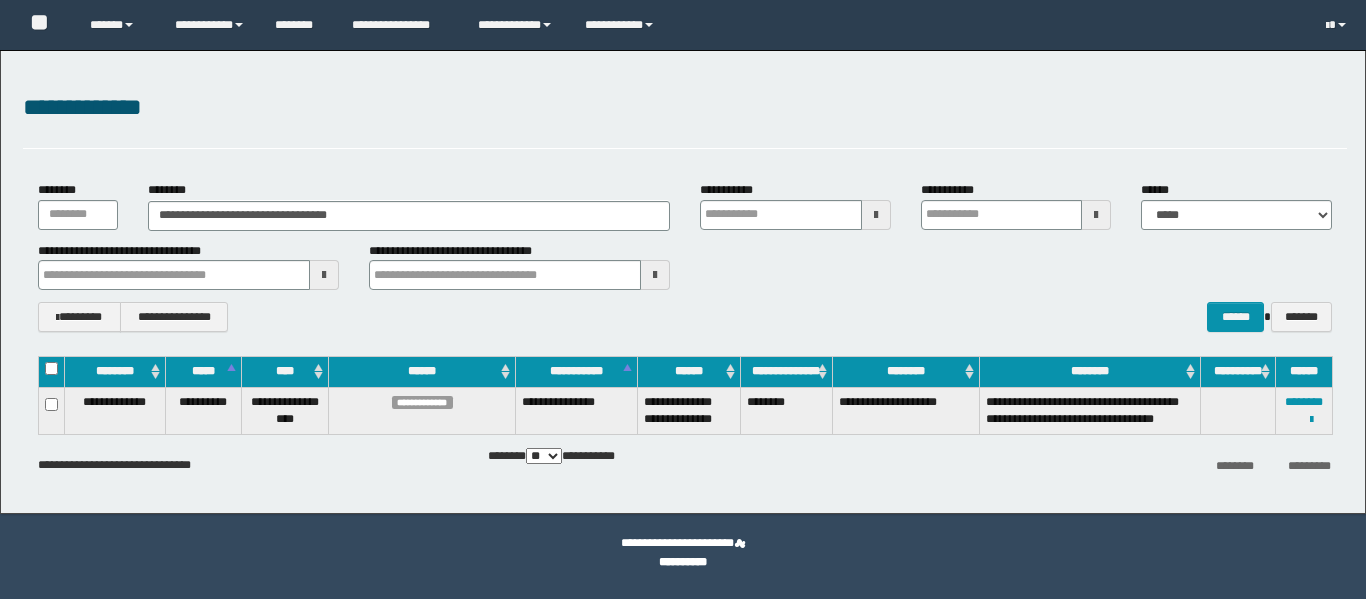 scroll, scrollTop: 0, scrollLeft: 0, axis: both 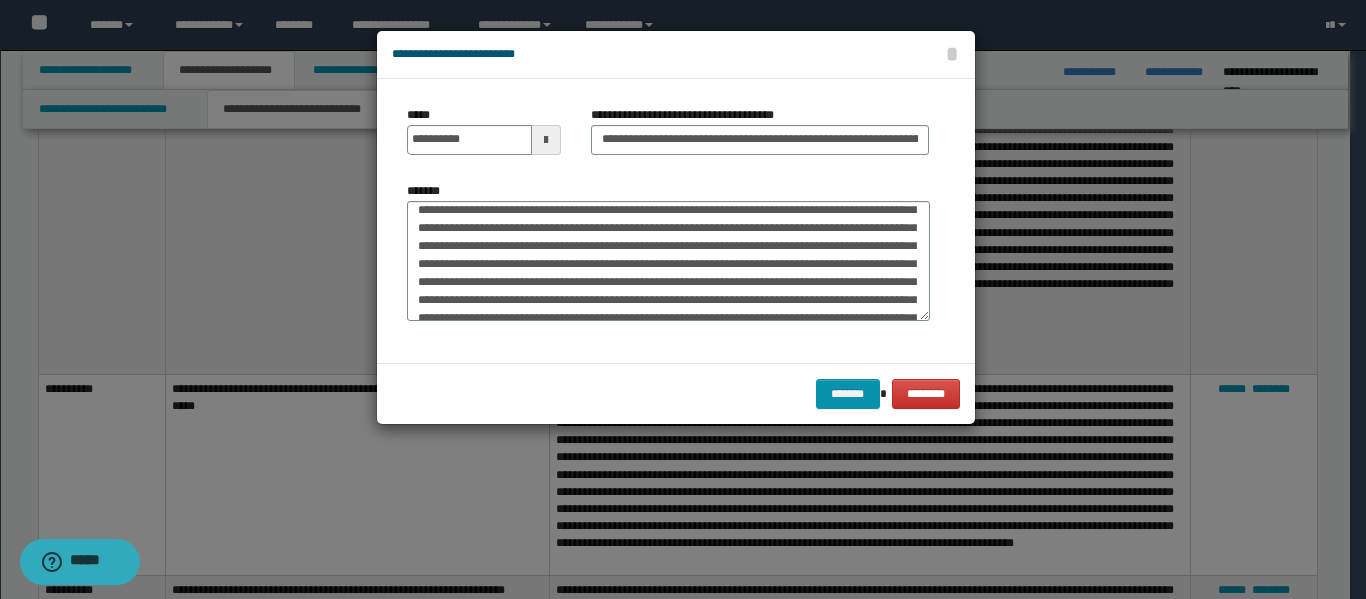 click on "*******" at bounding box center (668, 261) 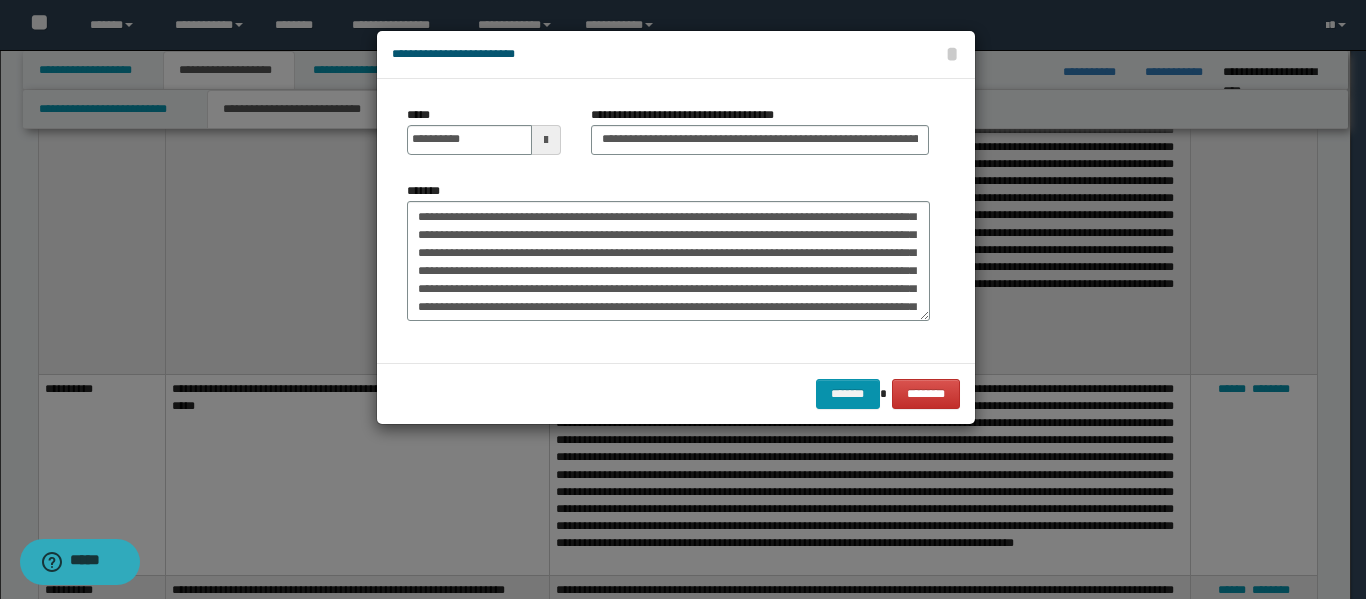 scroll, scrollTop: 340, scrollLeft: 0, axis: vertical 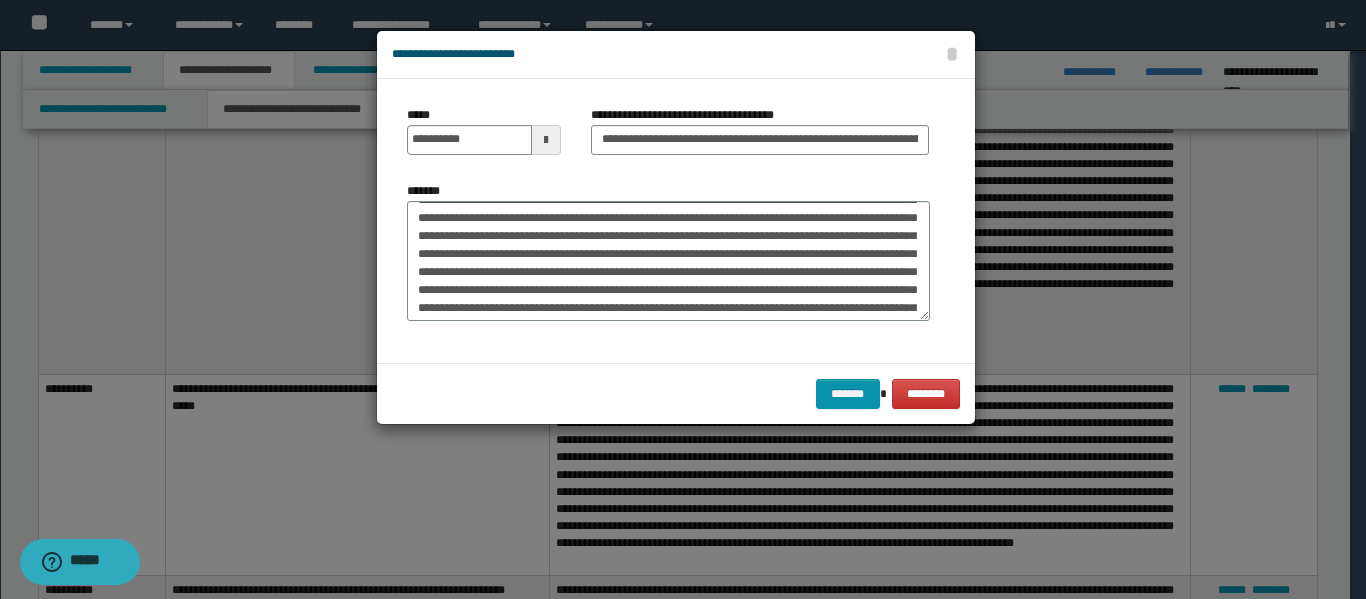 click on "*******" at bounding box center (668, 261) 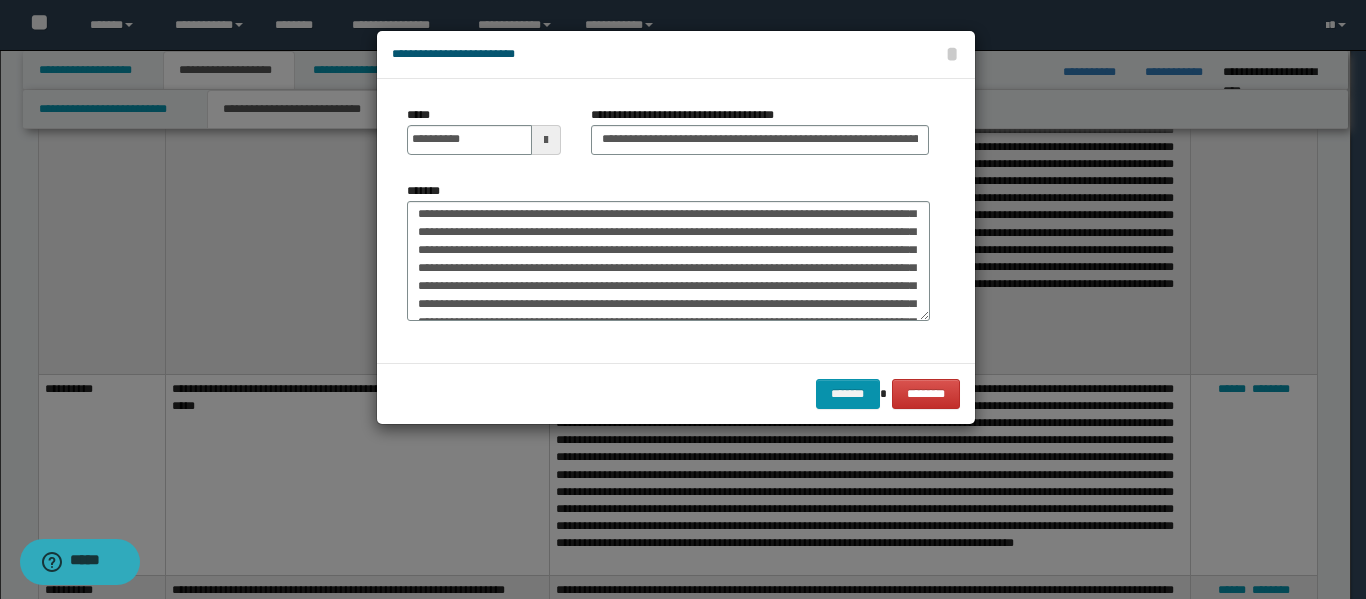 click on "*******" at bounding box center [668, 261] 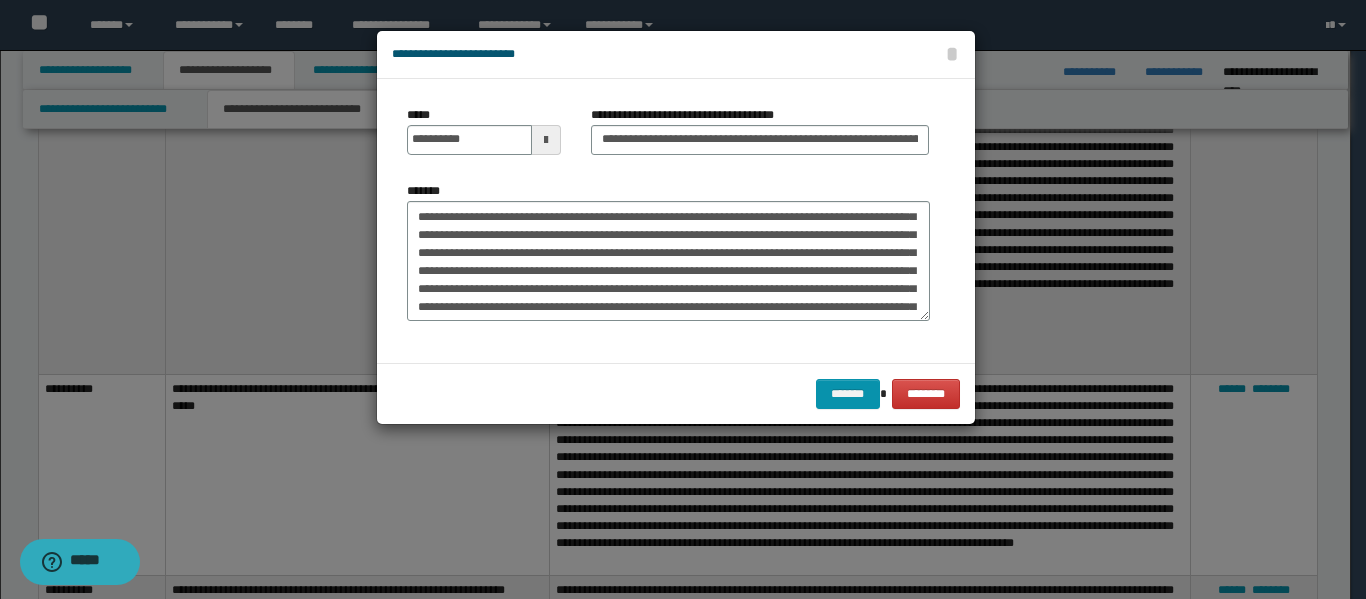 scroll, scrollTop: 480, scrollLeft: 0, axis: vertical 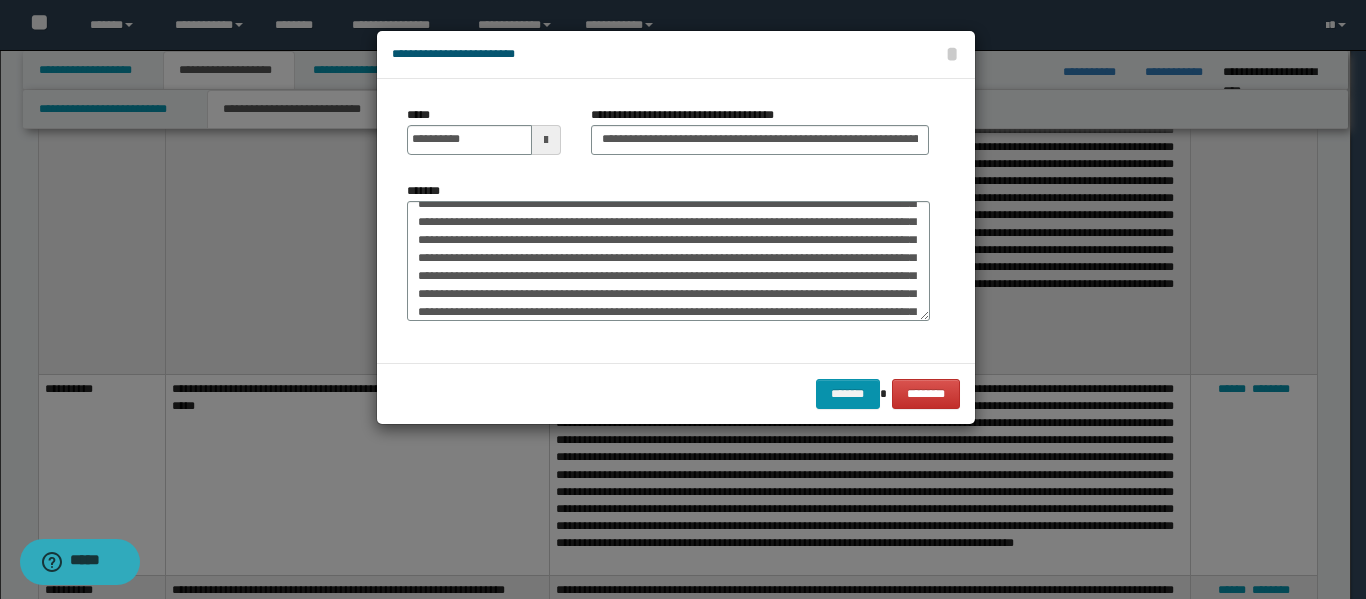 drag, startPoint x: 421, startPoint y: 225, endPoint x: 454, endPoint y: 224, distance: 33.01515 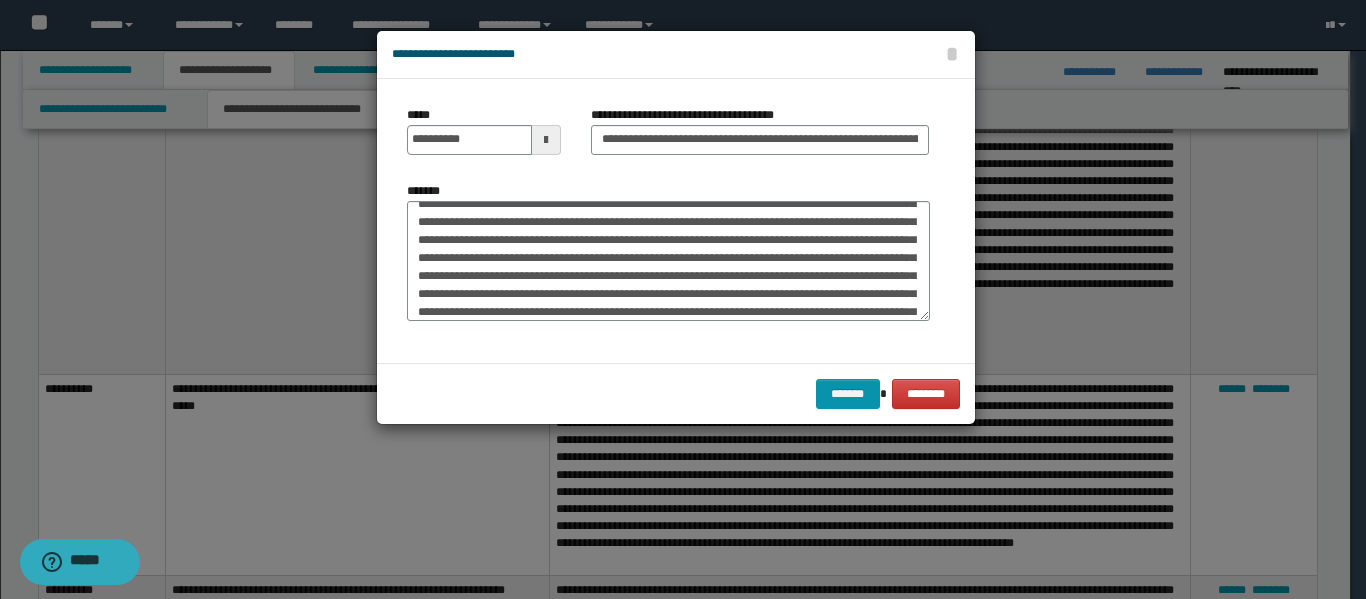 scroll, scrollTop: 473, scrollLeft: 0, axis: vertical 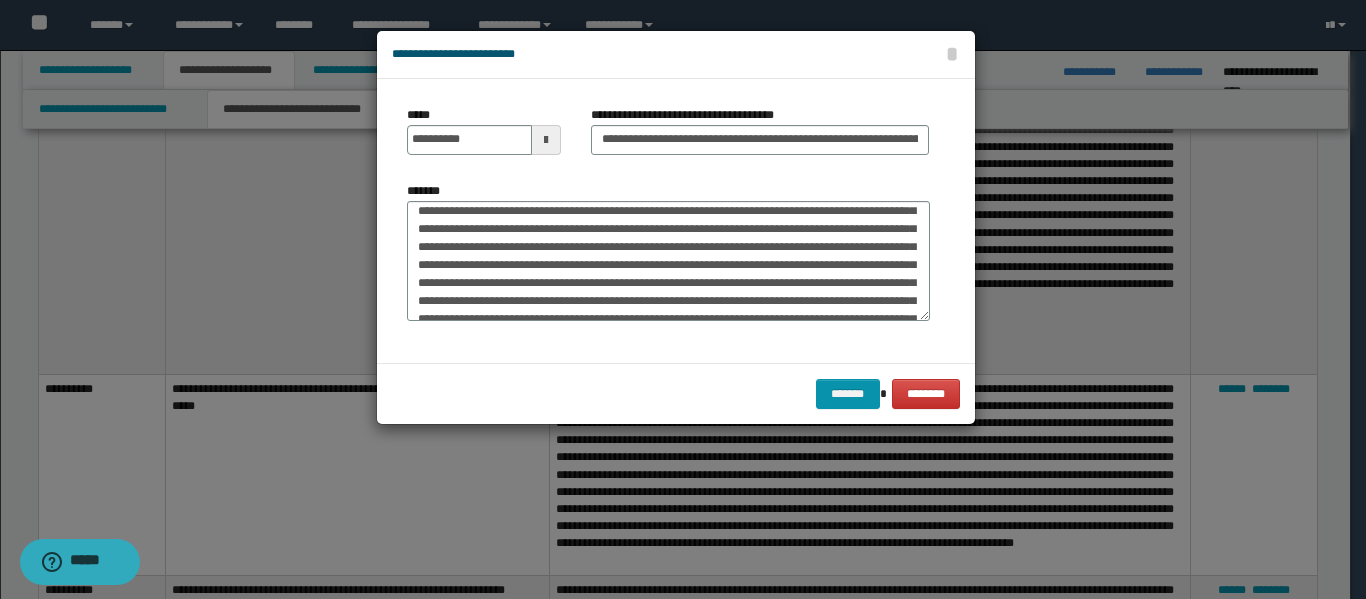 click on "*******" at bounding box center [668, 261] 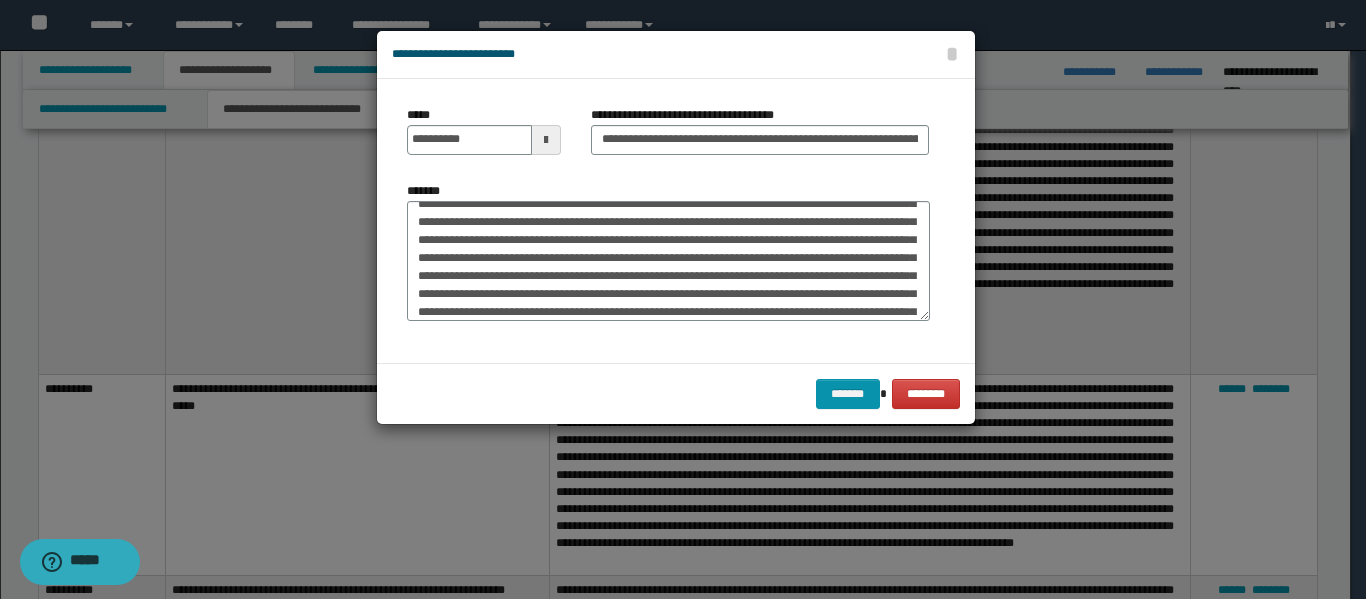 click on "*******" at bounding box center (668, 261) 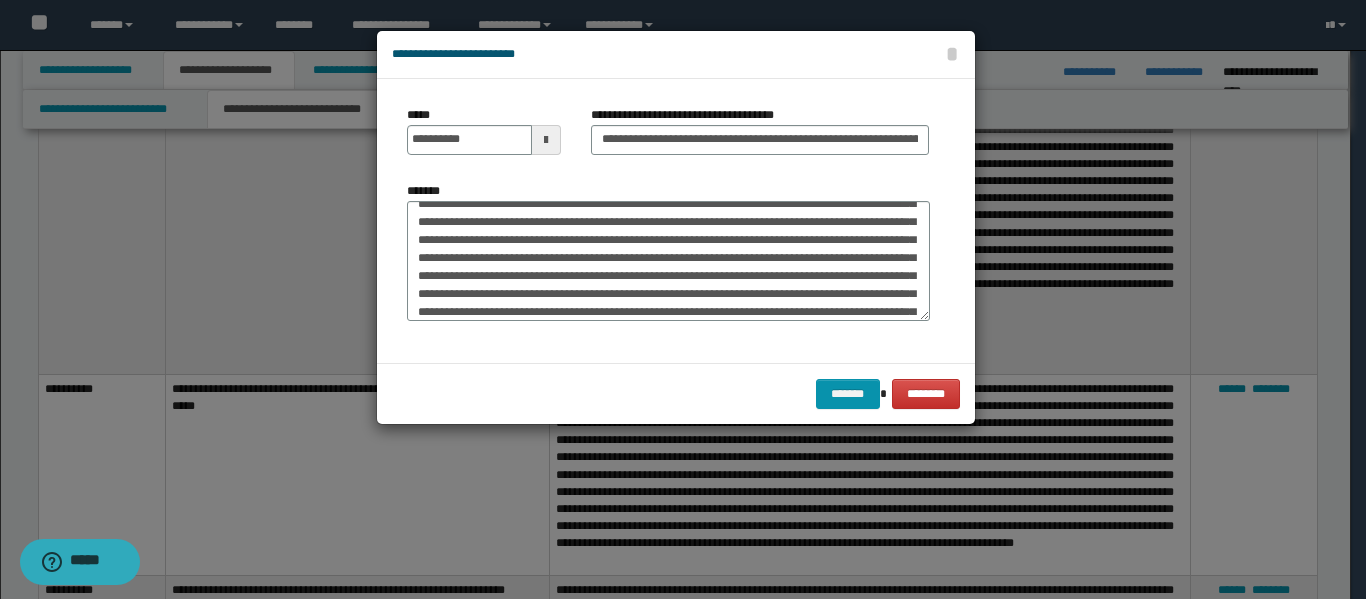 scroll, scrollTop: 652, scrollLeft: 0, axis: vertical 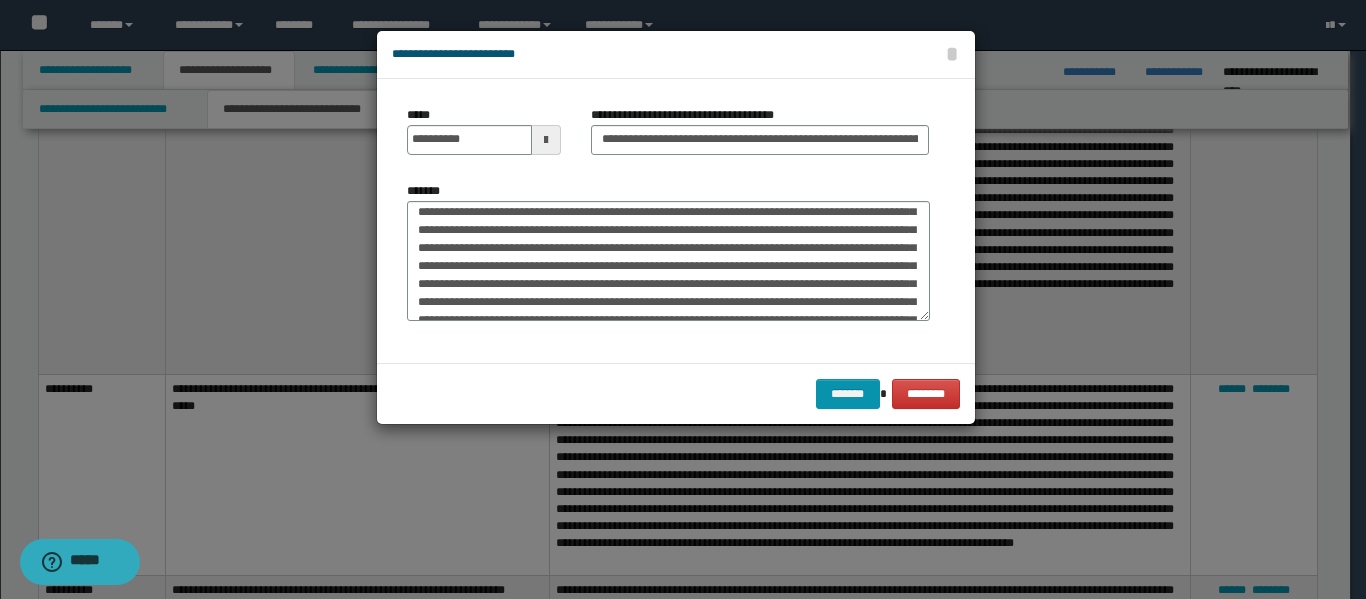 click on "*******" at bounding box center [668, 261] 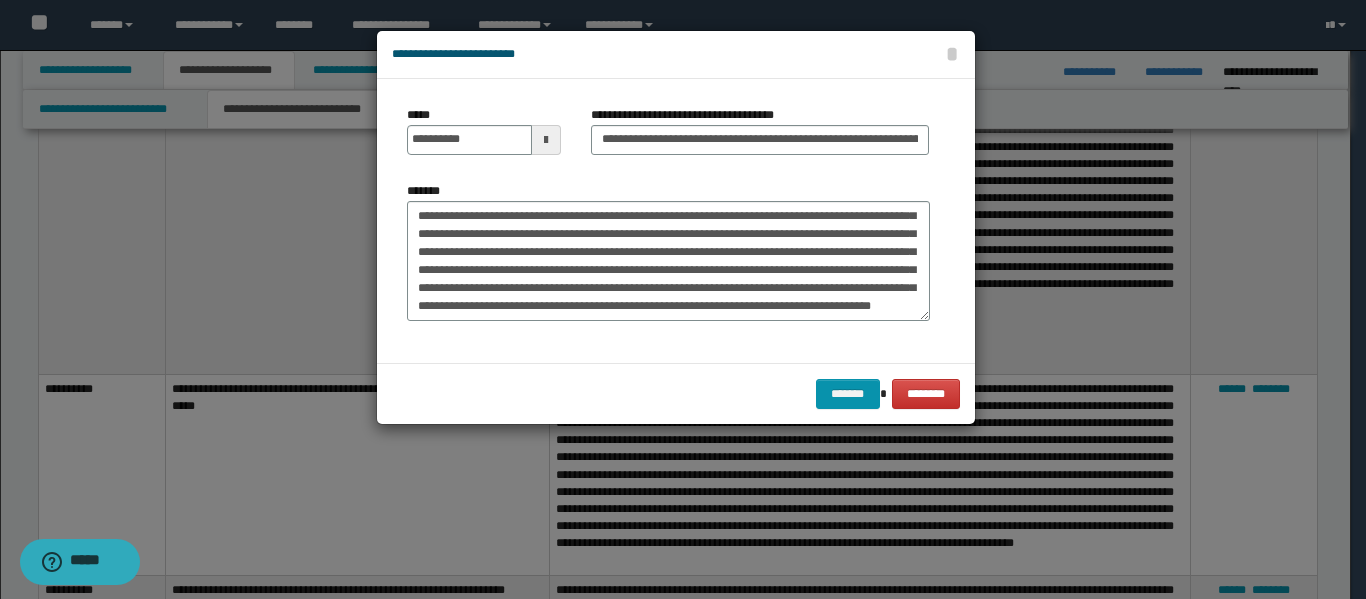 scroll, scrollTop: 936, scrollLeft: 0, axis: vertical 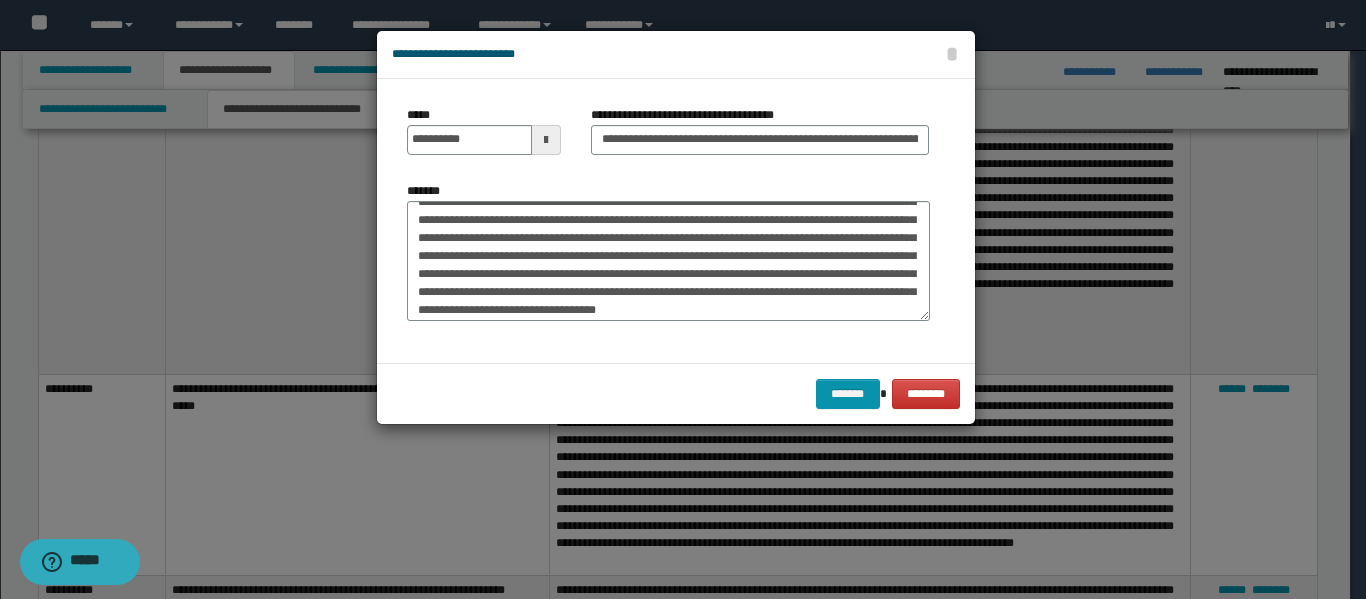 click on "*******" at bounding box center [668, 261] 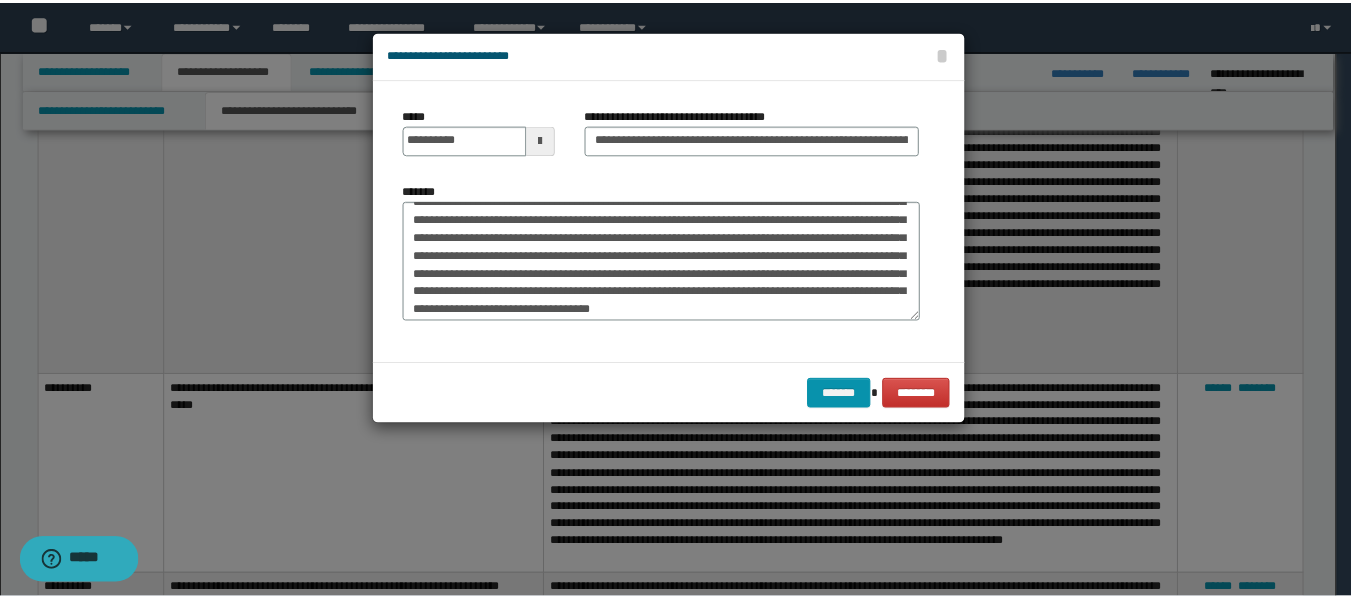 scroll, scrollTop: 576, scrollLeft: 0, axis: vertical 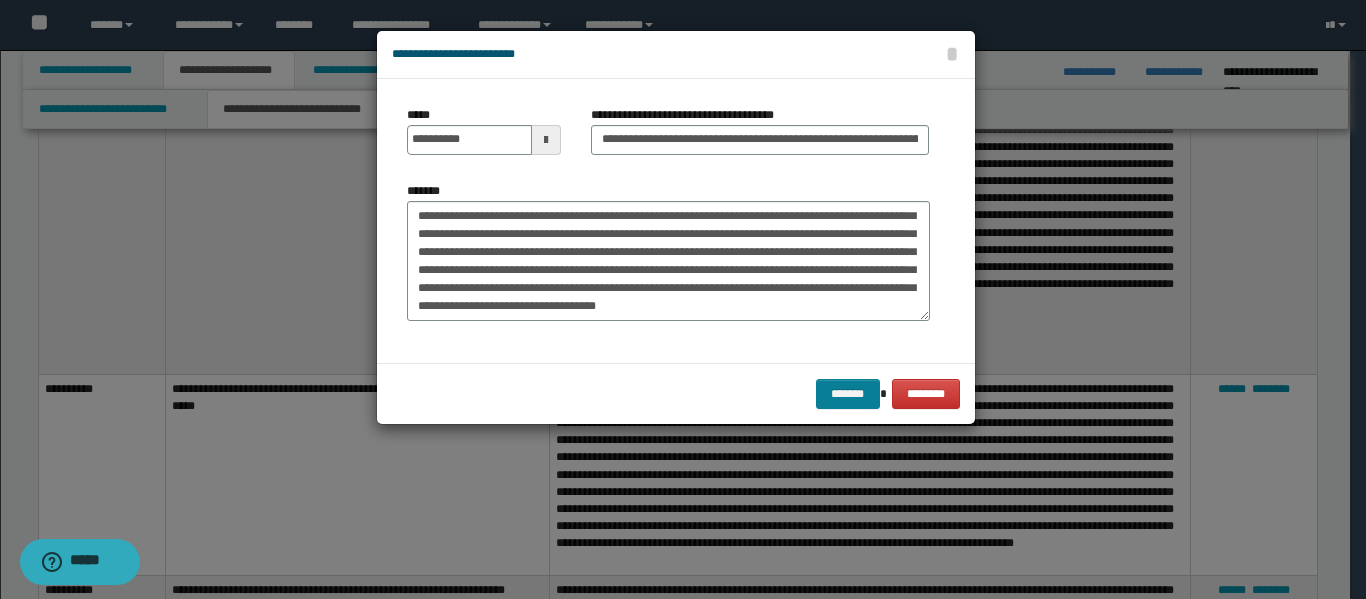 type on "**********" 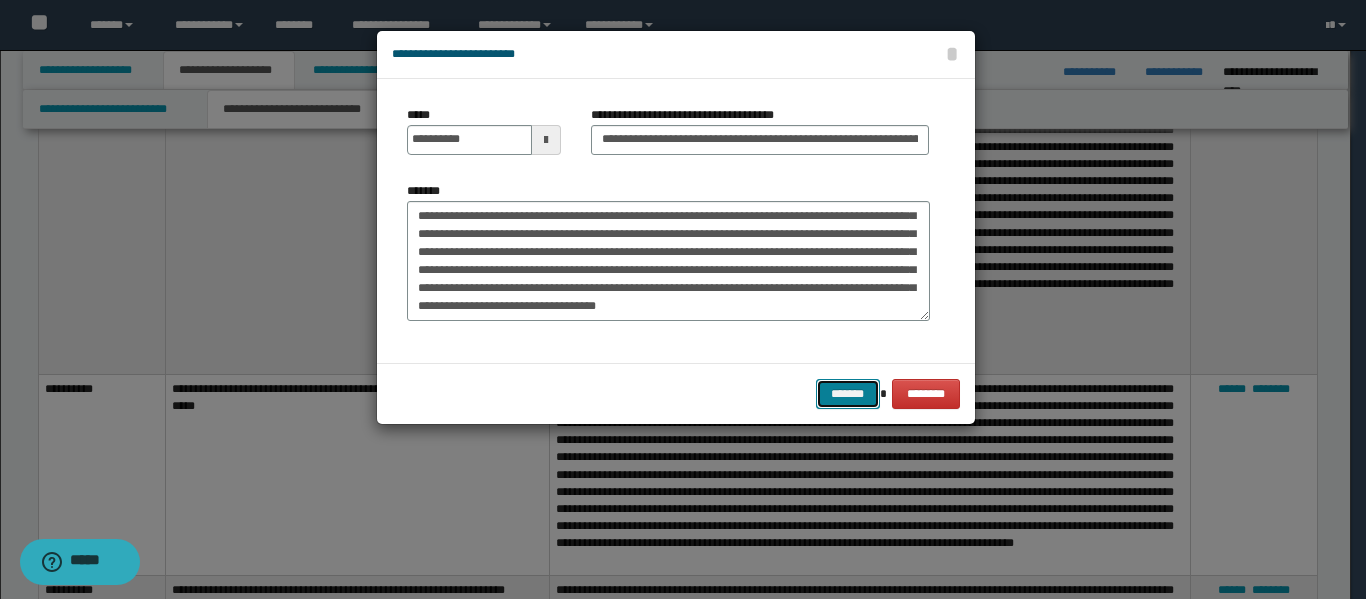 click on "*******" at bounding box center [848, 394] 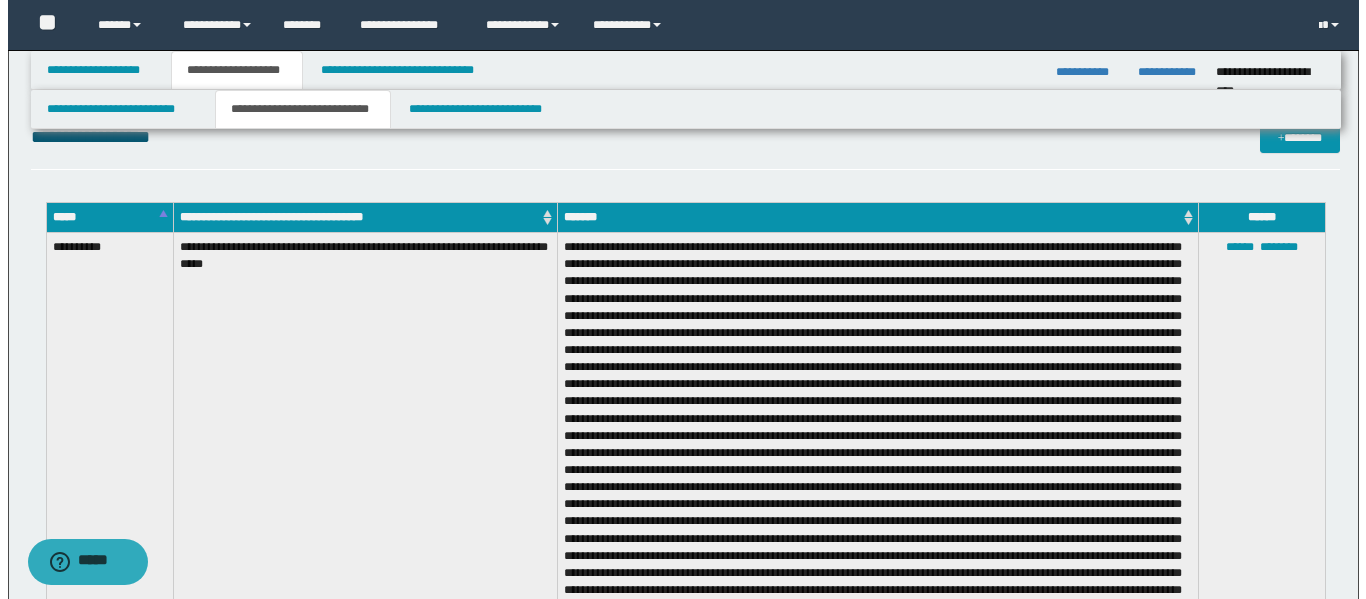 scroll, scrollTop: 840, scrollLeft: 0, axis: vertical 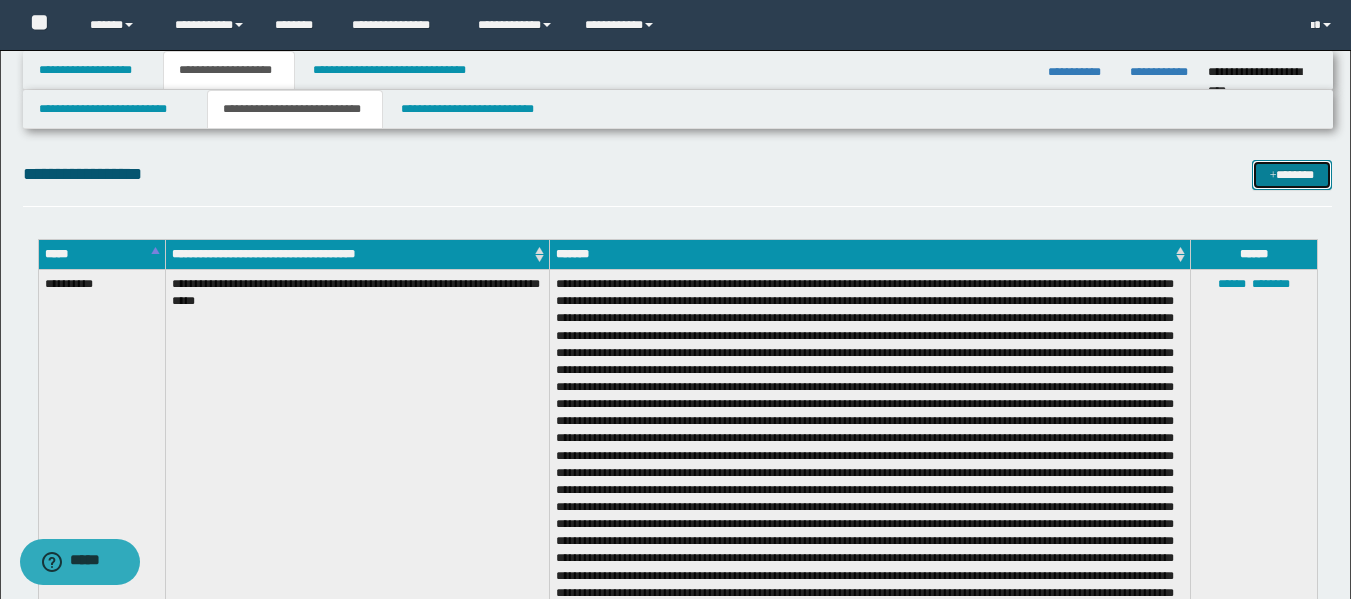 click on "*******" at bounding box center [1292, 175] 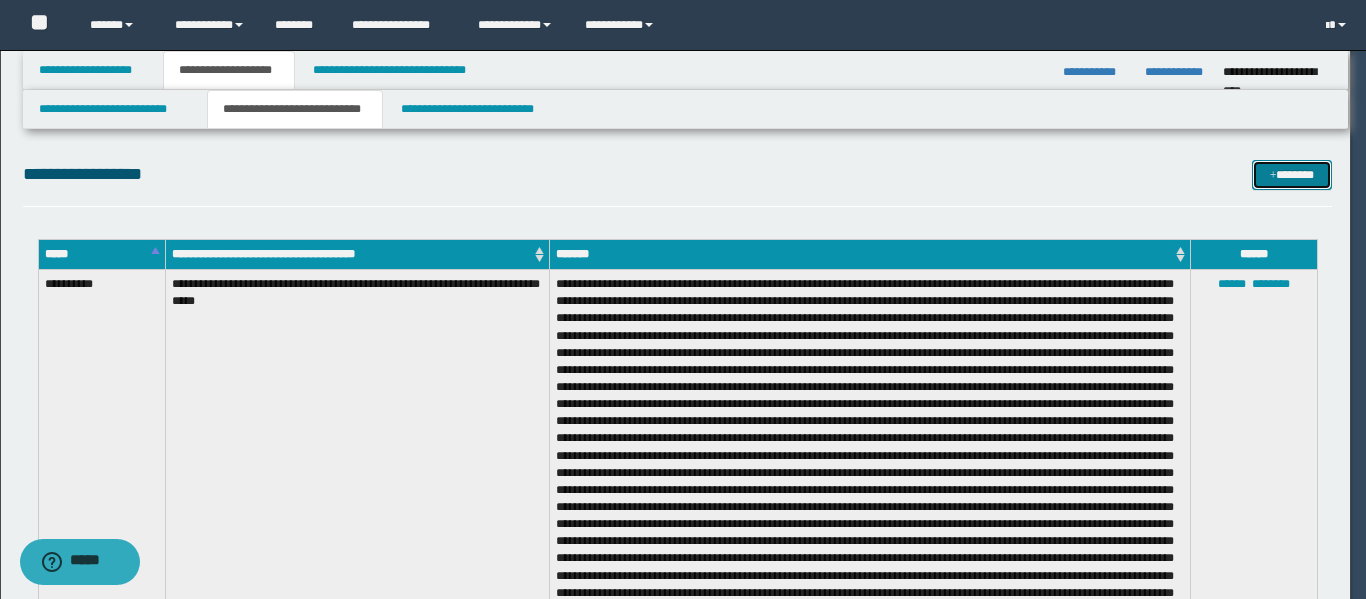 scroll, scrollTop: 0, scrollLeft: 0, axis: both 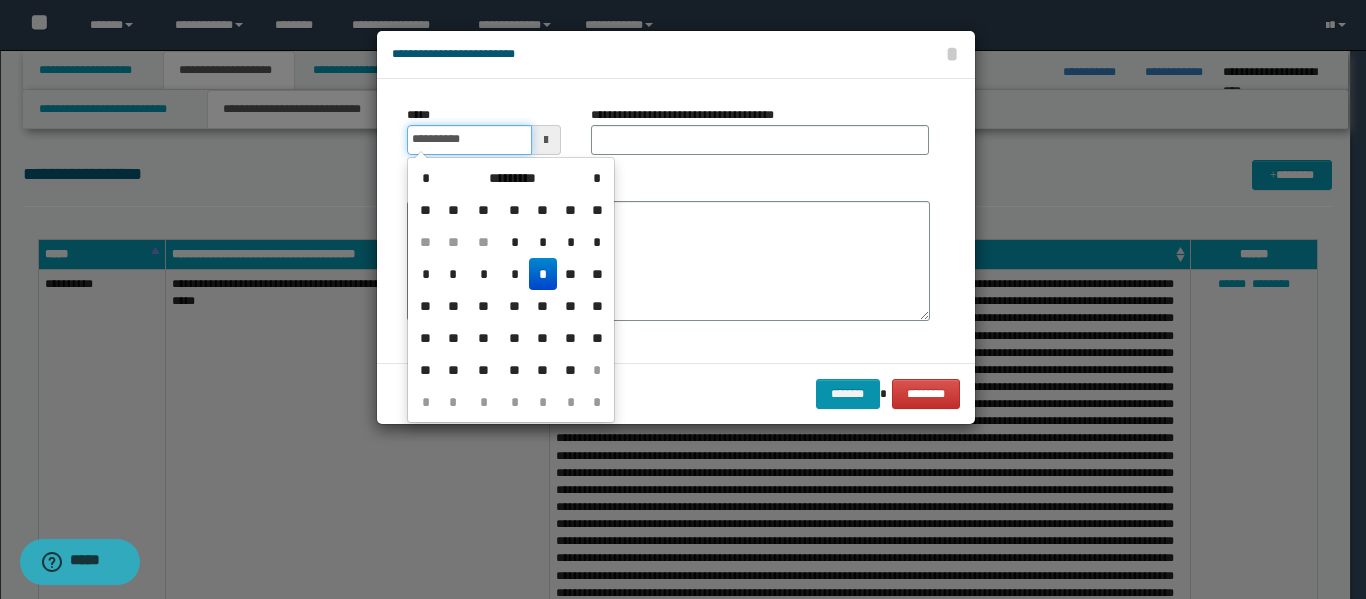 click on "**********" at bounding box center [469, 140] 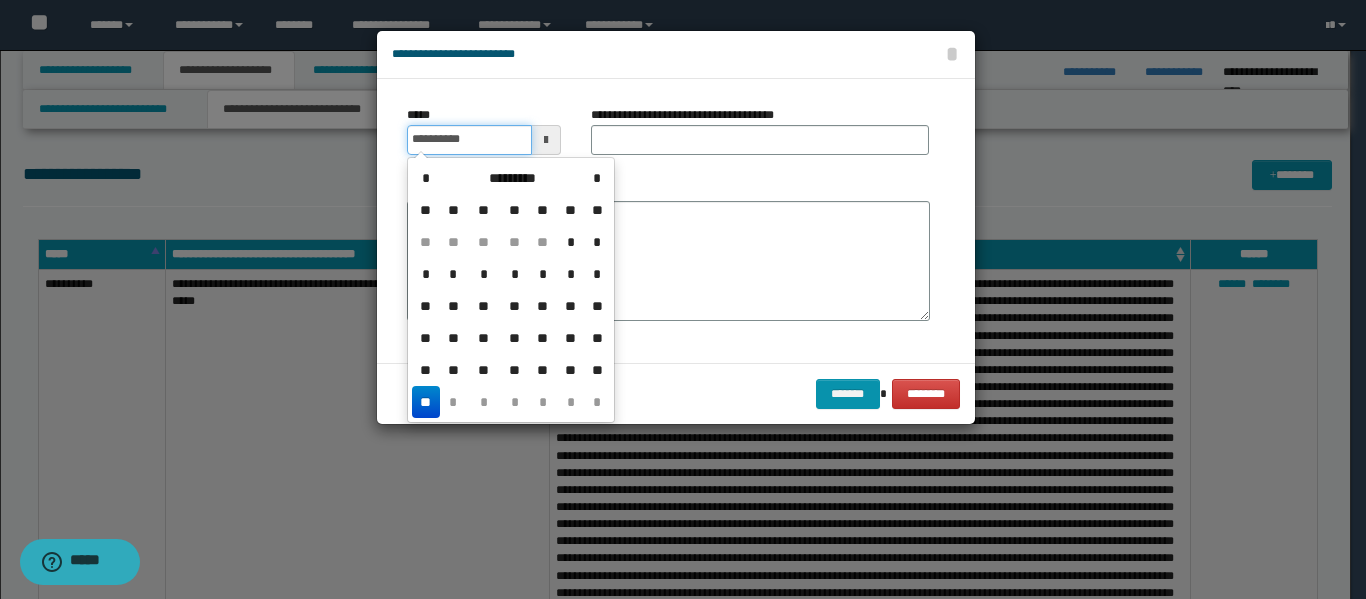 type on "**********" 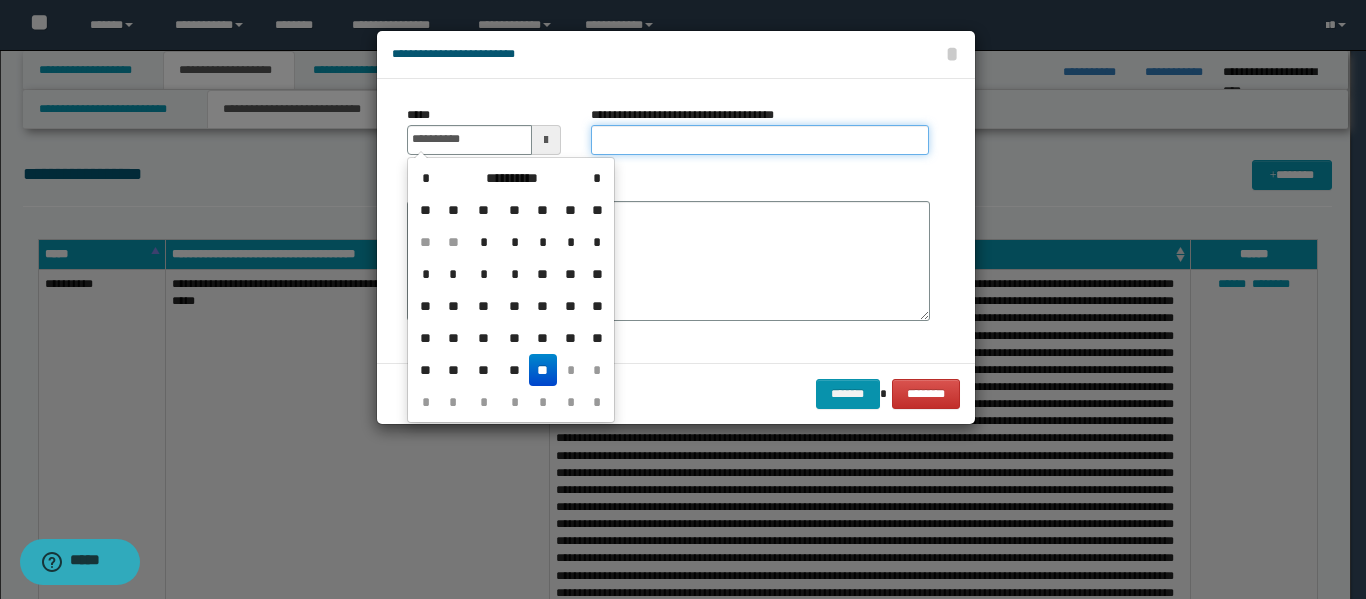 click on "**********" at bounding box center (760, 140) 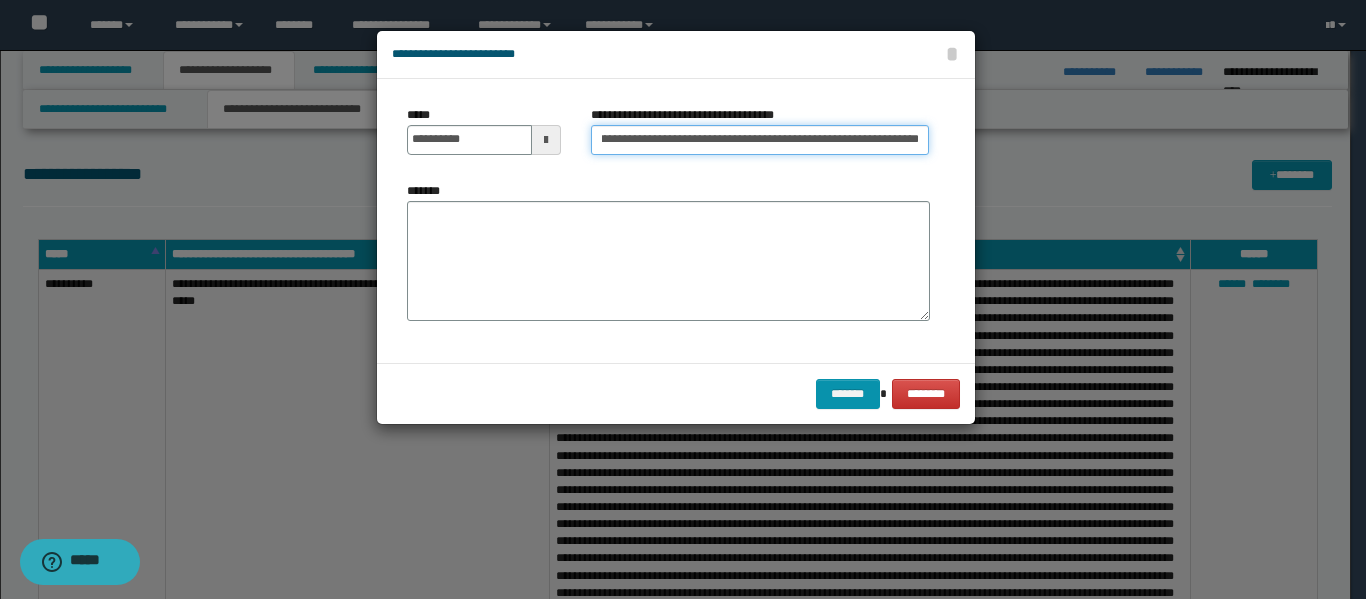 scroll, scrollTop: 0, scrollLeft: 89, axis: horizontal 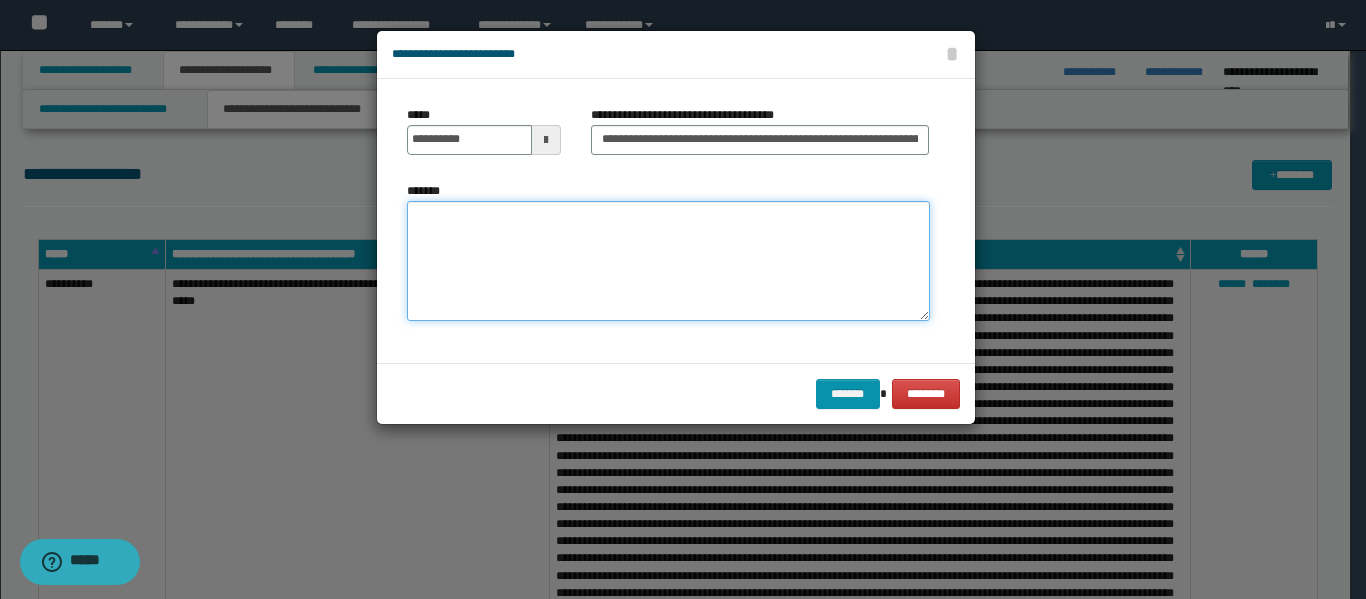 click on "*******" at bounding box center (668, 261) 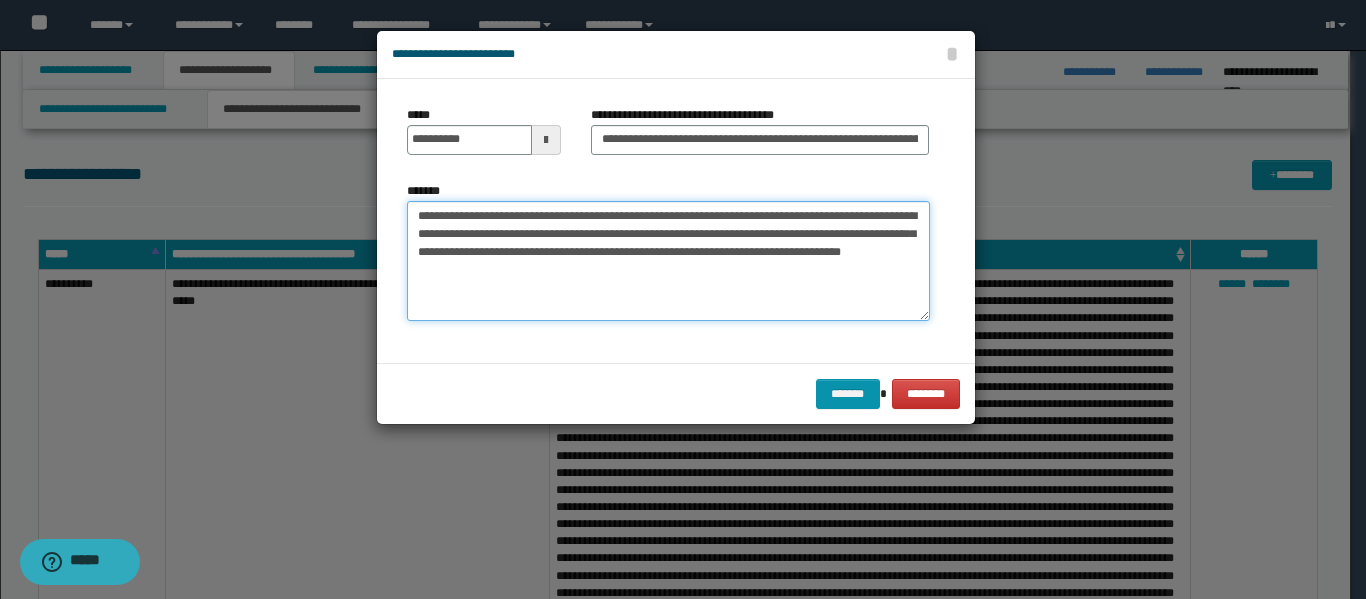 click on "**********" at bounding box center (668, 261) 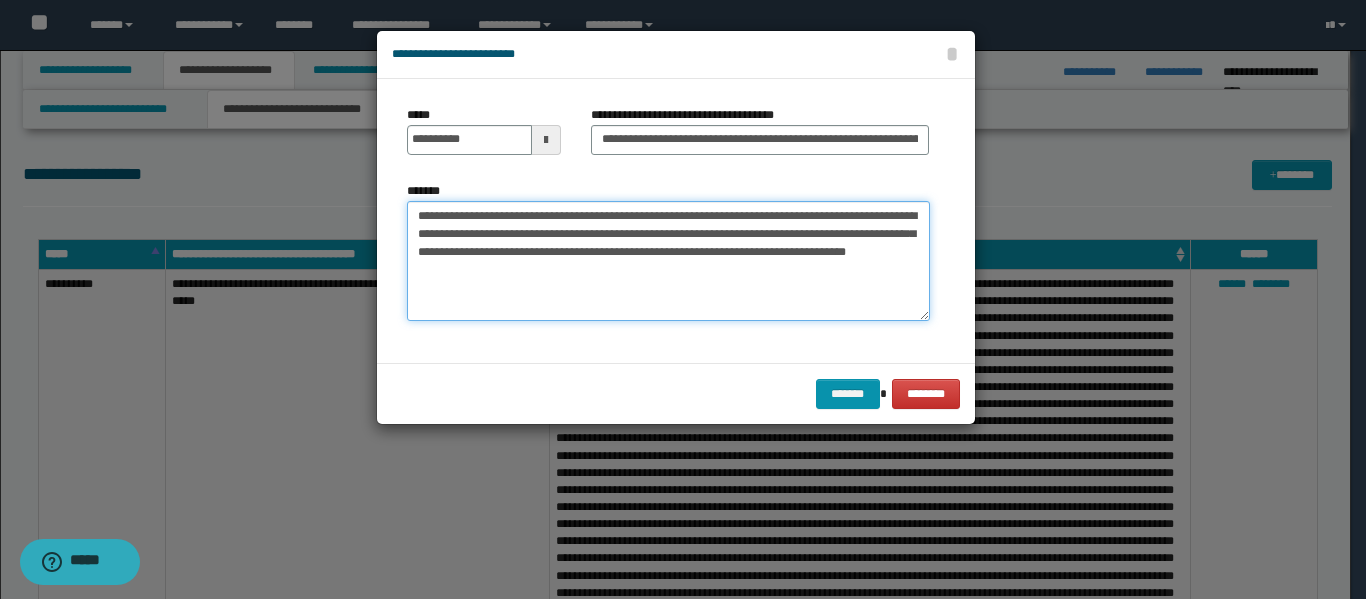 click on "**********" at bounding box center (668, 261) 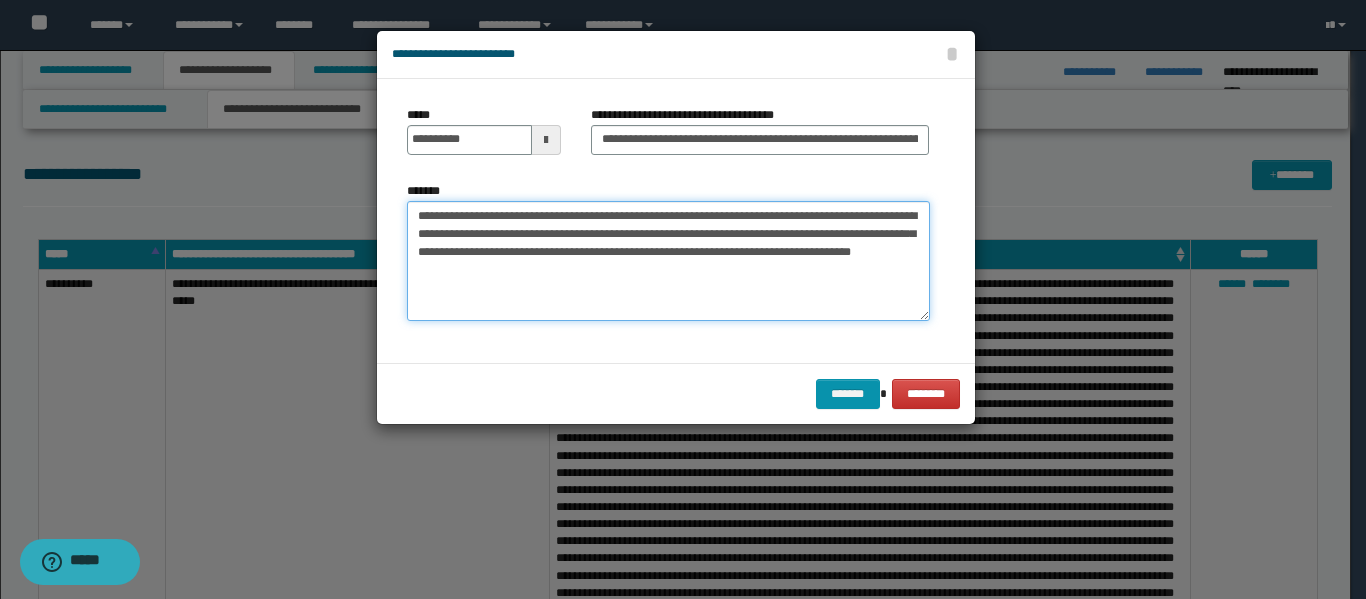 click on "**********" at bounding box center (668, 261) 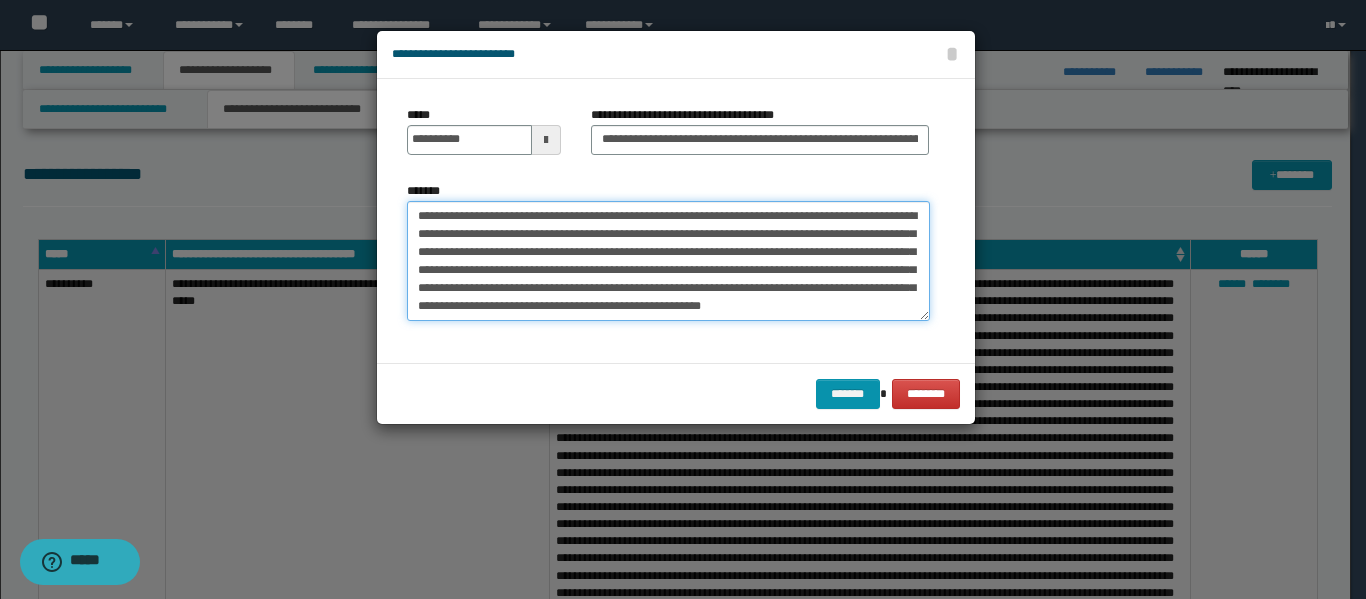 scroll, scrollTop: 12, scrollLeft: 0, axis: vertical 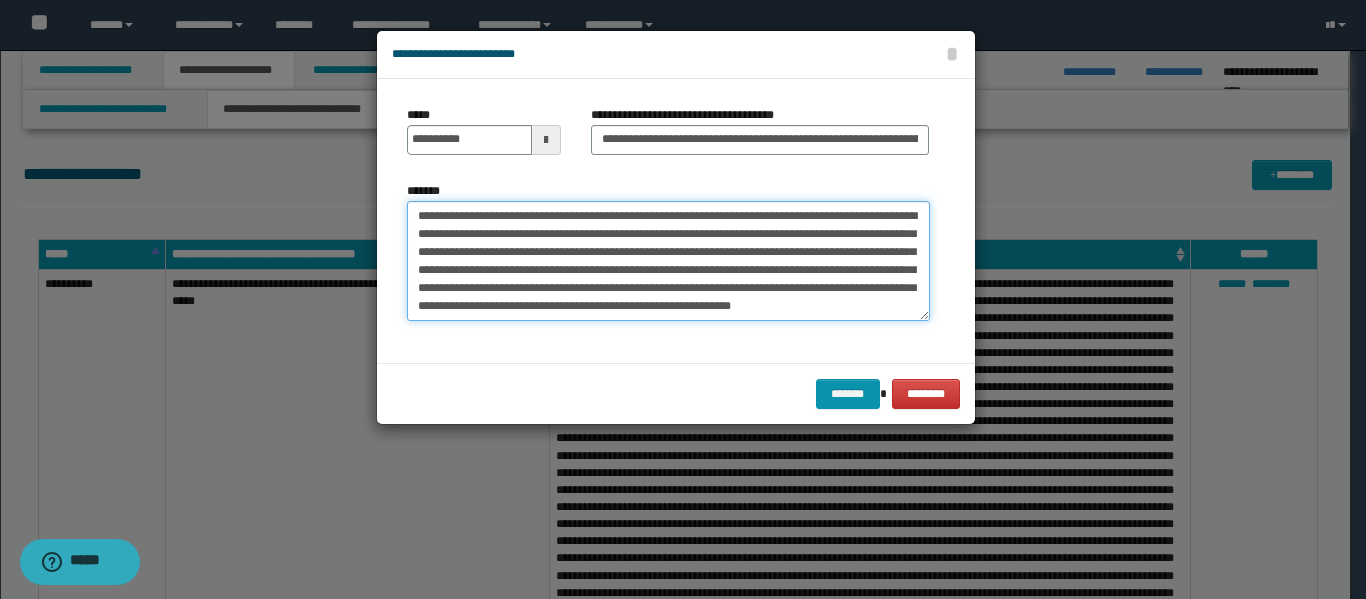 click on "**********" at bounding box center [668, 261] 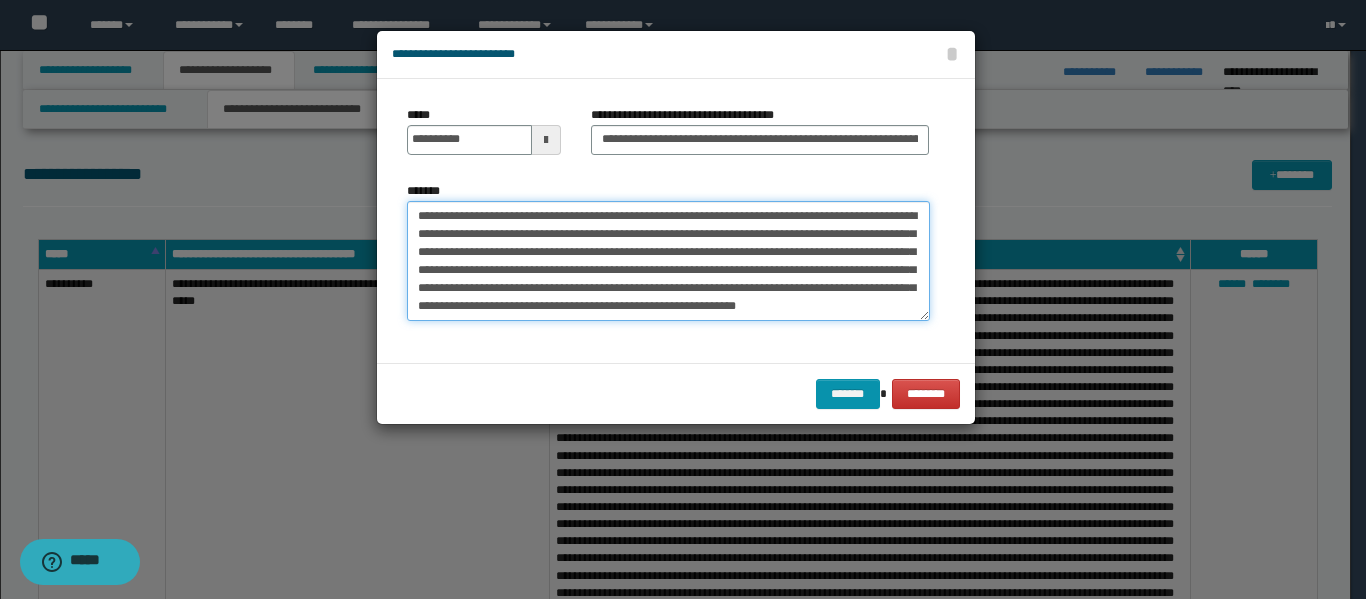 scroll, scrollTop: 18, scrollLeft: 0, axis: vertical 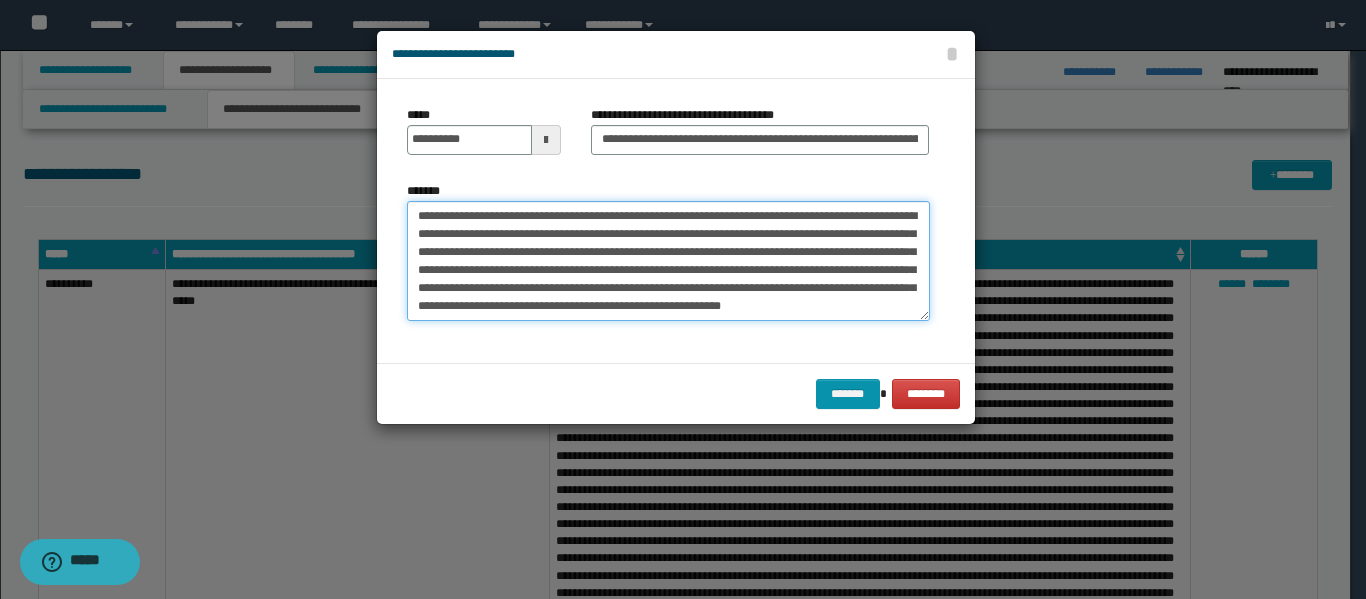 click on "**********" at bounding box center [668, 261] 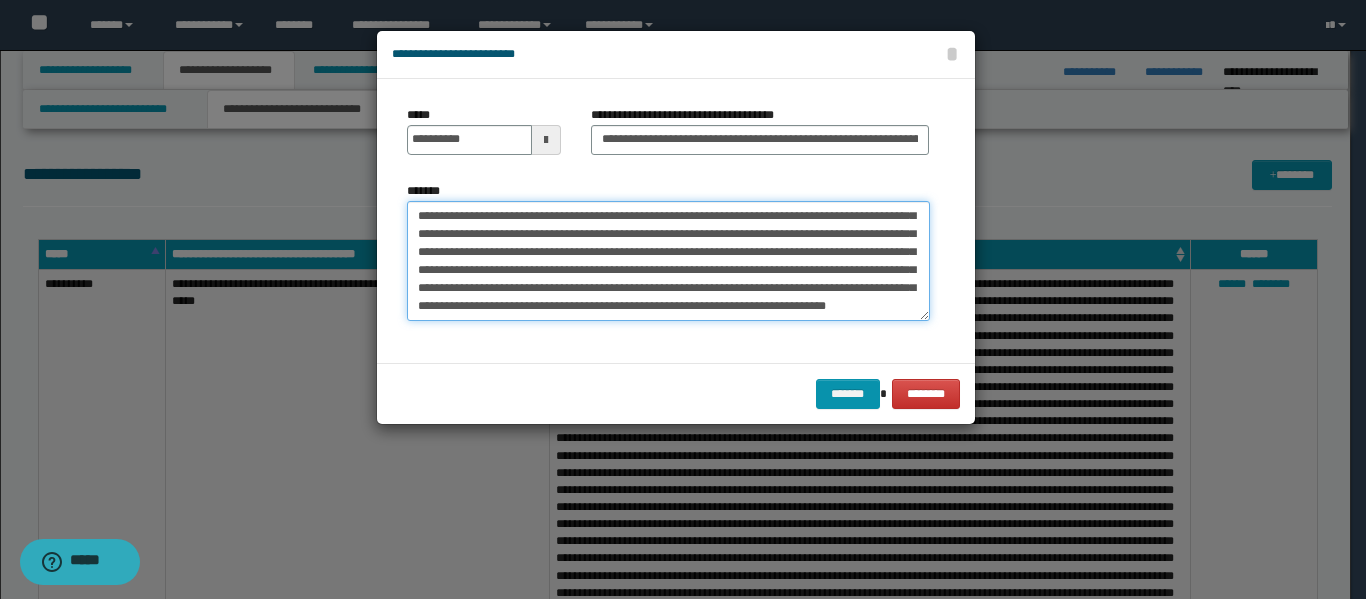 scroll, scrollTop: 102, scrollLeft: 0, axis: vertical 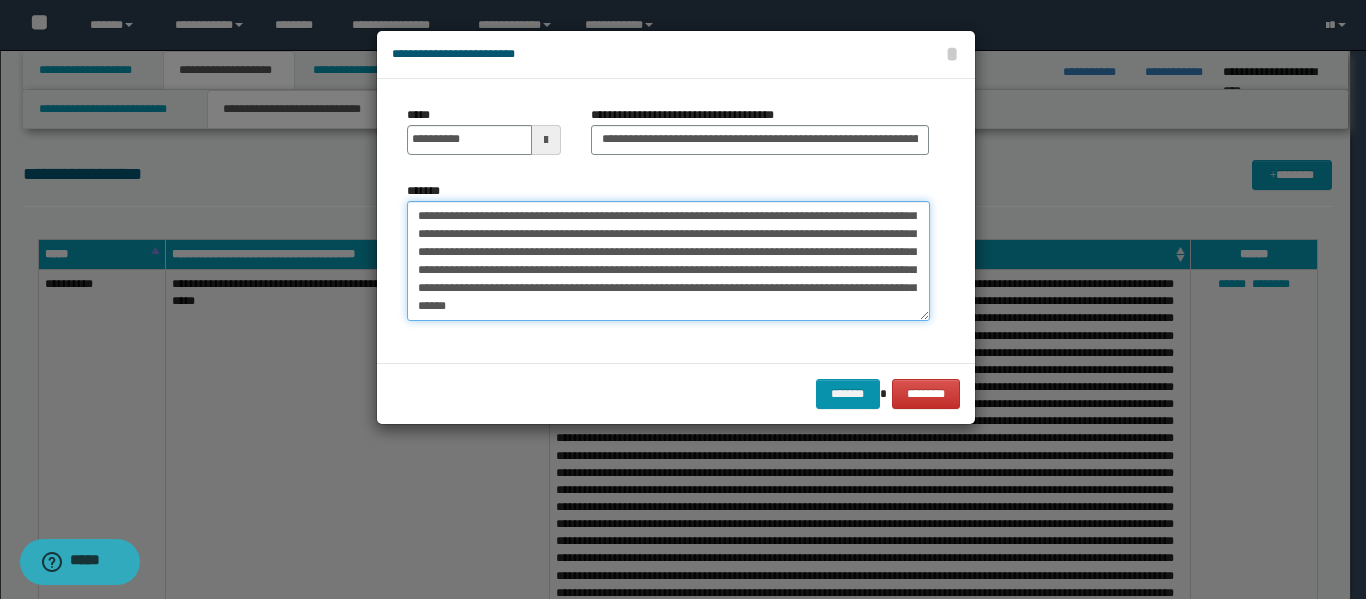 click on "**********" at bounding box center (668, 261) 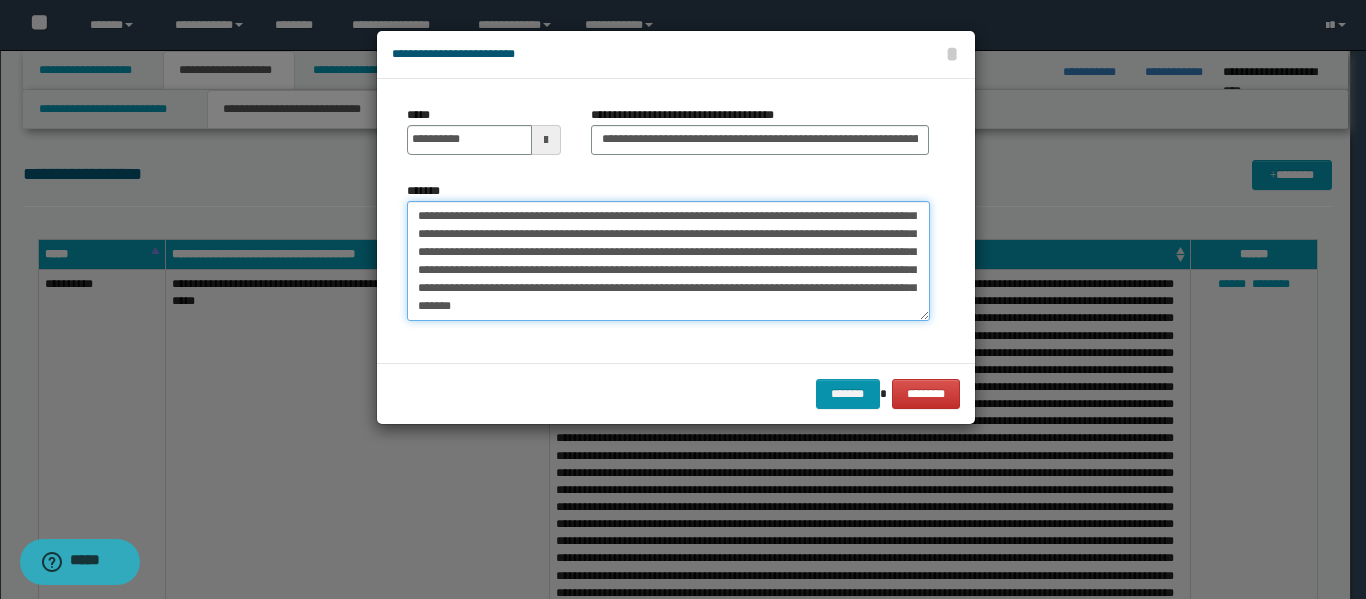 click on "**********" at bounding box center (668, 261) 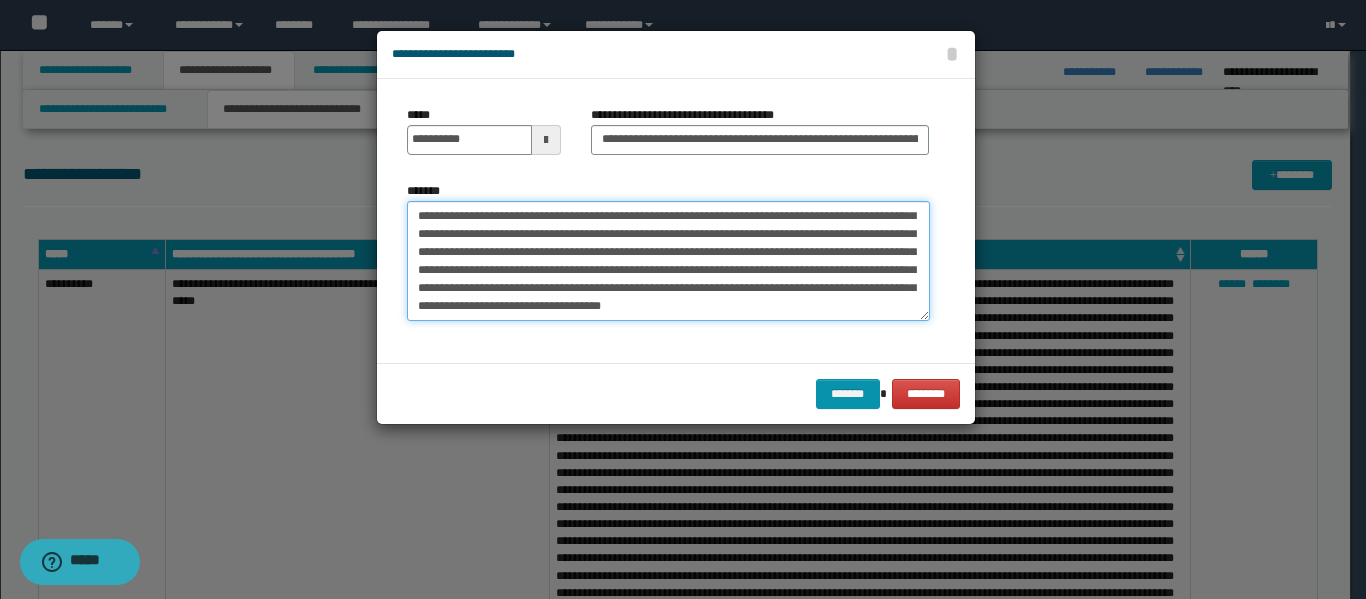 scroll, scrollTop: 174, scrollLeft: 0, axis: vertical 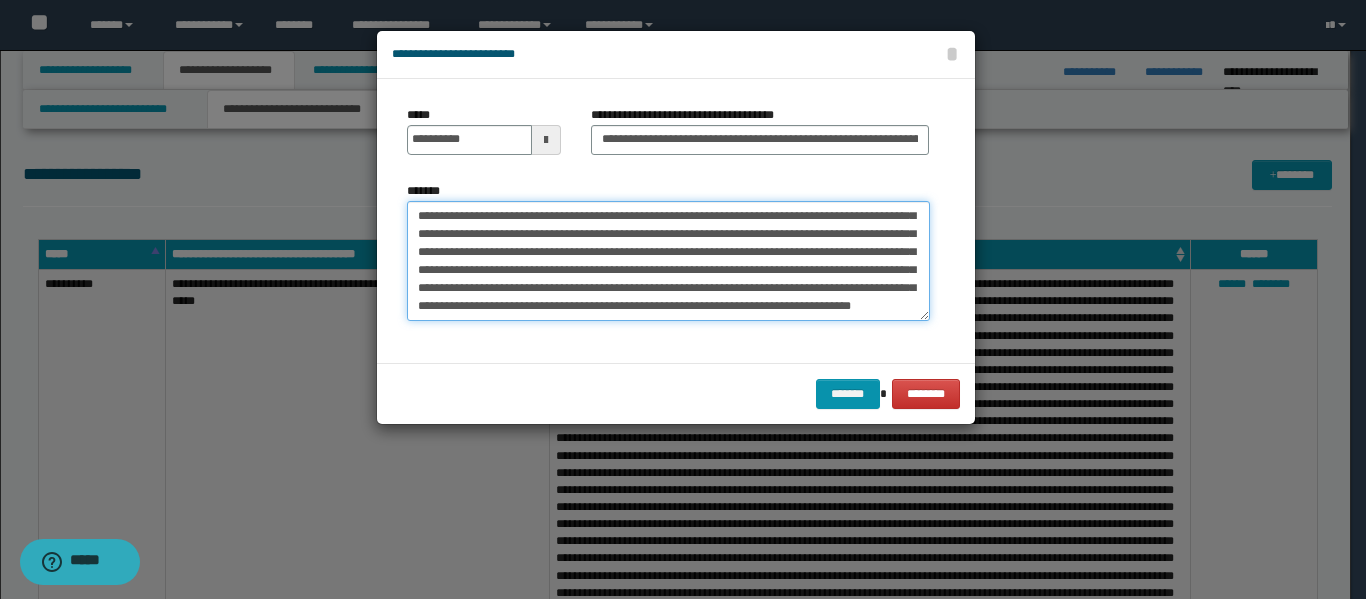 click on "*******" at bounding box center [668, 261] 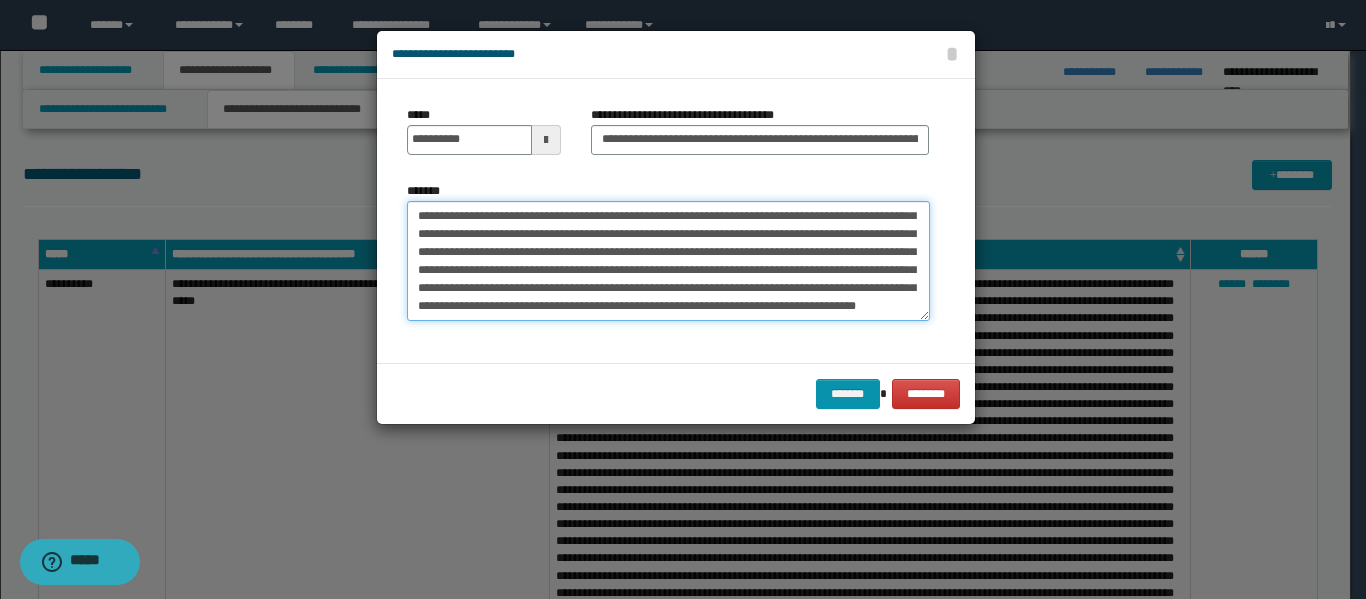 click on "*******" at bounding box center [668, 261] 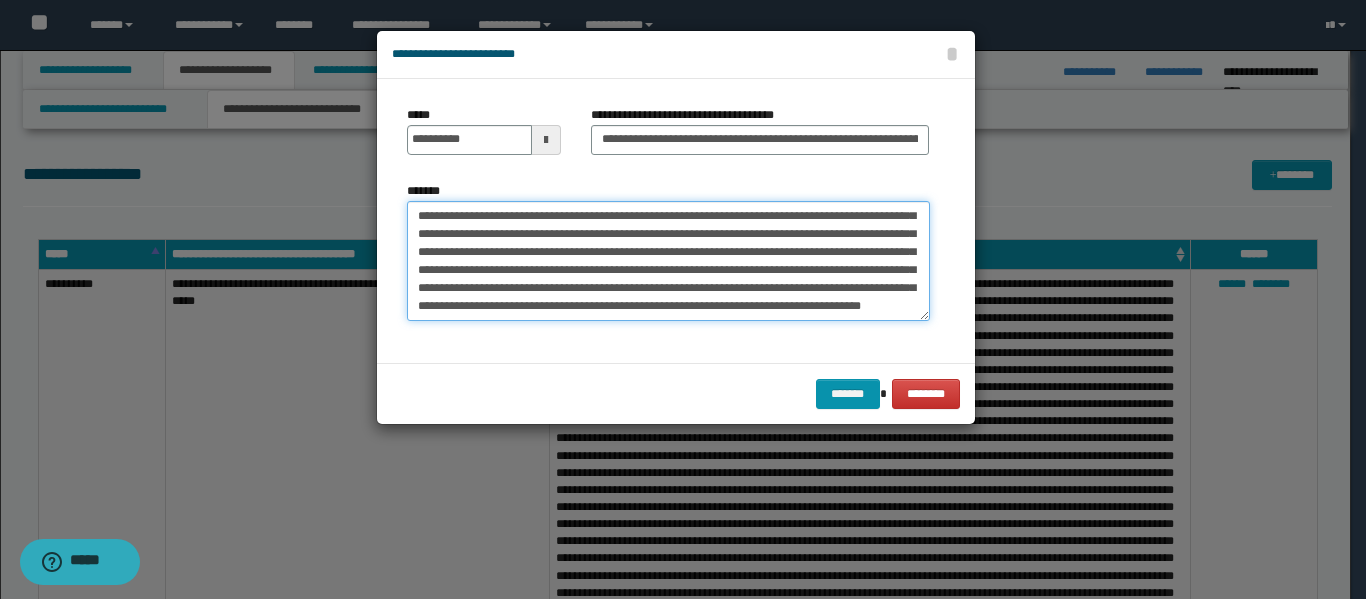 click on "*******" at bounding box center (668, 261) 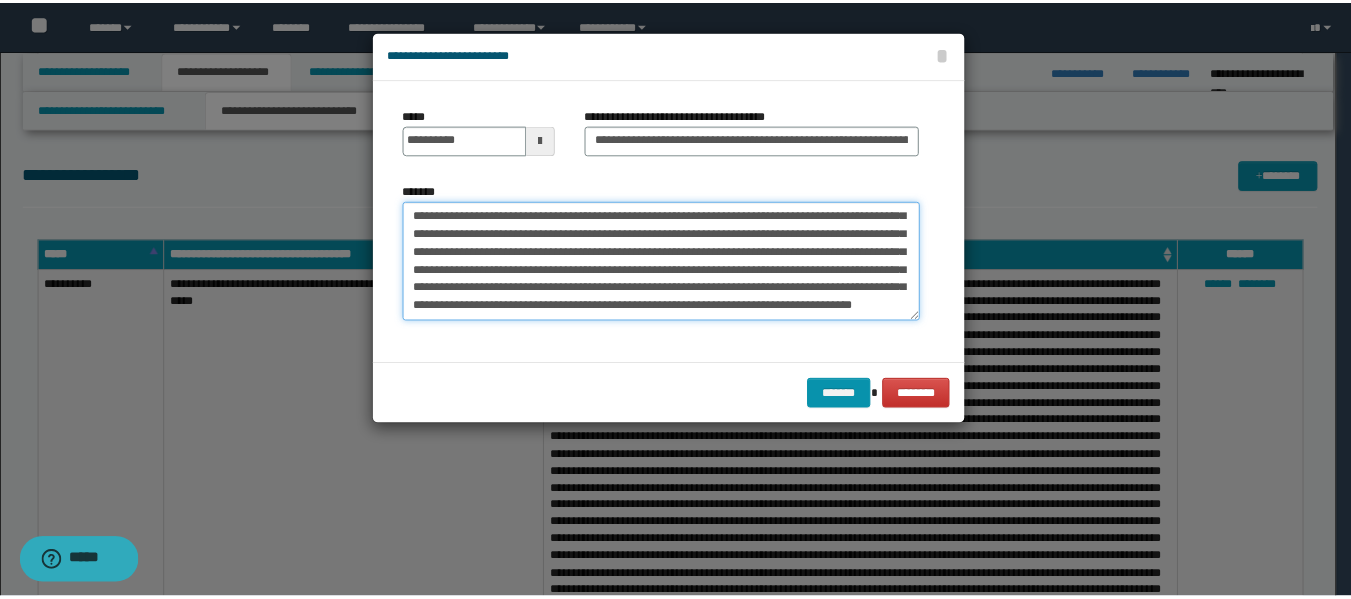 scroll, scrollTop: 180, scrollLeft: 0, axis: vertical 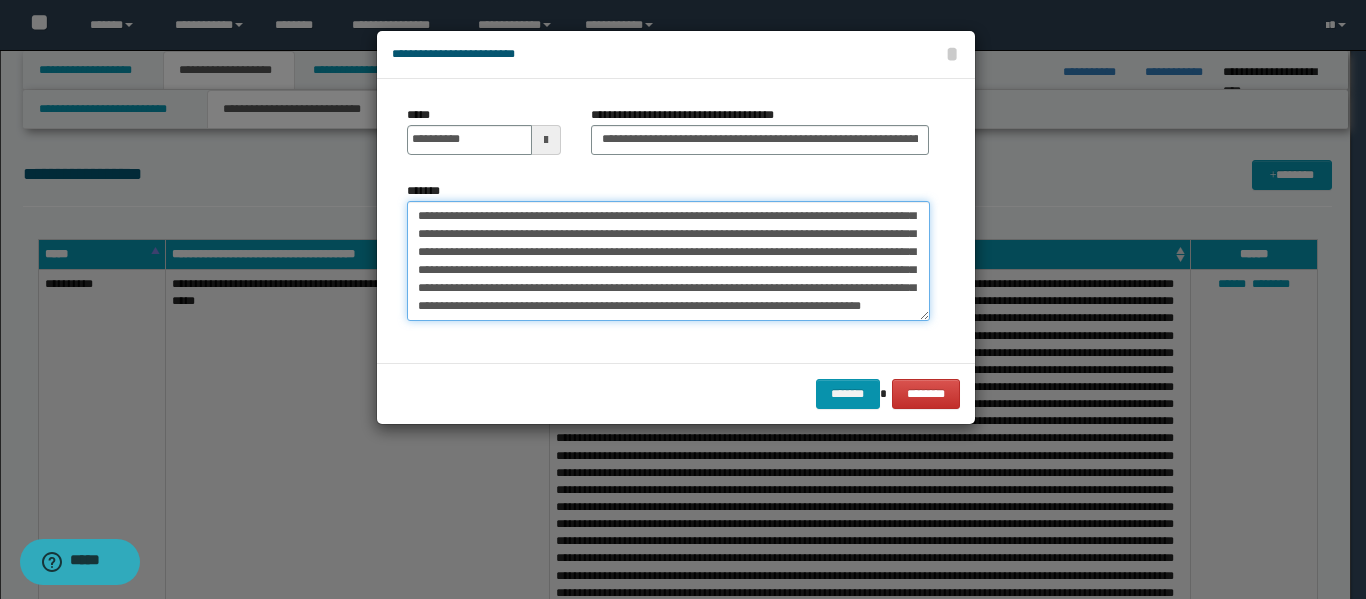 click on "*******" at bounding box center (668, 261) 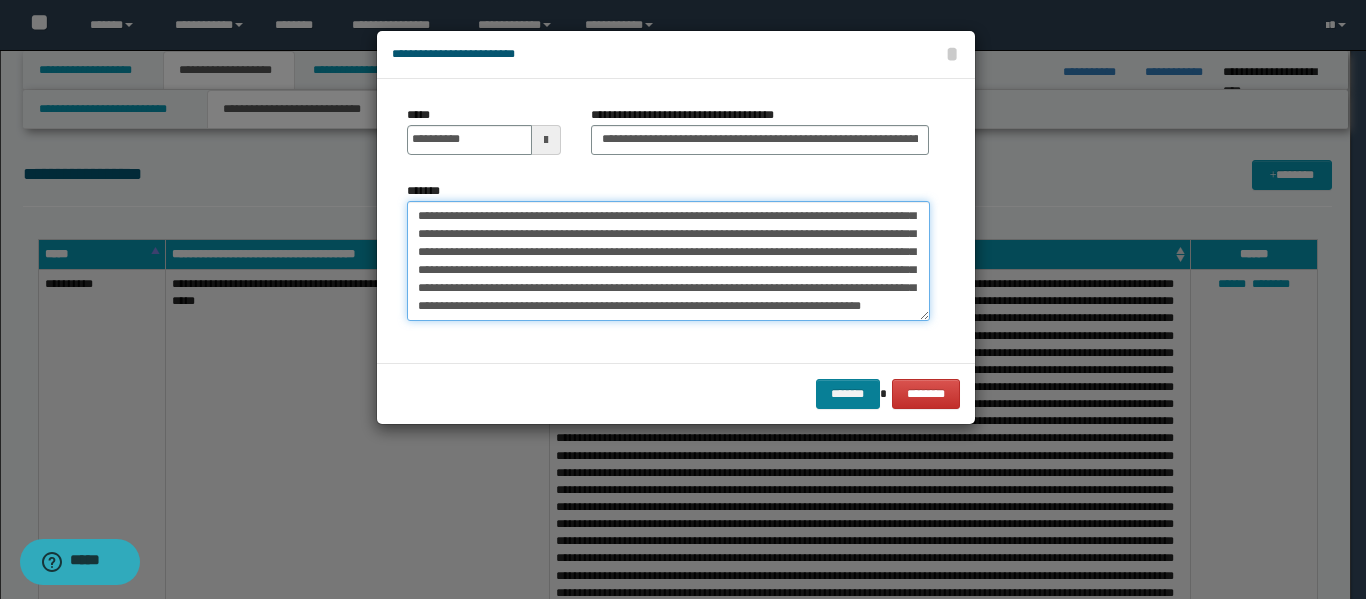 type on "**********" 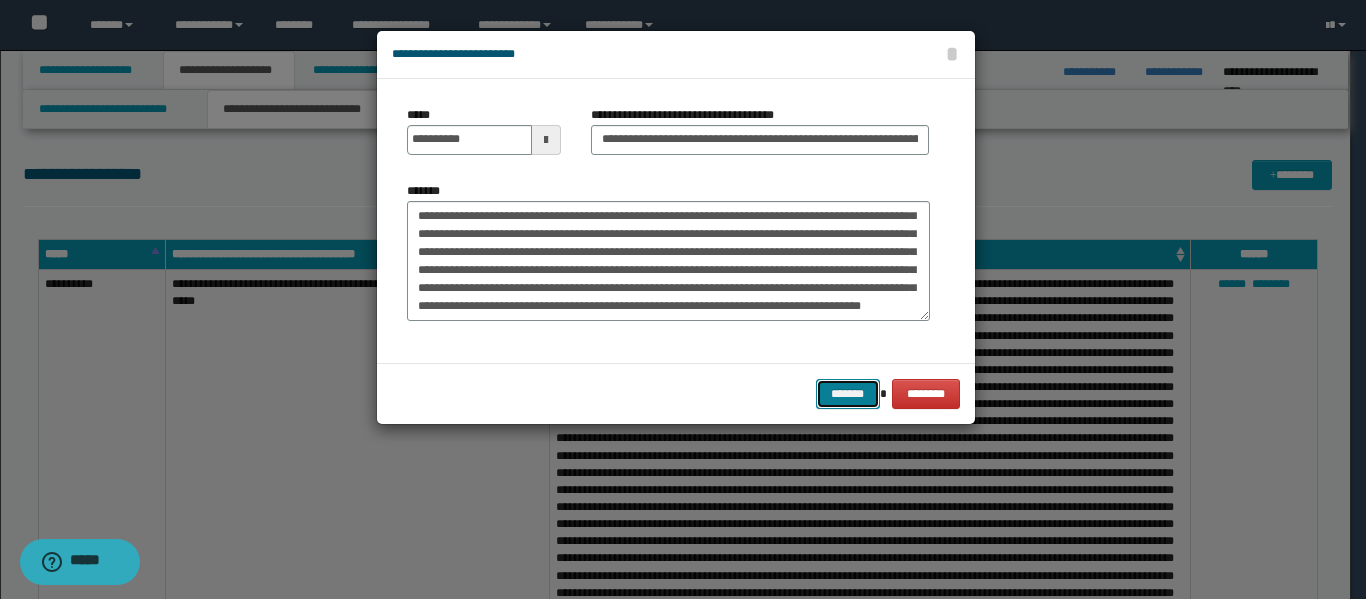 click on "*******" at bounding box center (848, 394) 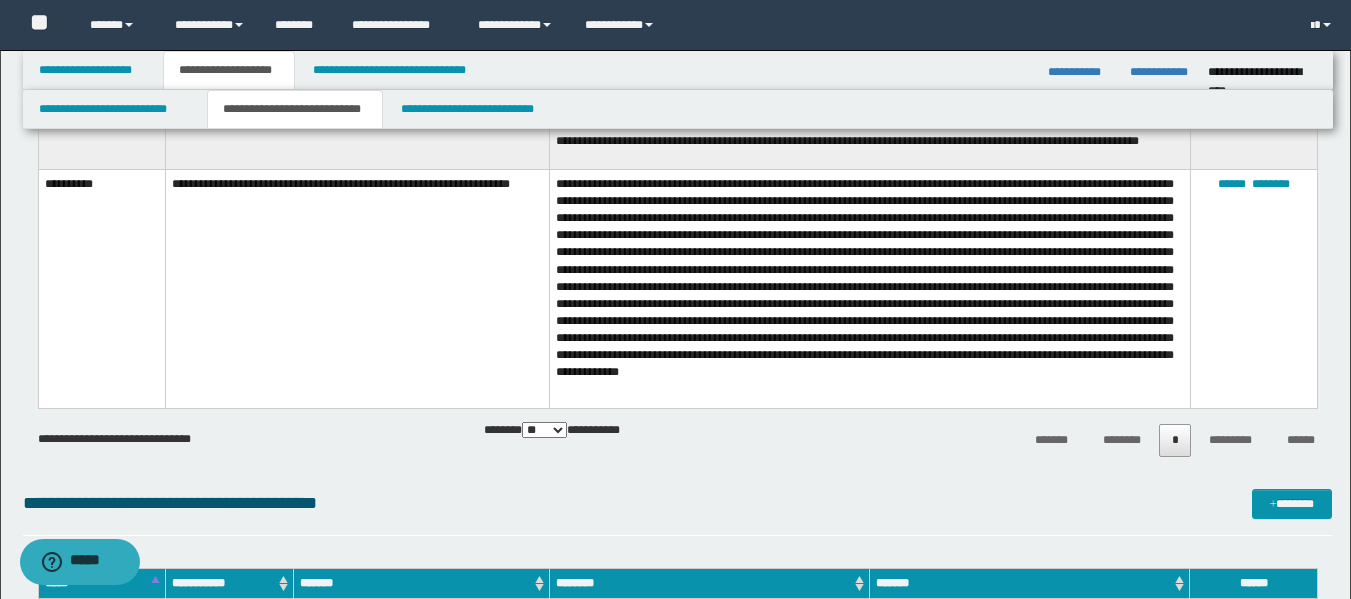 scroll, scrollTop: 2320, scrollLeft: 0, axis: vertical 